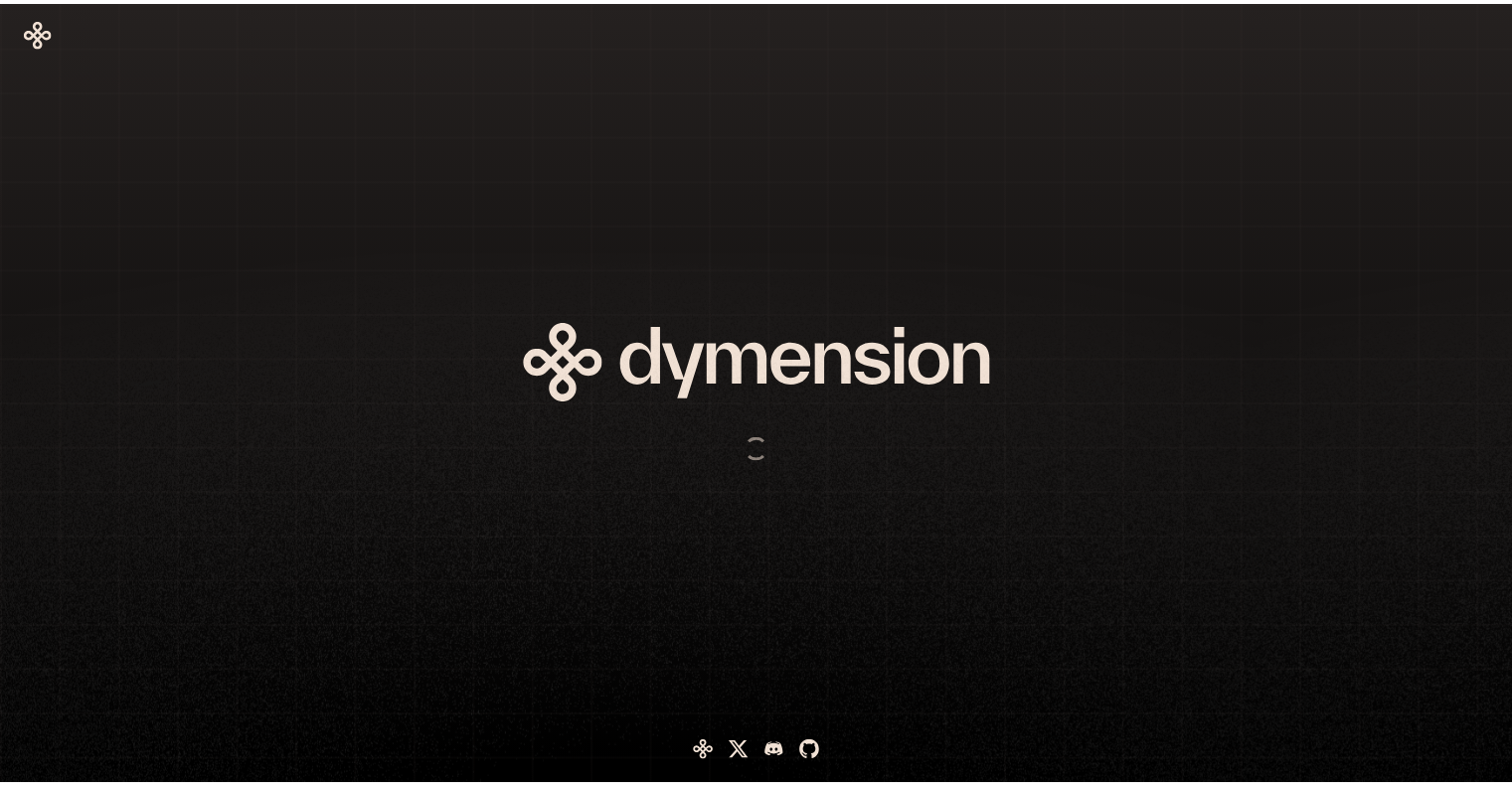 scroll, scrollTop: 0, scrollLeft: 0, axis: both 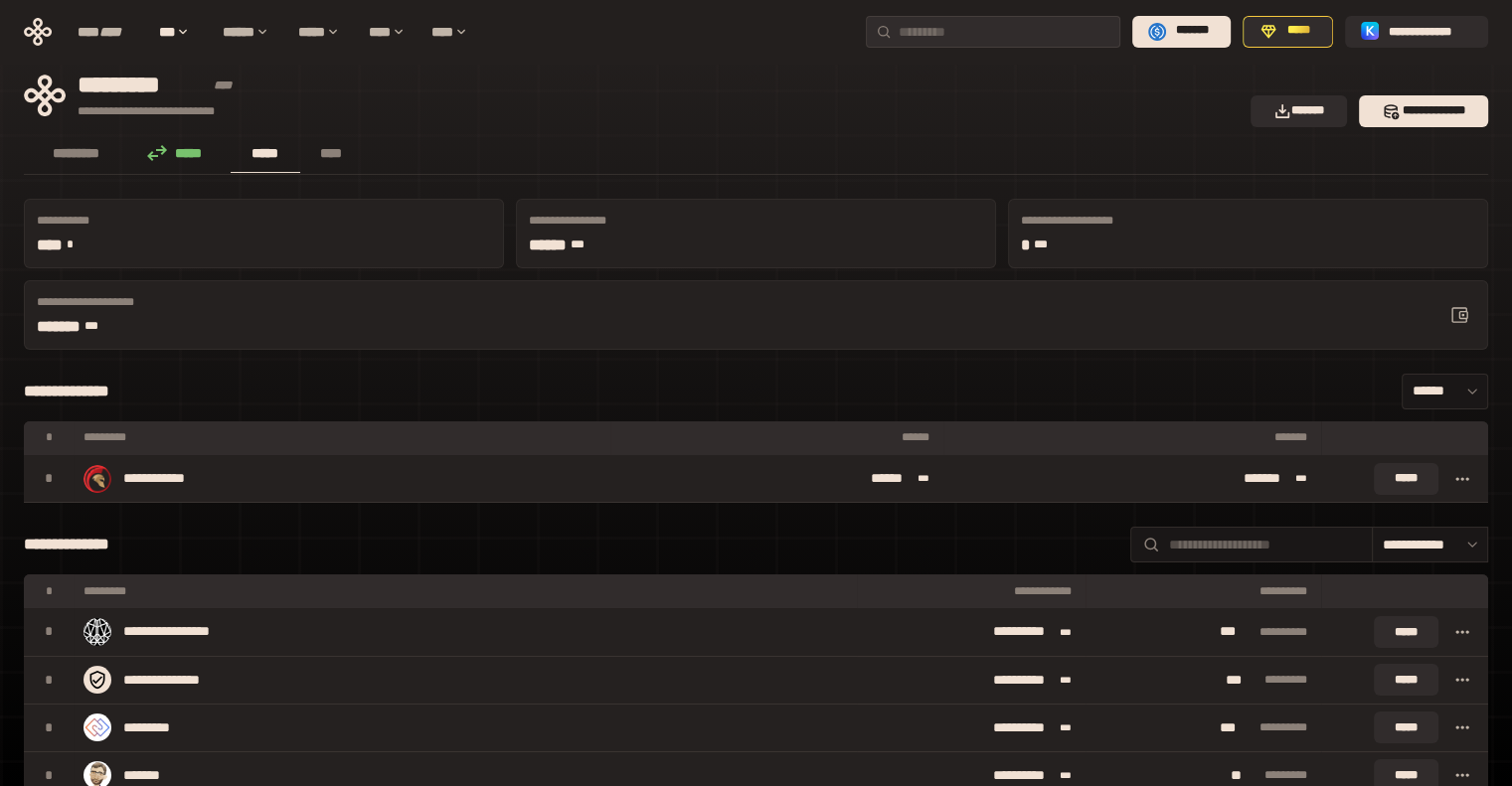 click on "*****" at bounding box center [265, 153] 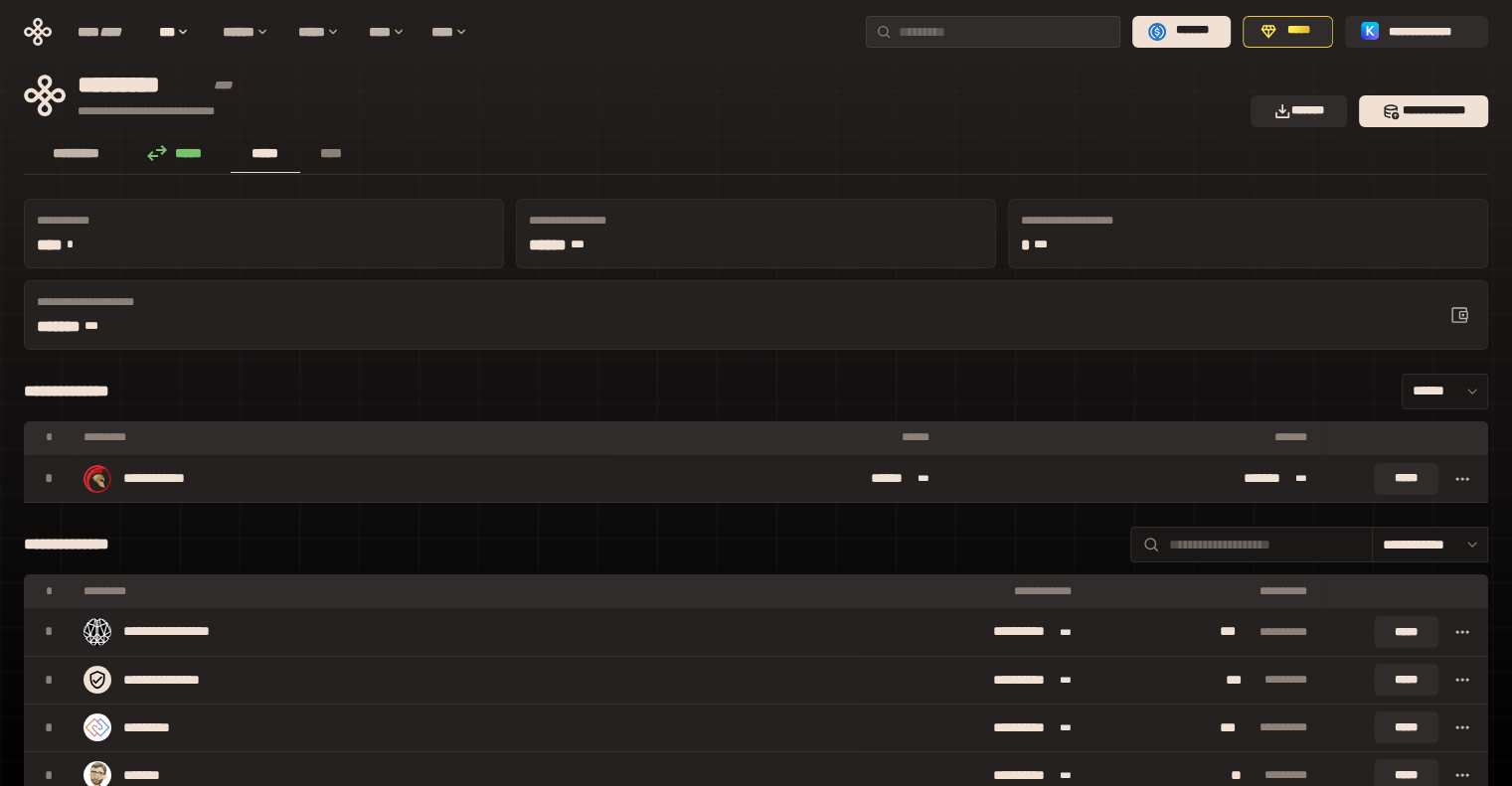 click on "*********" at bounding box center [77, 153] 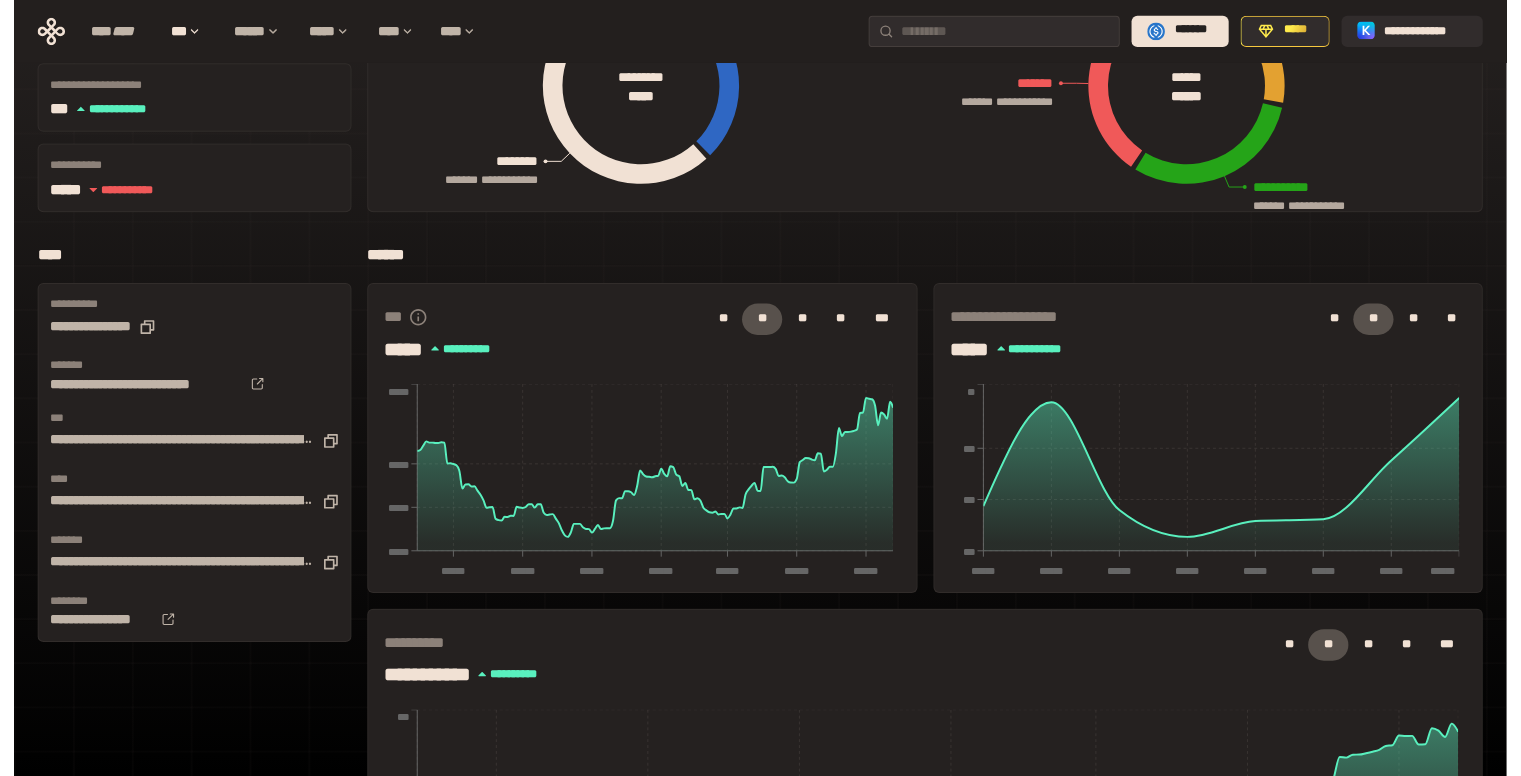 scroll, scrollTop: 0, scrollLeft: 0, axis: both 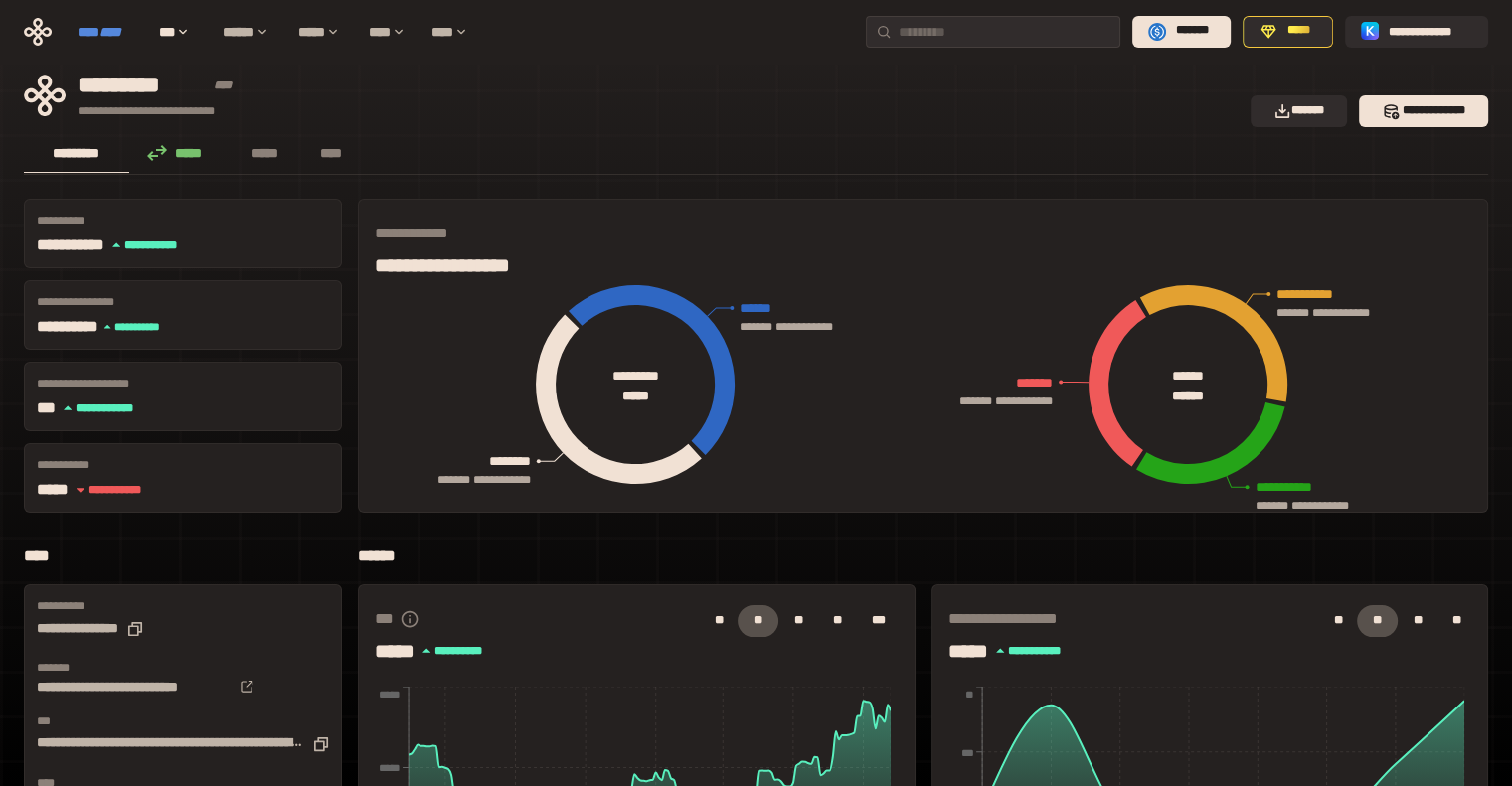 click on "****" at bounding box center [110, 32] 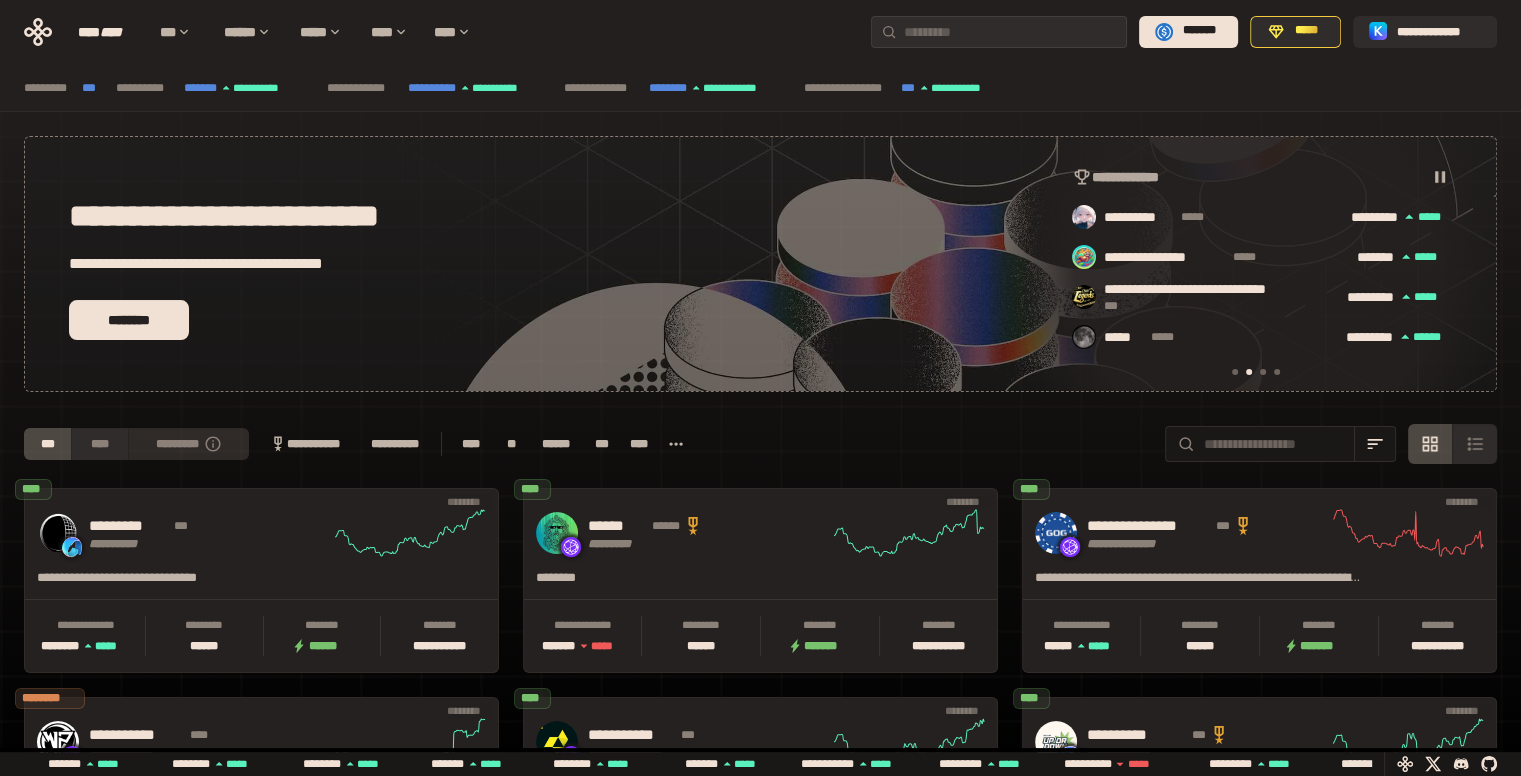 scroll, scrollTop: 0, scrollLeft: 436, axis: horizontal 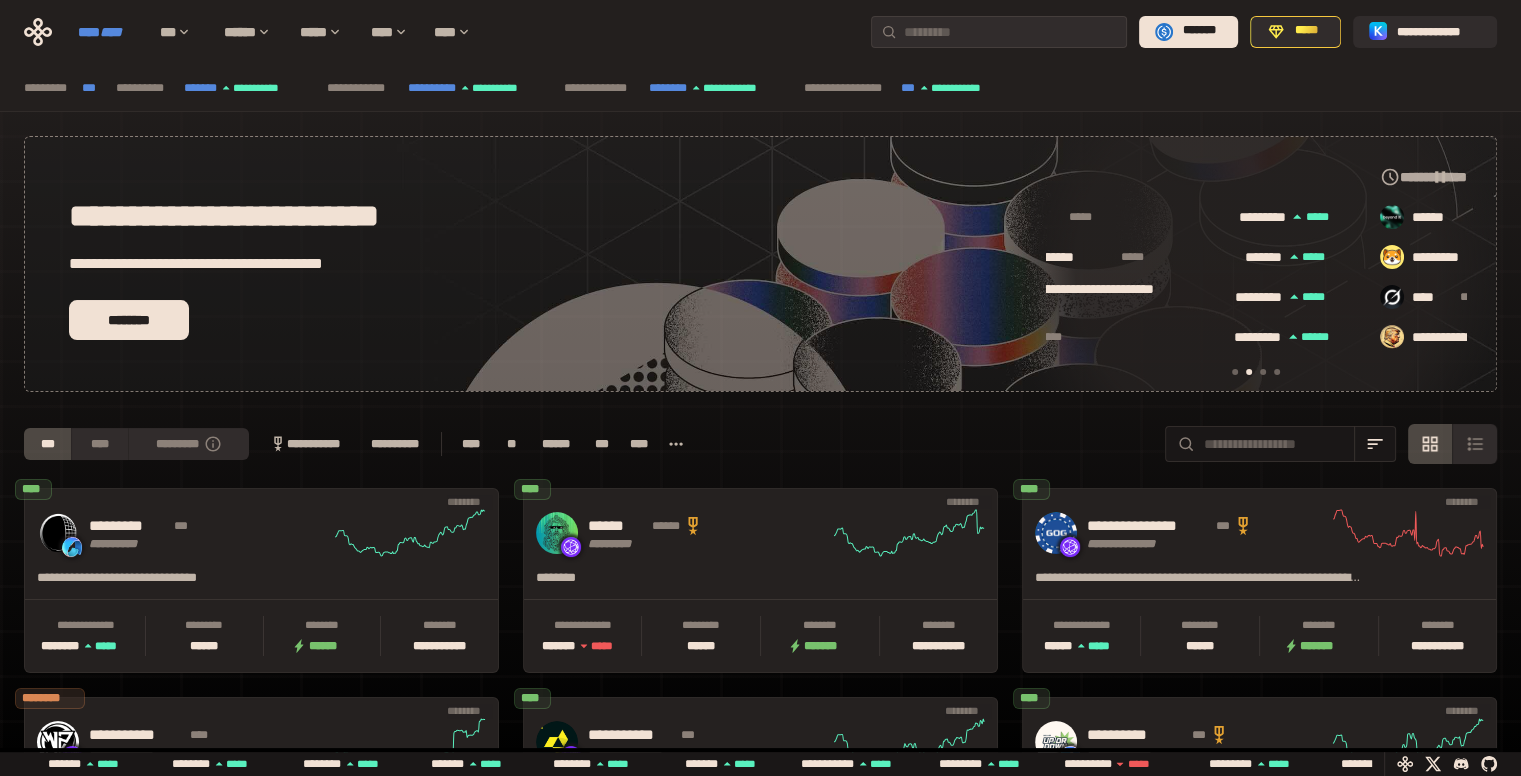 click on "****" at bounding box center (111, 32) 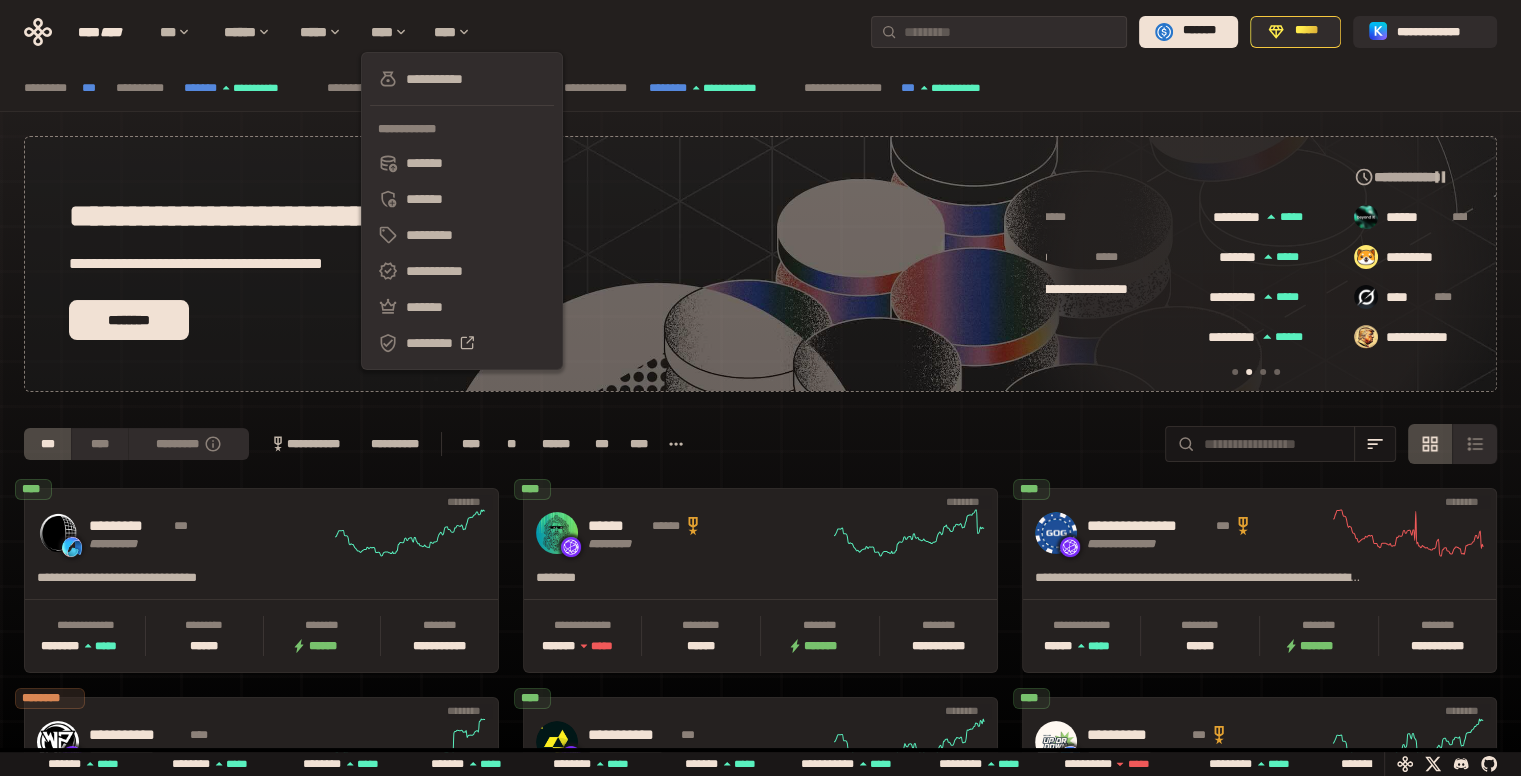 scroll, scrollTop: 0, scrollLeft: 436, axis: horizontal 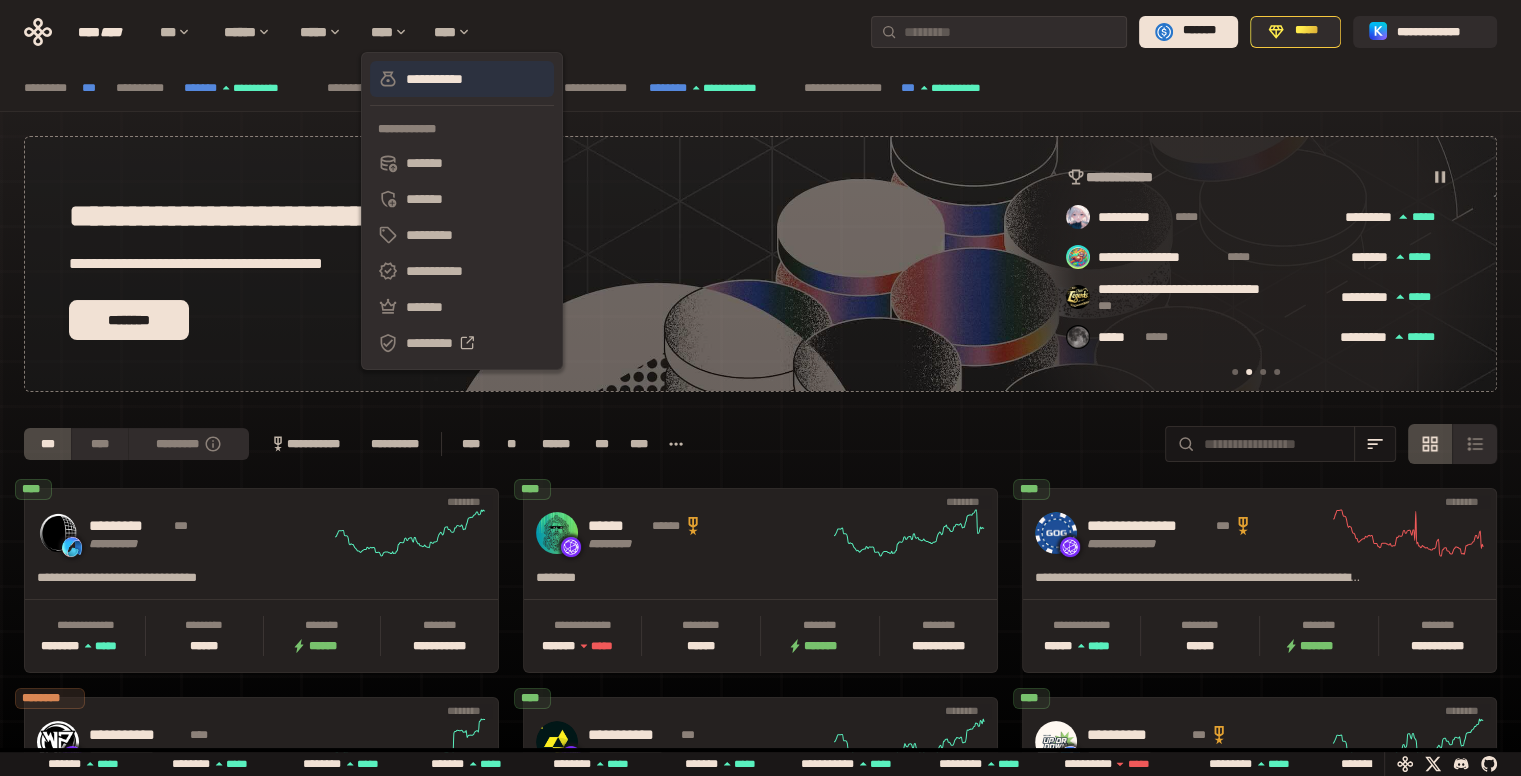 click on "**********" at bounding box center [462, 79] 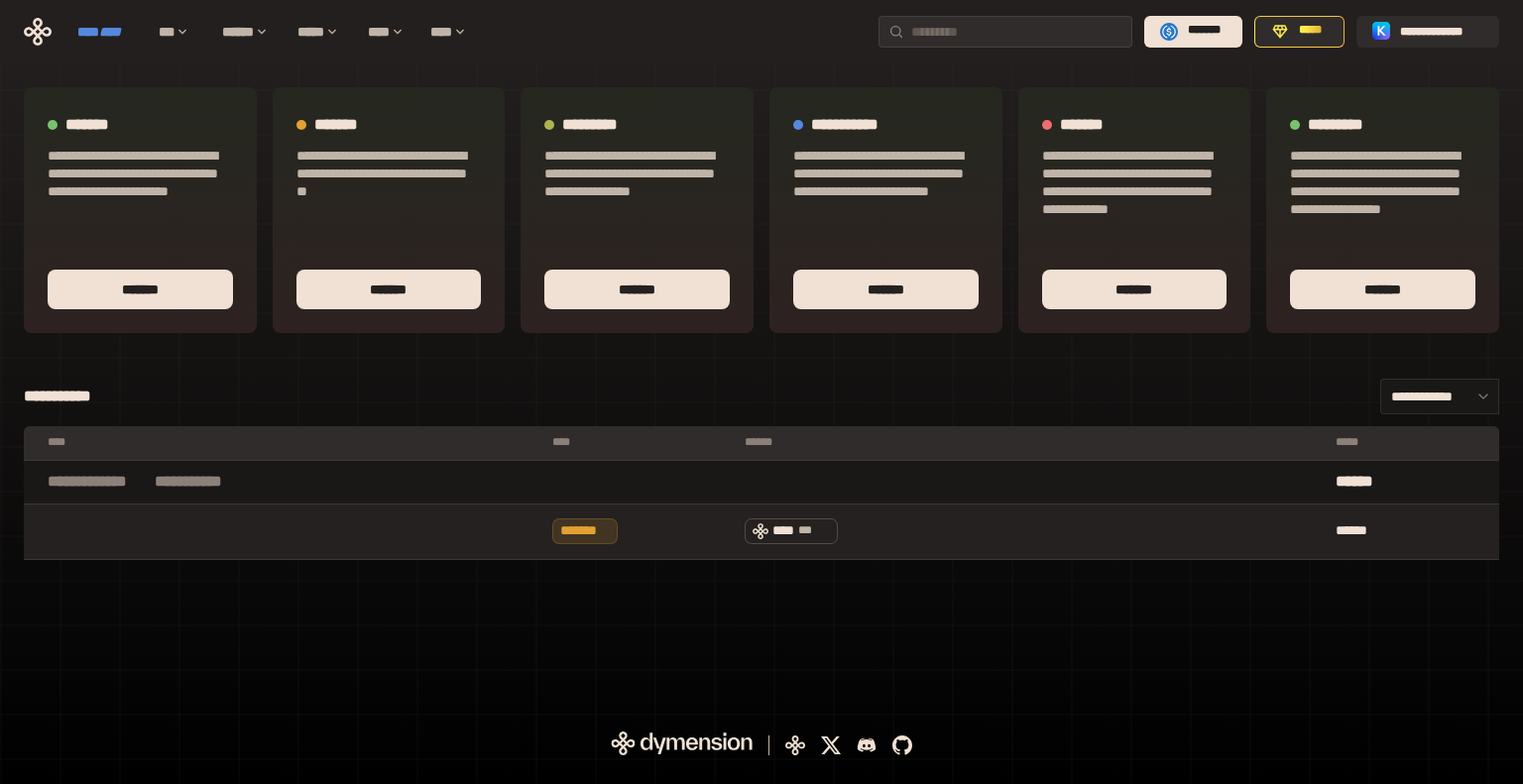 click on "****" at bounding box center [110, 32] 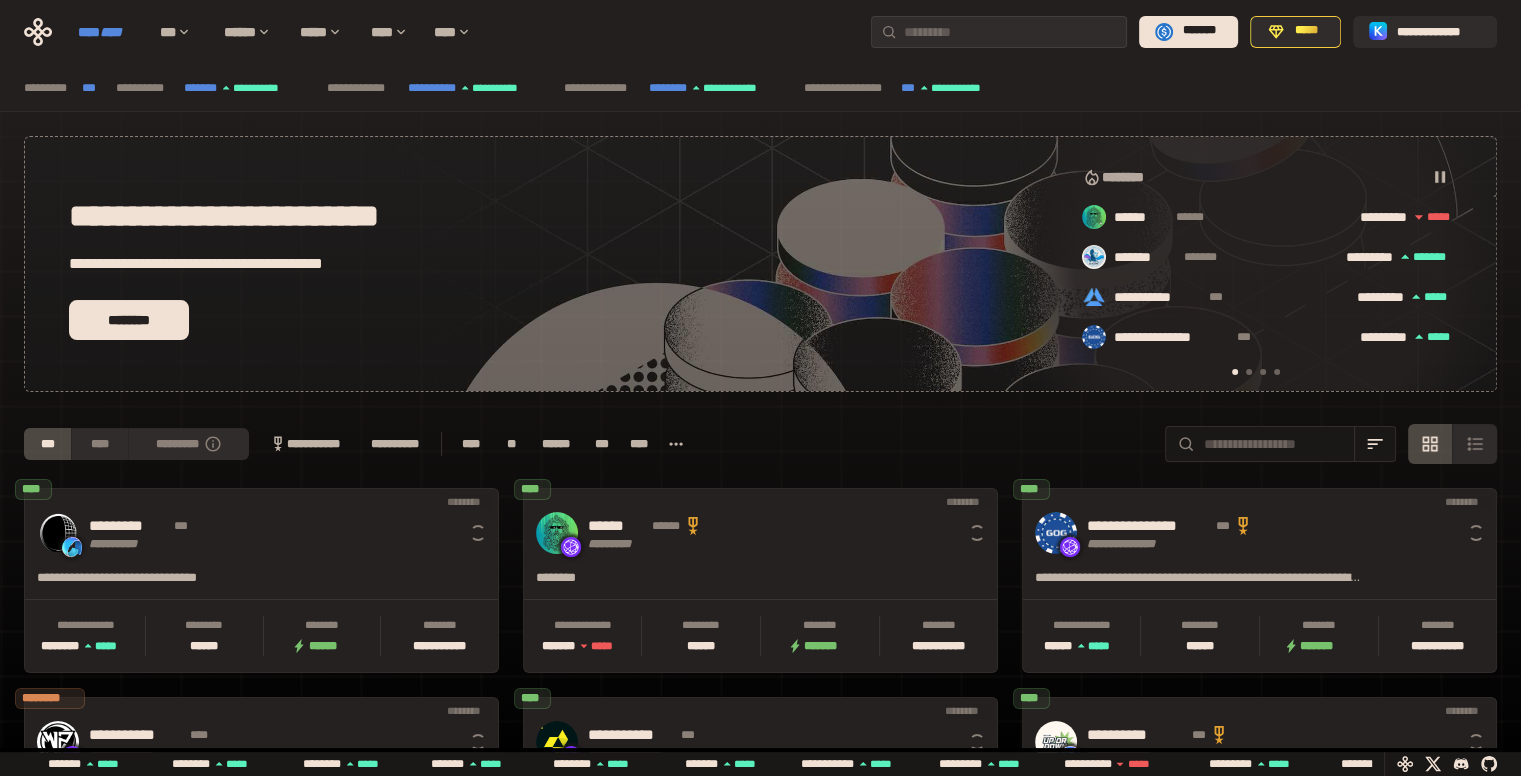 scroll, scrollTop: 0, scrollLeft: 16, axis: horizontal 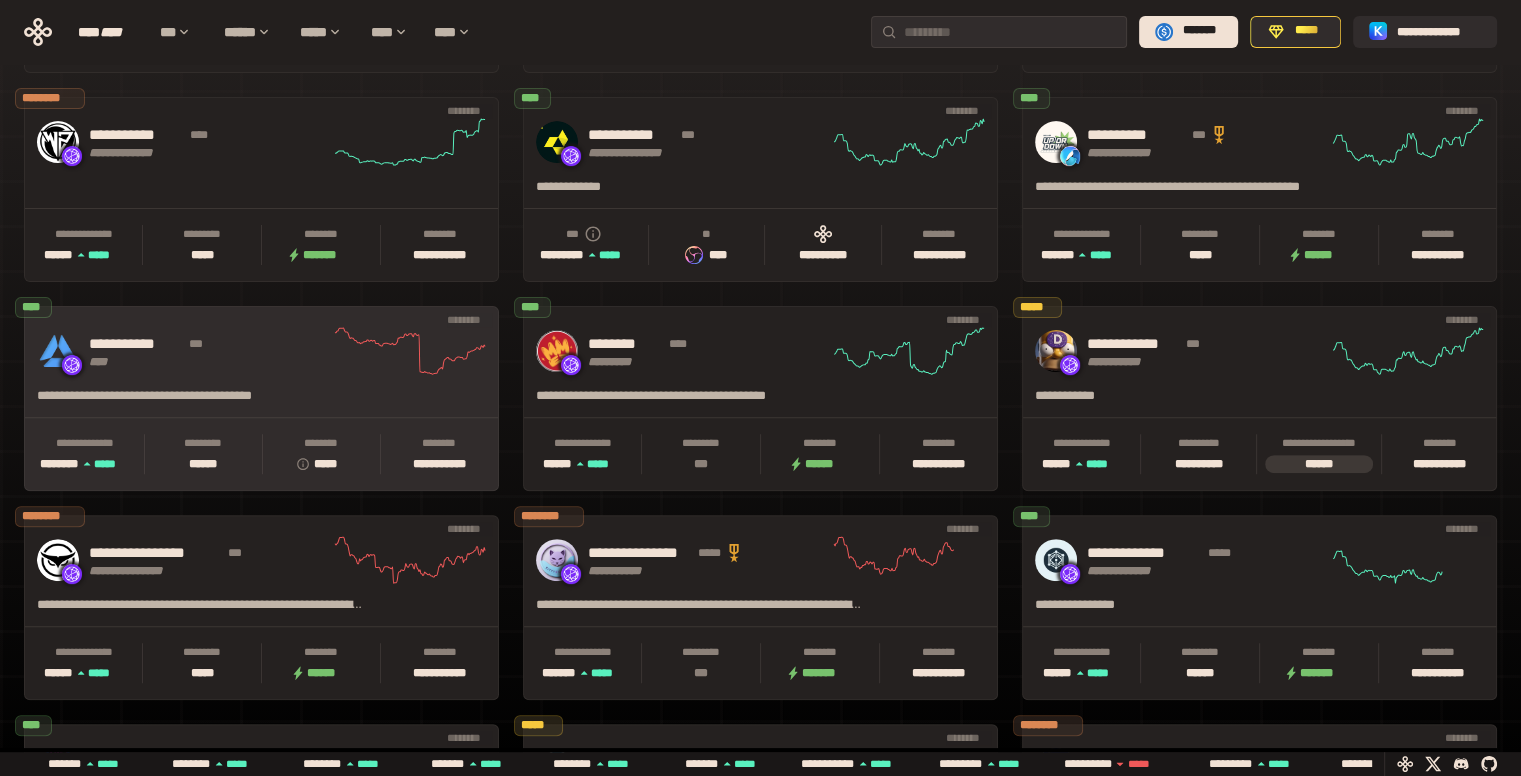click on "**********" at bounding box center (209, 351) 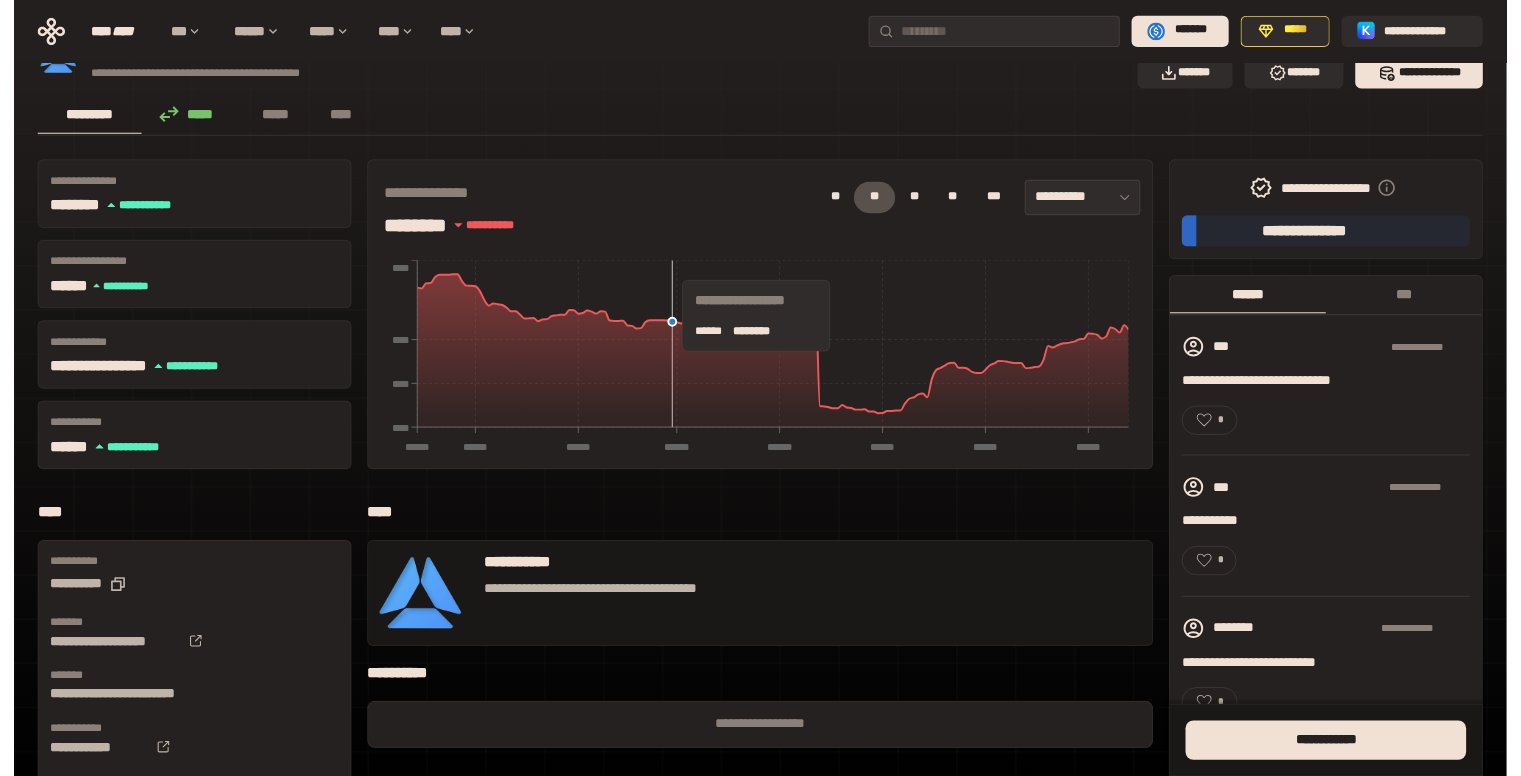 scroll, scrollTop: 0, scrollLeft: 0, axis: both 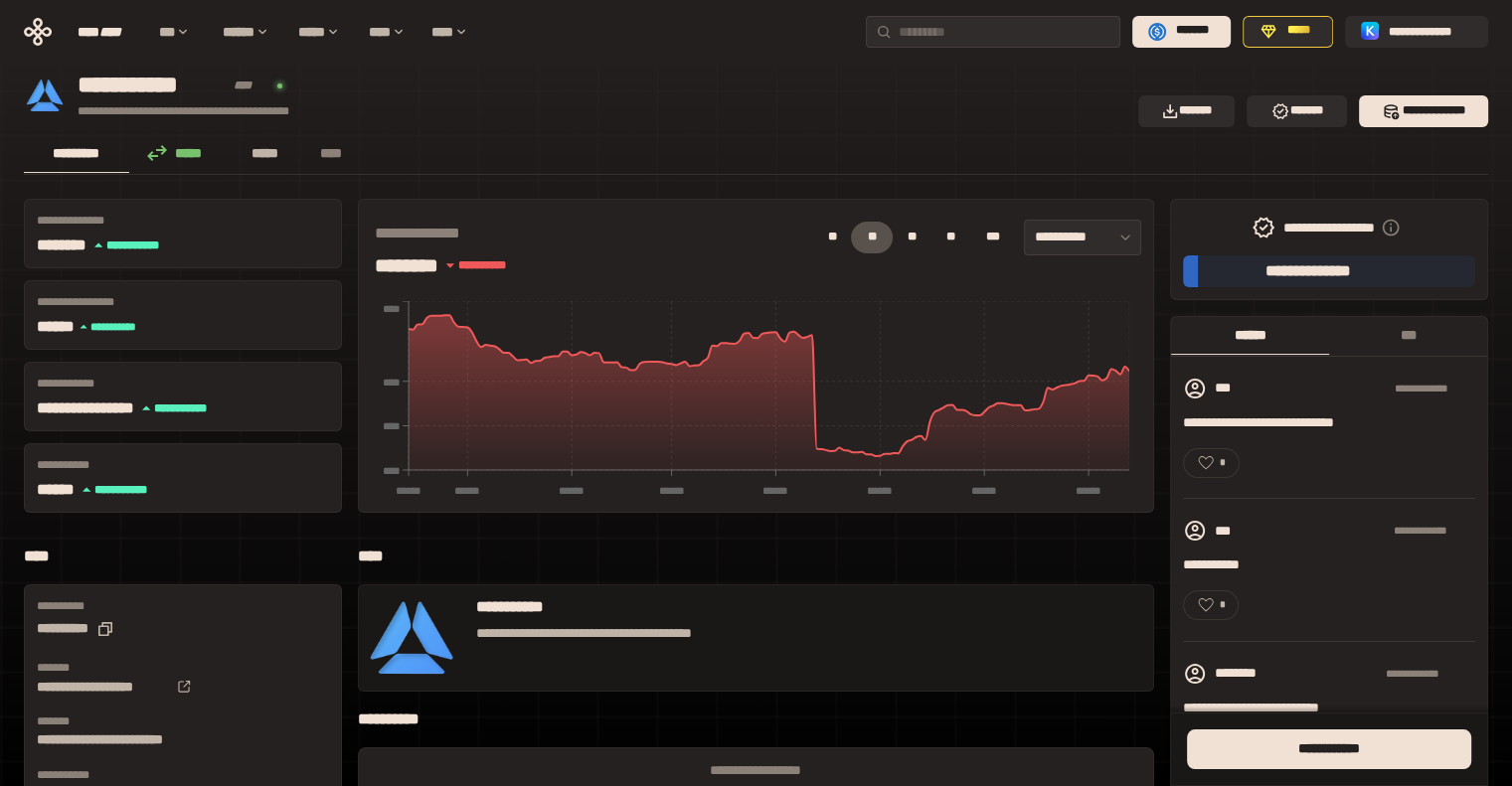 click on "*****" at bounding box center (265, 153) 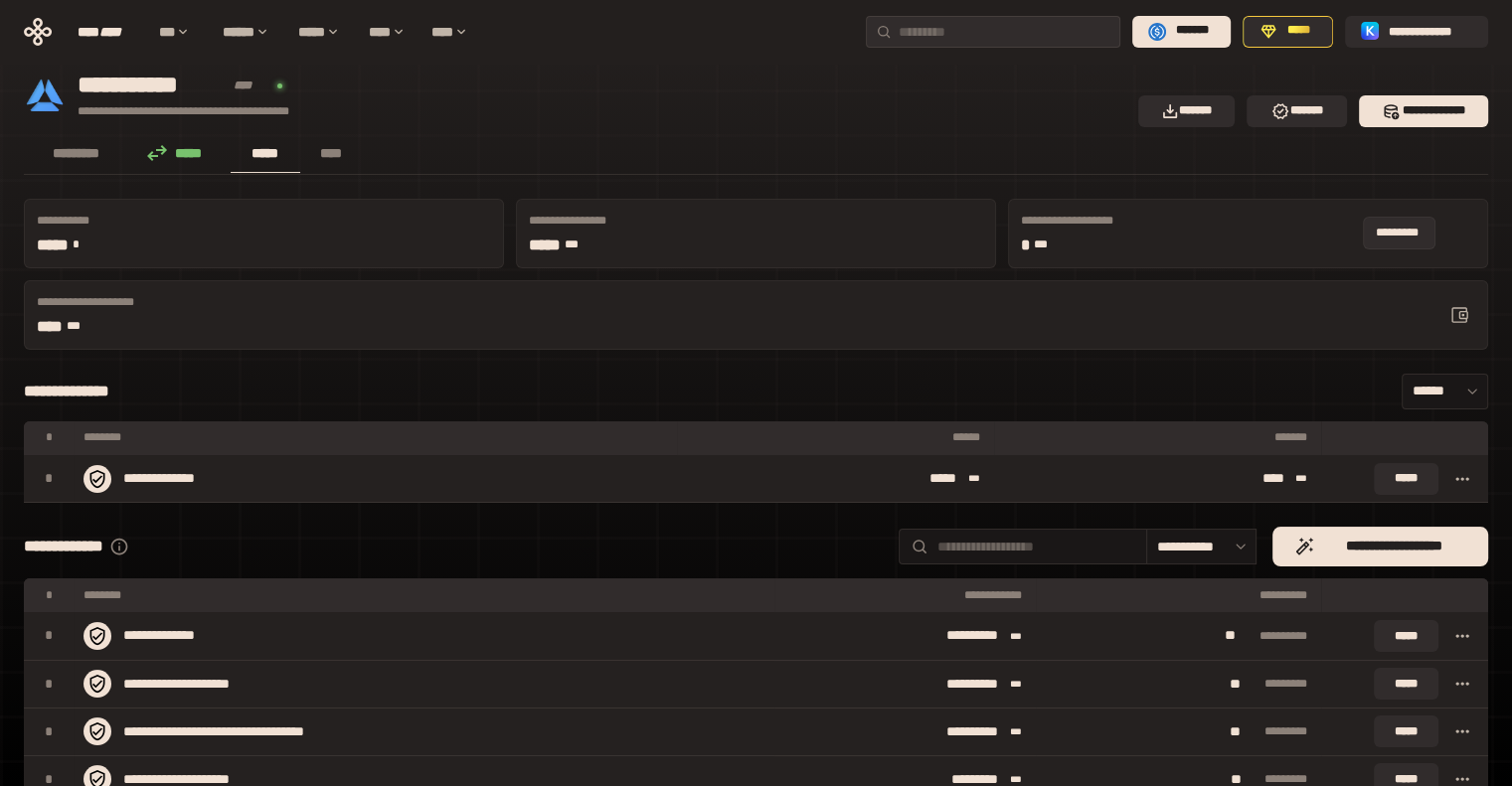 click 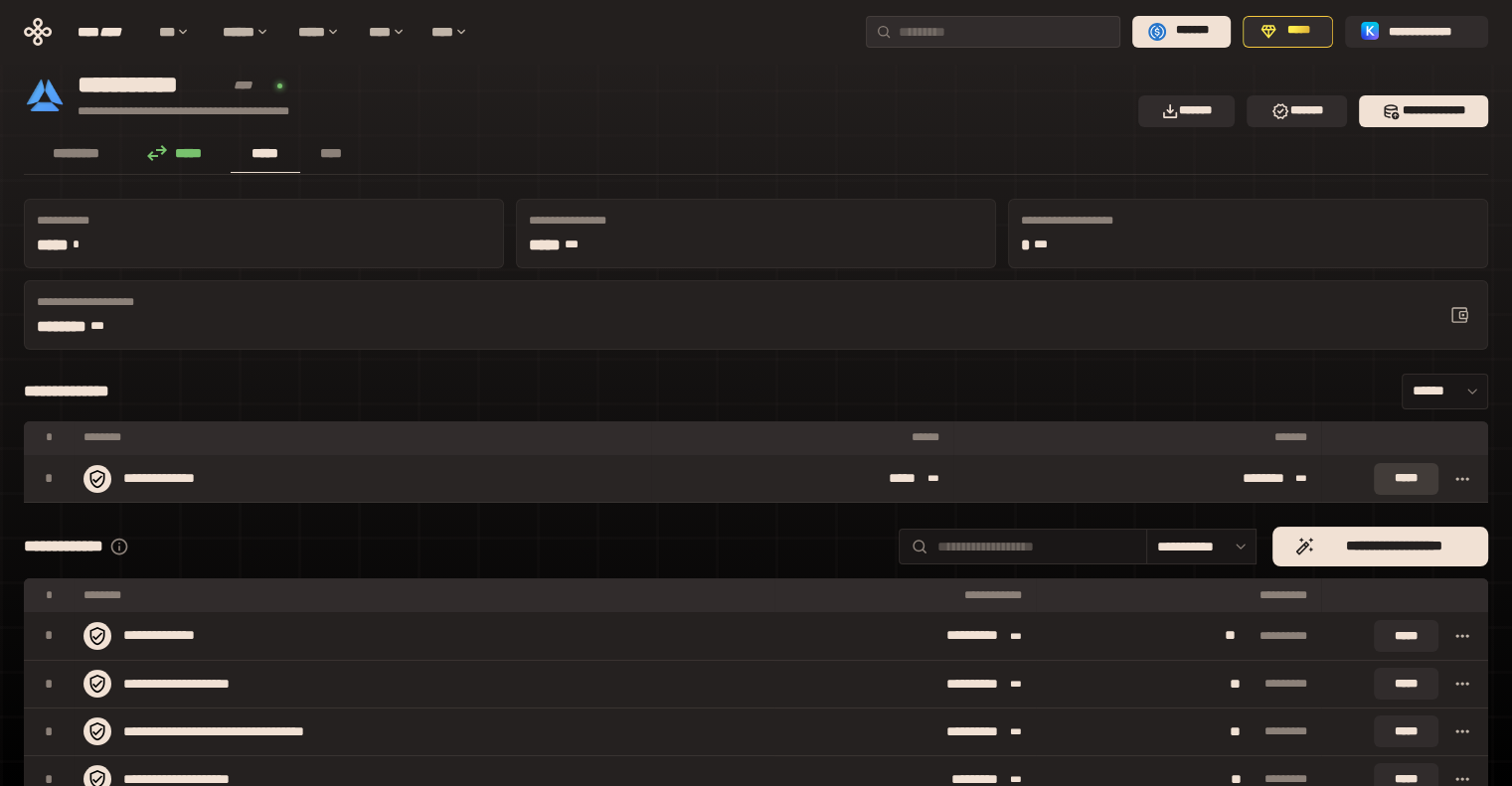 click on "*****" at bounding box center [1406, 479] 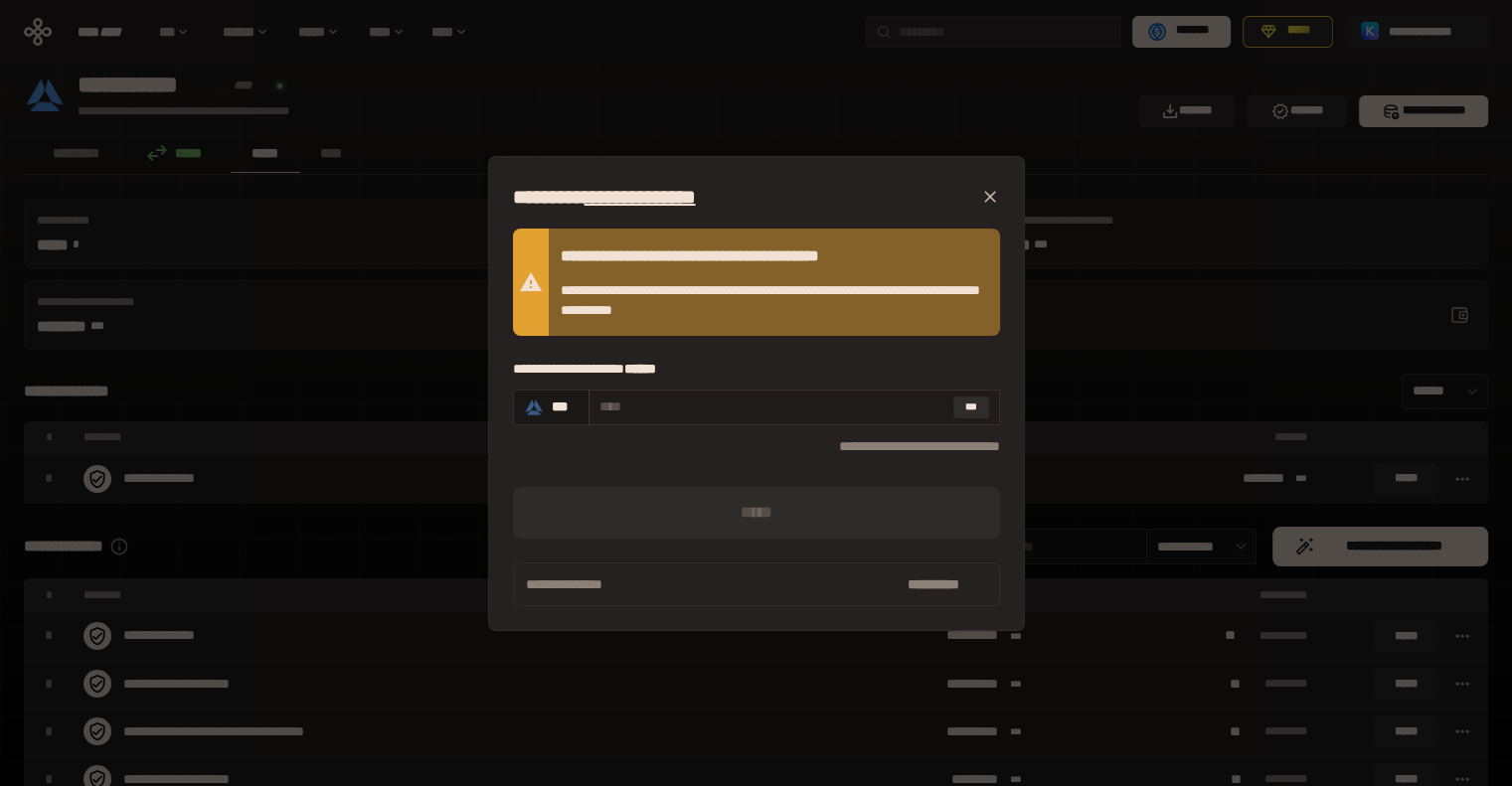 click at bounding box center [772, 406] 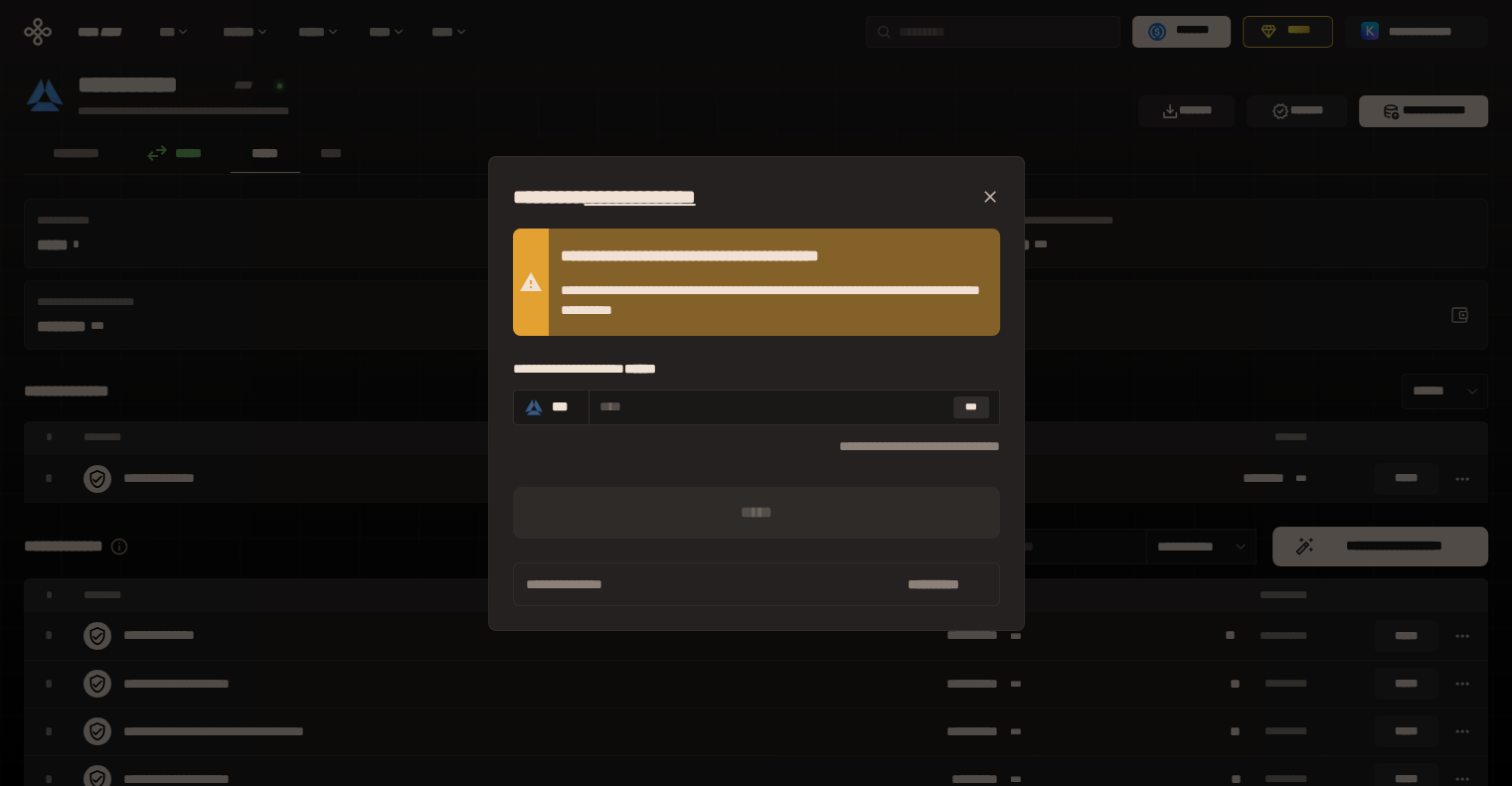 click 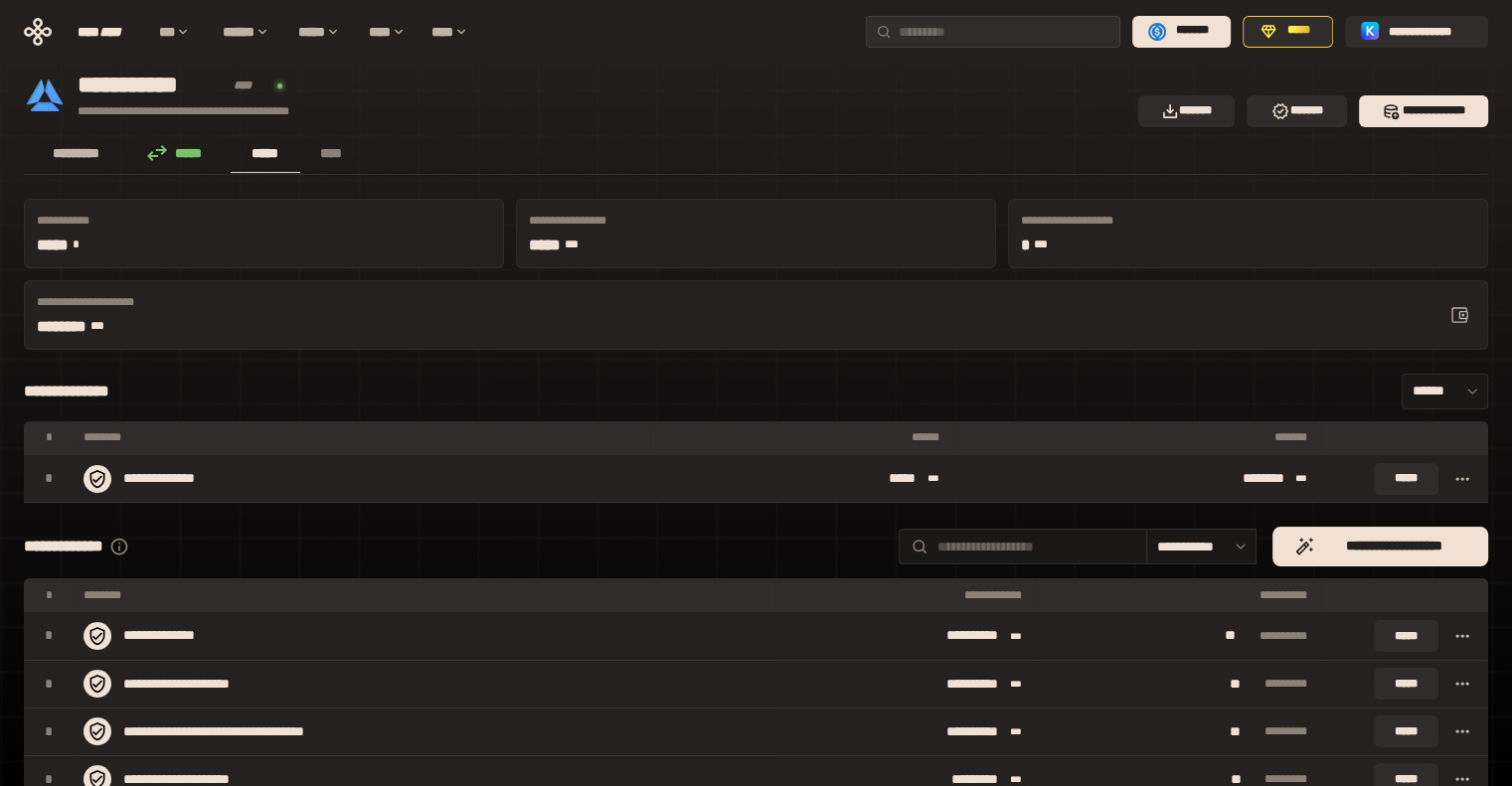 click on "*********" at bounding box center [77, 153] 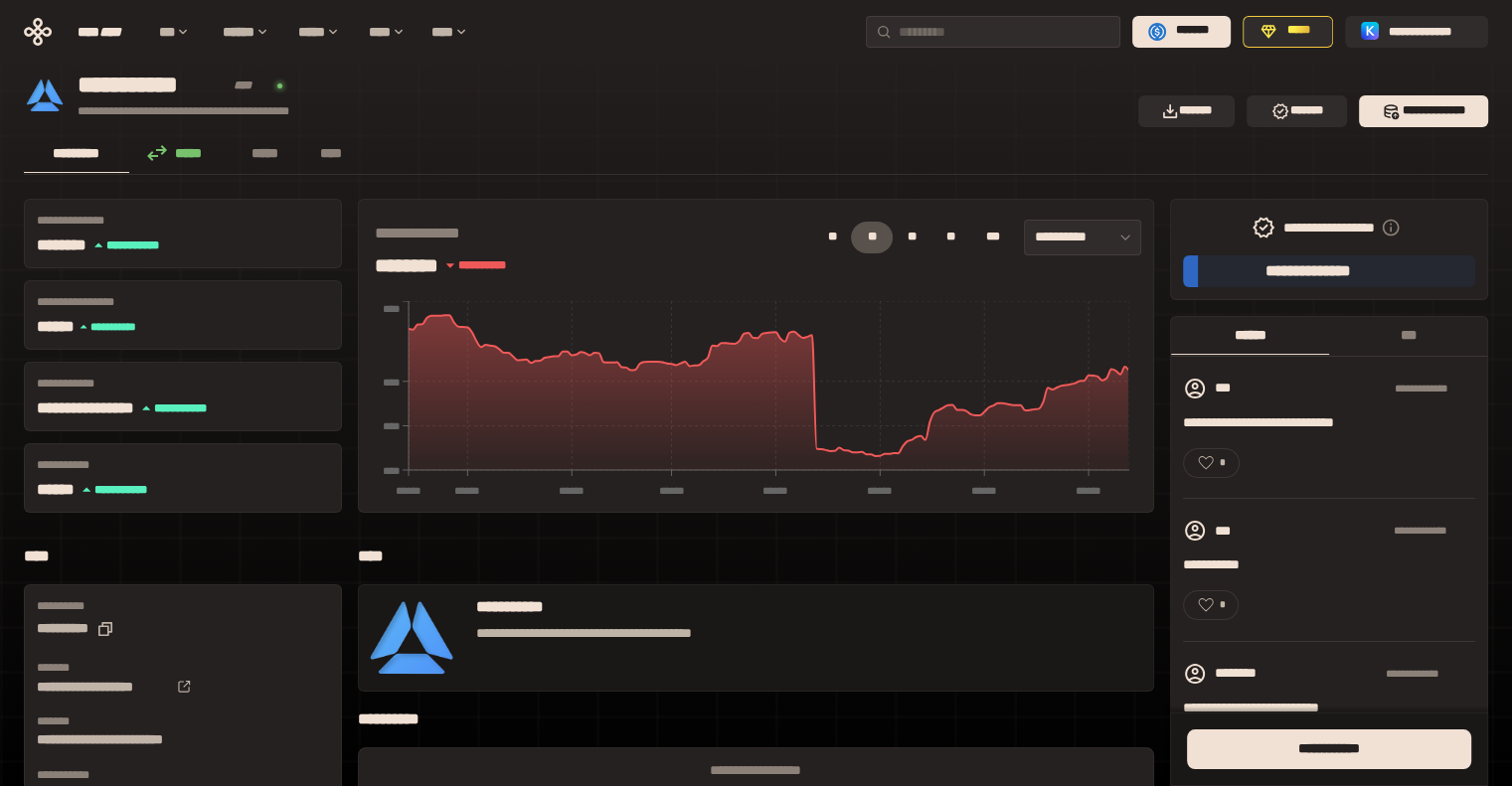 click on "*********" at bounding box center (77, 153) 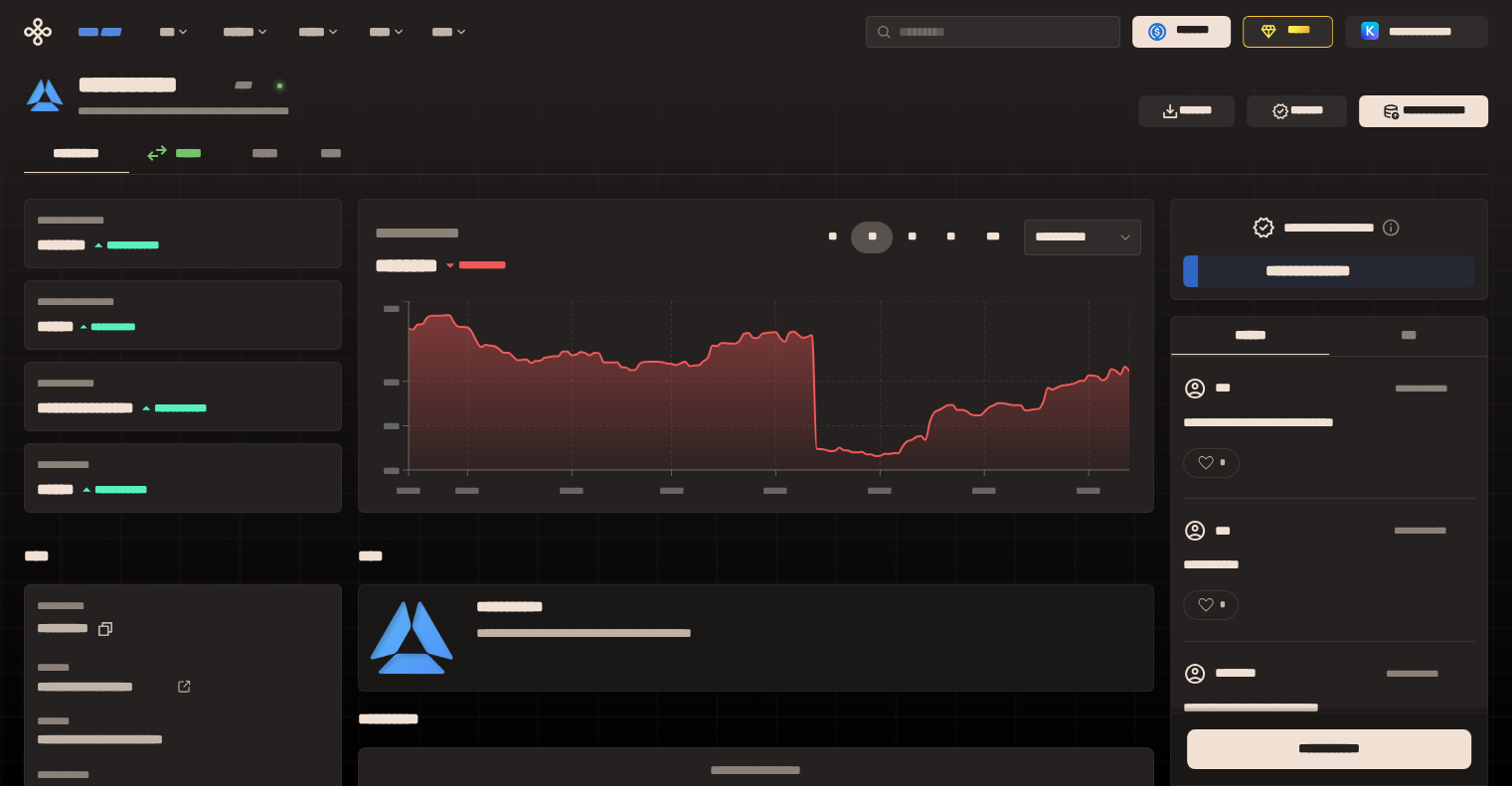 click on "****" at bounding box center (110, 32) 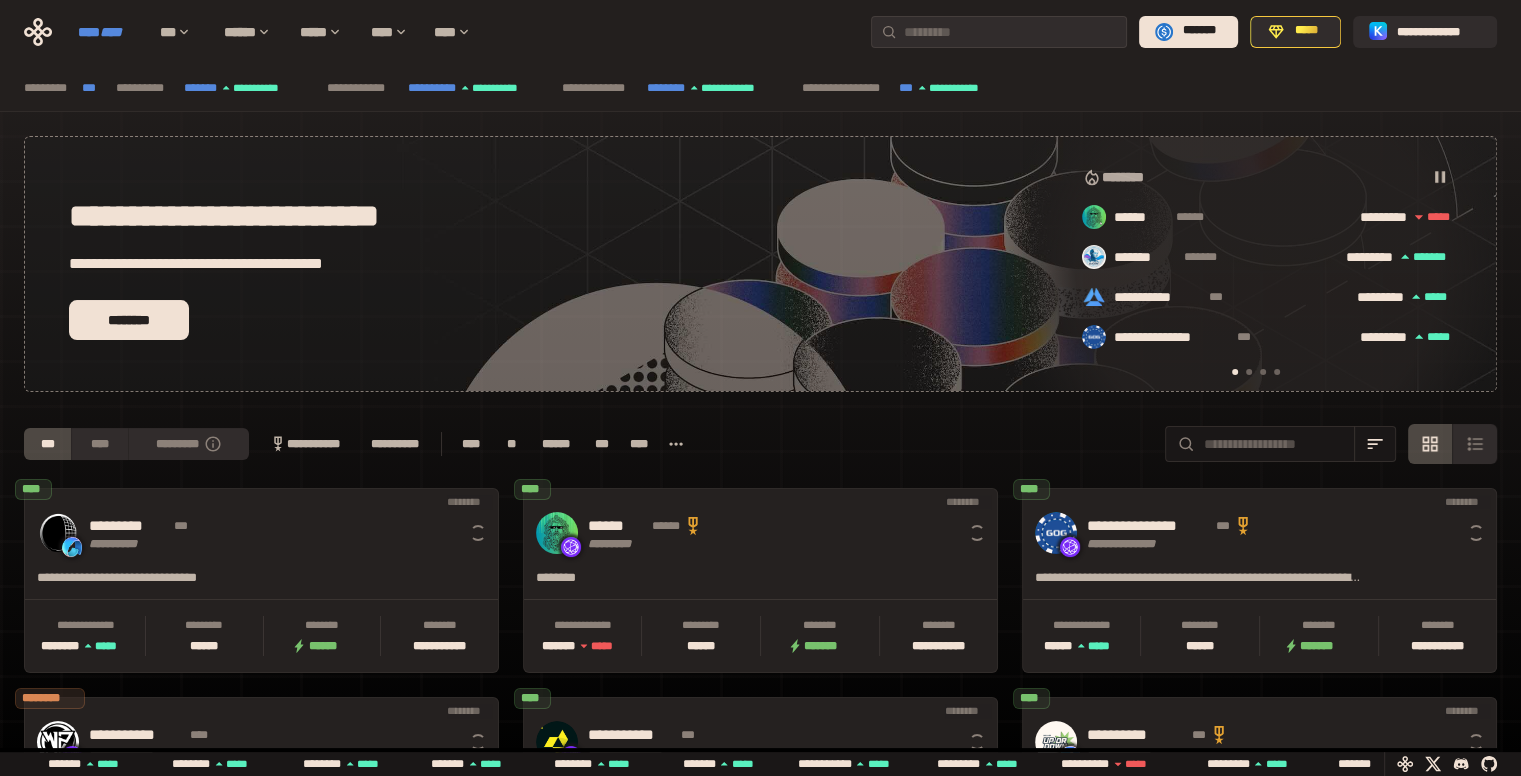 scroll, scrollTop: 0, scrollLeft: 16, axis: horizontal 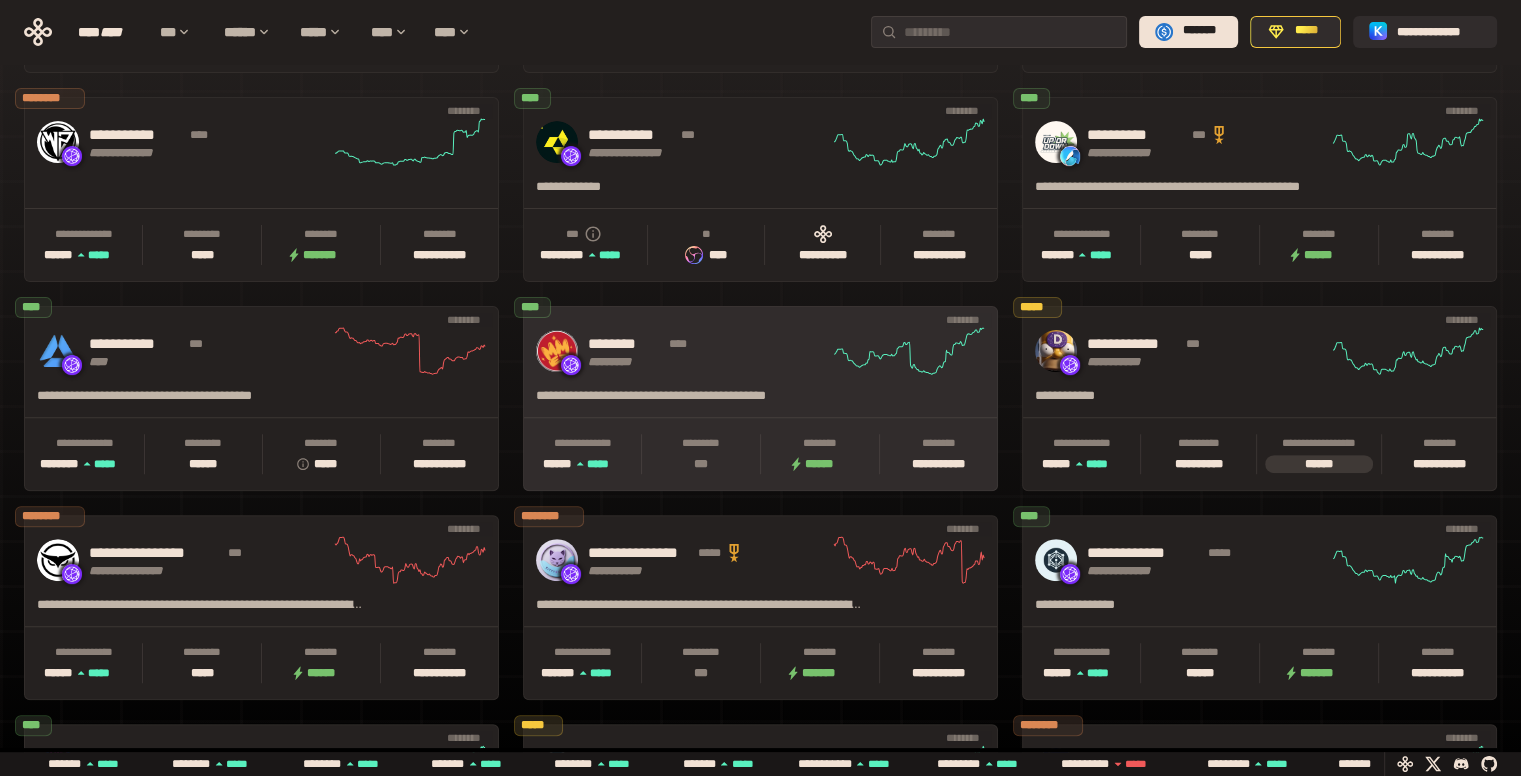 click on "******** ****    *********   **** *** ****" at bounding box center (760, 351) 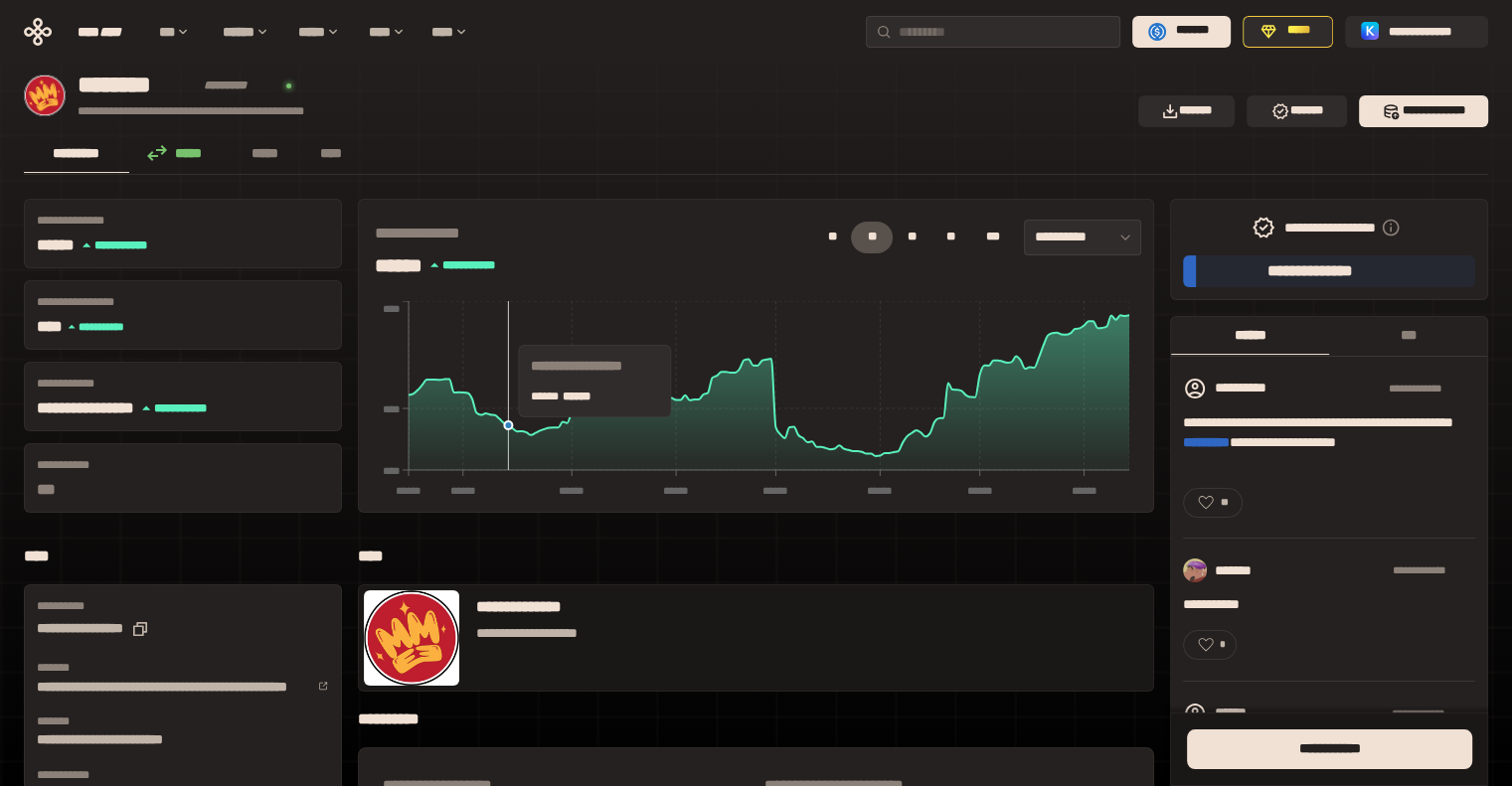 scroll, scrollTop: 0, scrollLeft: 0, axis: both 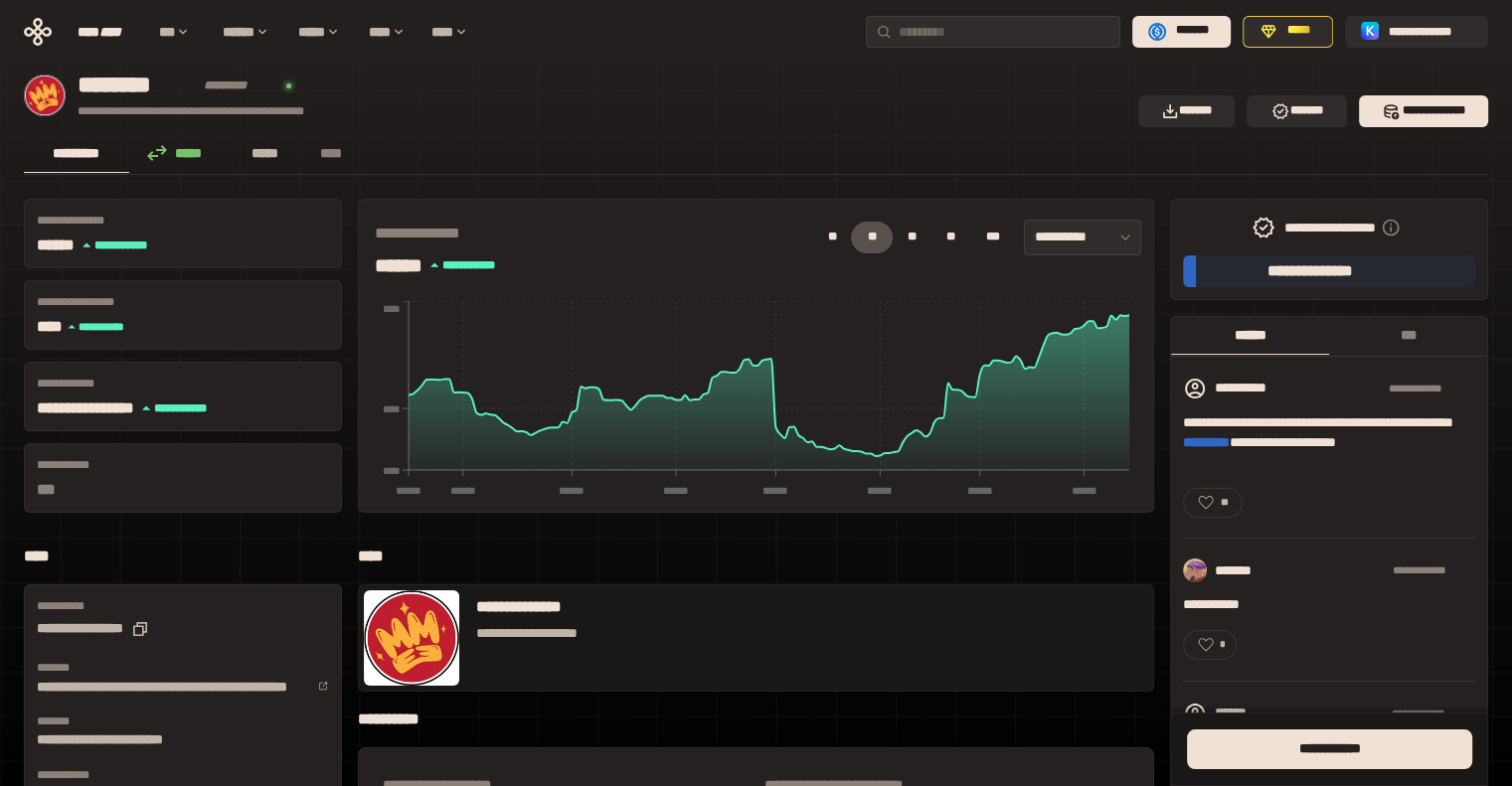 click on "*****" at bounding box center [265, 153] 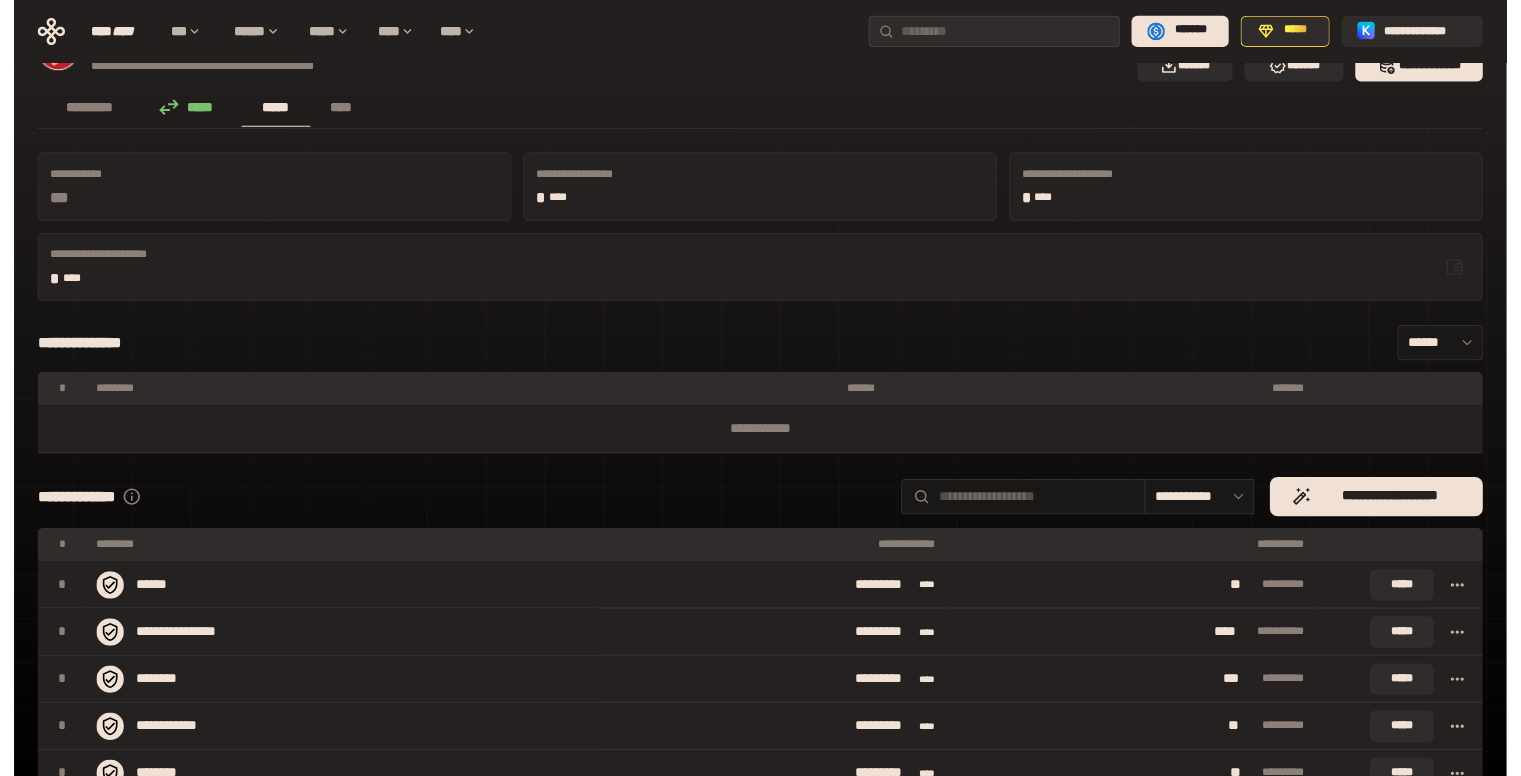 scroll, scrollTop: 0, scrollLeft: 0, axis: both 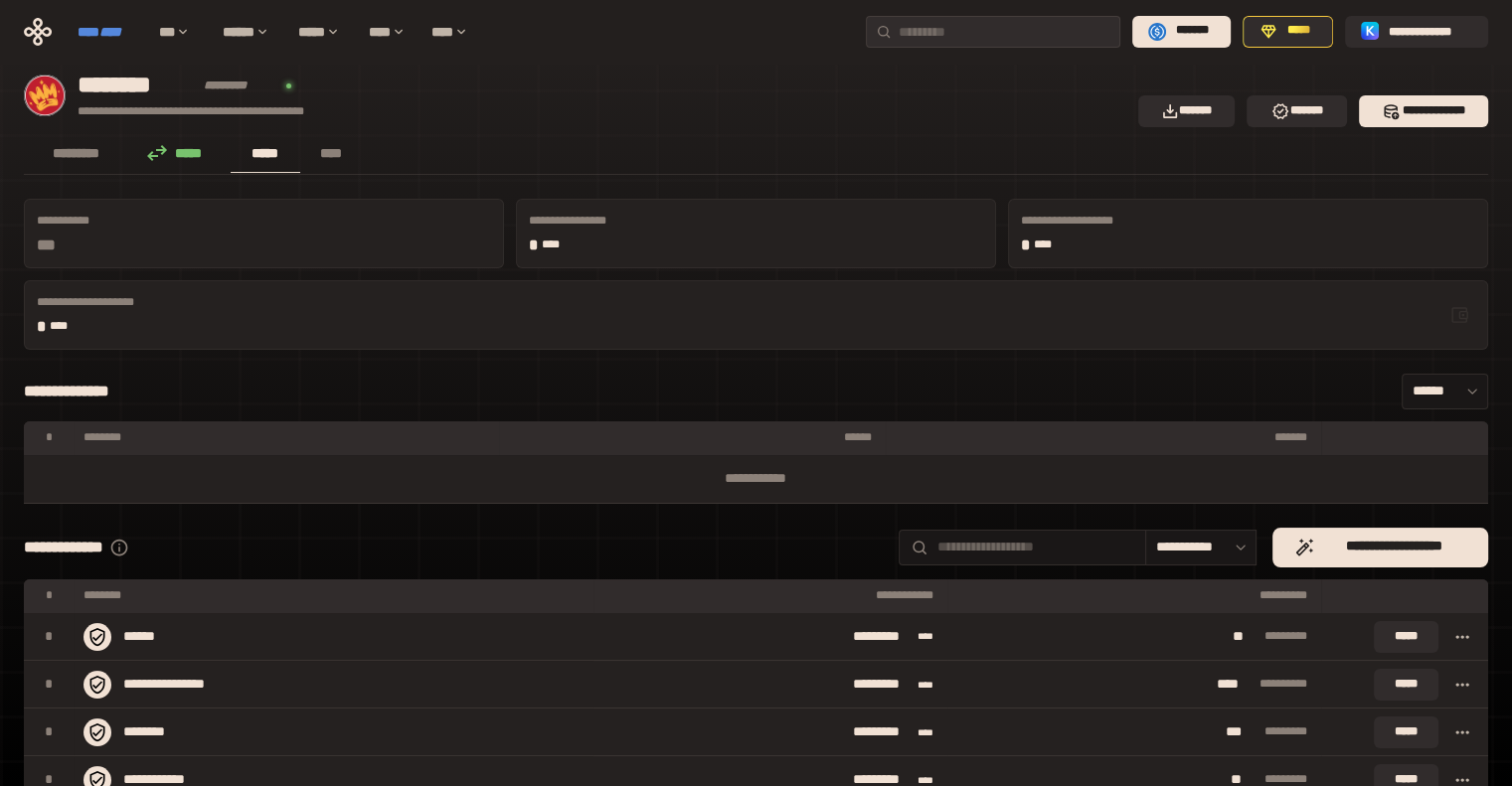 click on "****" at bounding box center [110, 32] 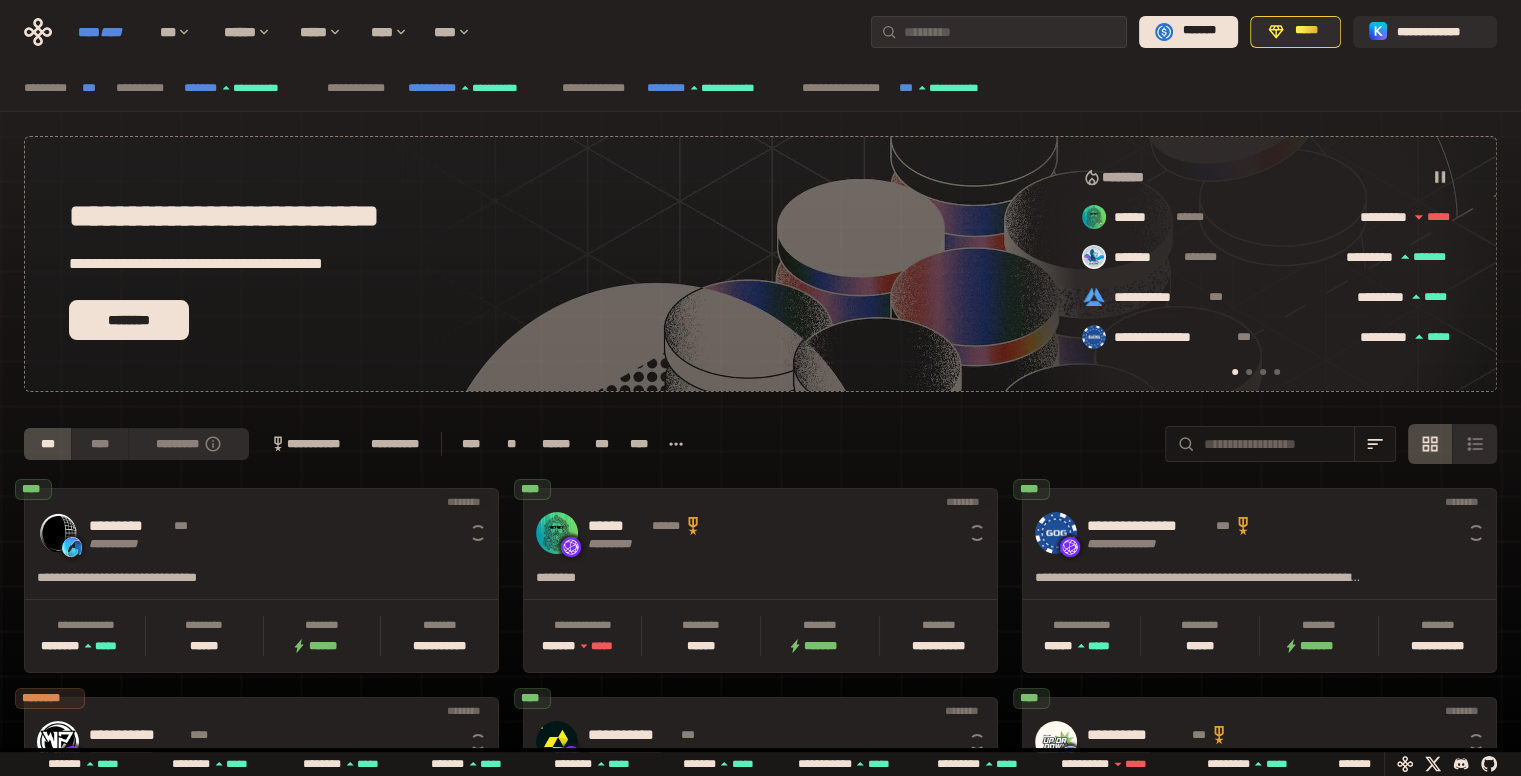 scroll, scrollTop: 0, scrollLeft: 16, axis: horizontal 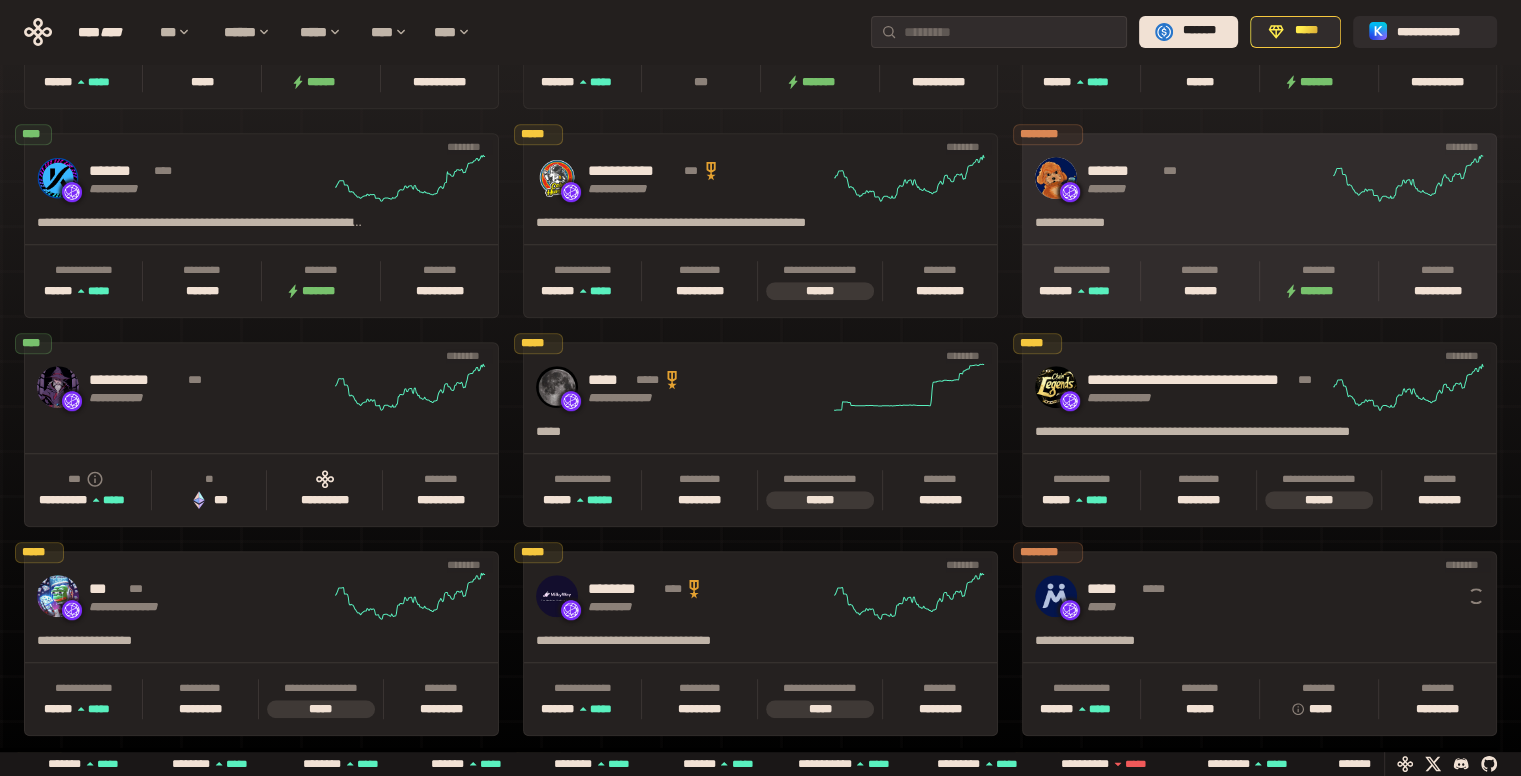 click on "******* ***    ********" at bounding box center [1181, 178] 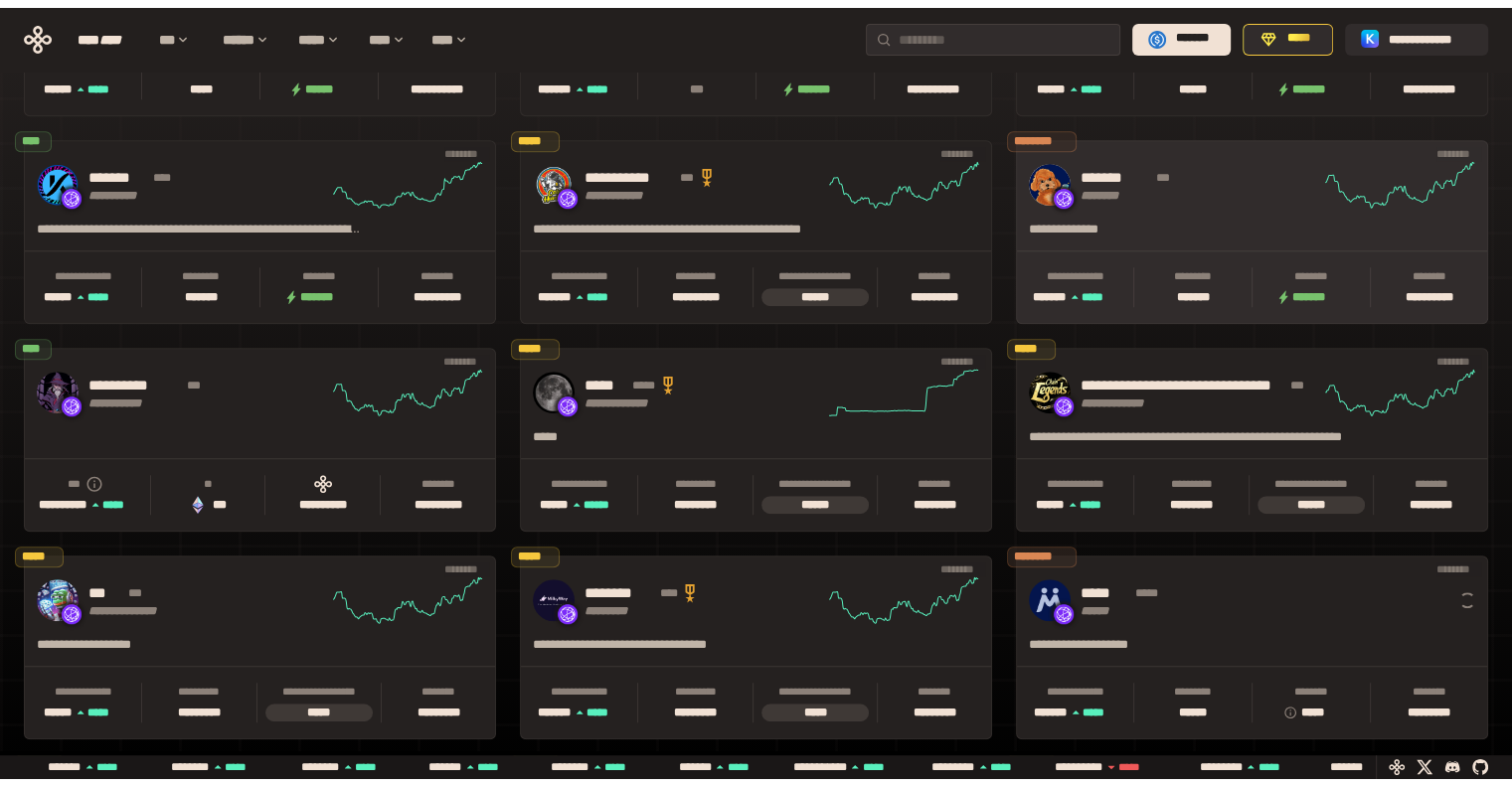 scroll, scrollTop: 0, scrollLeft: 0, axis: both 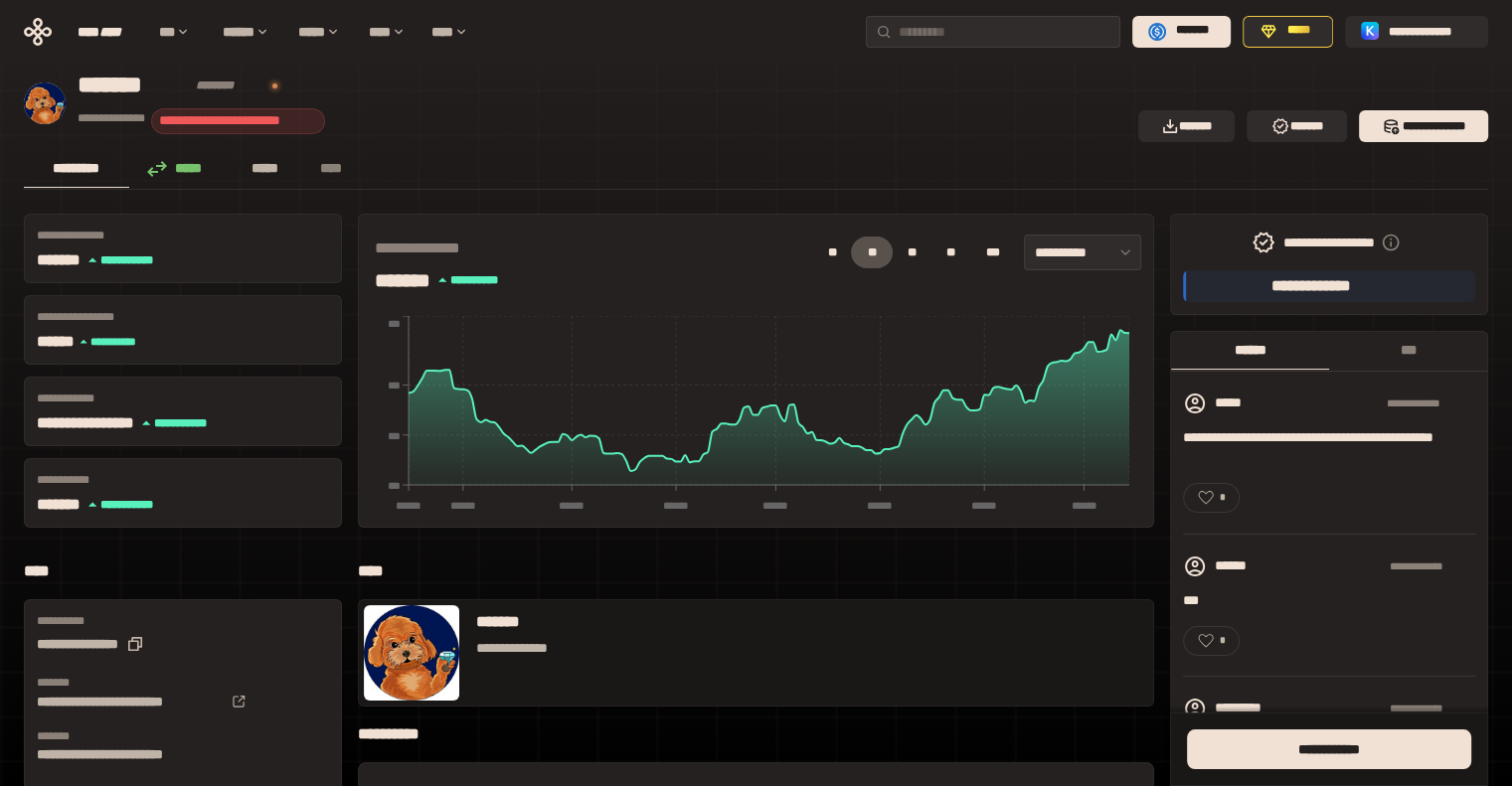 click on "*****" at bounding box center [265, 168] 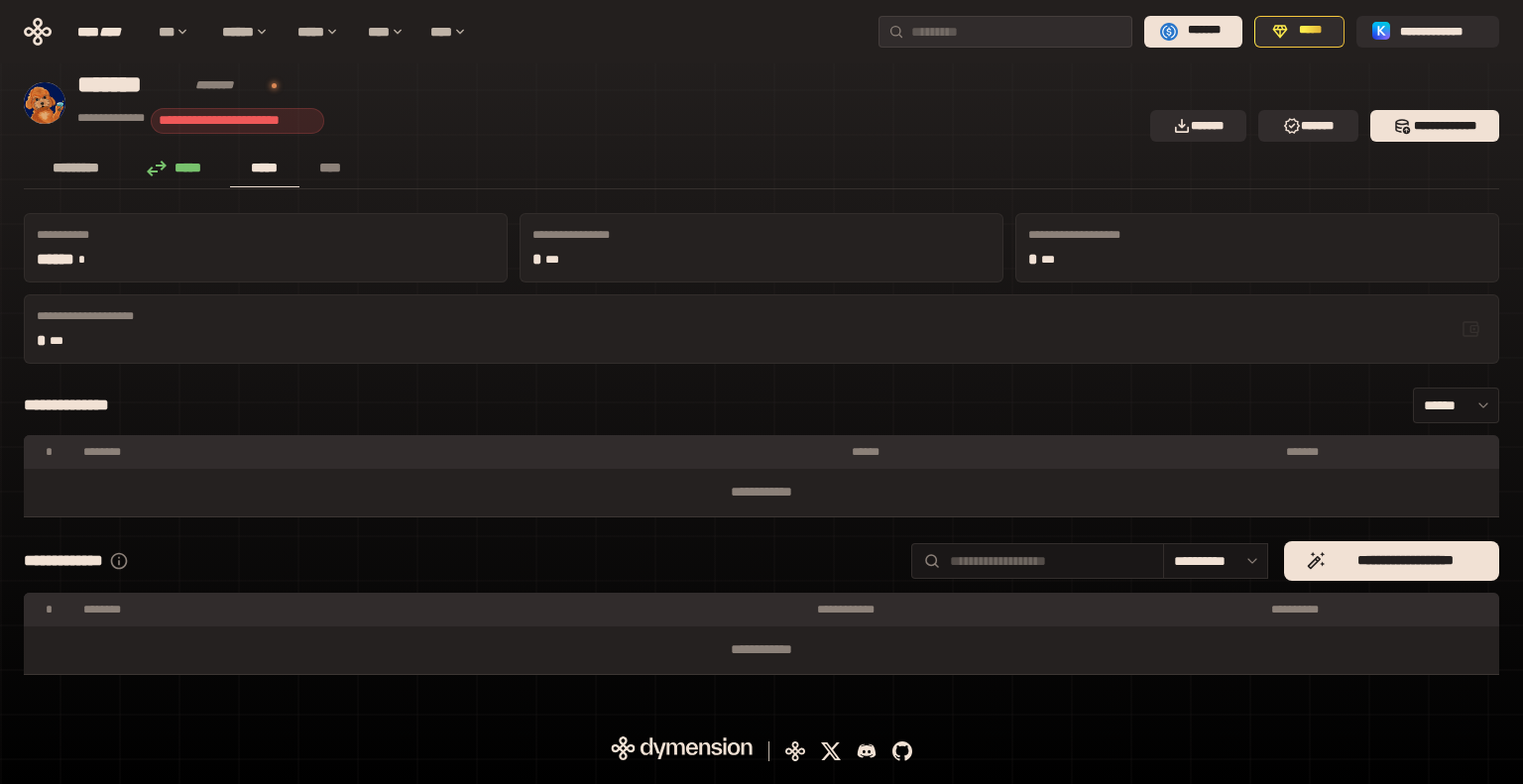 click on "*********" at bounding box center (76, 168) 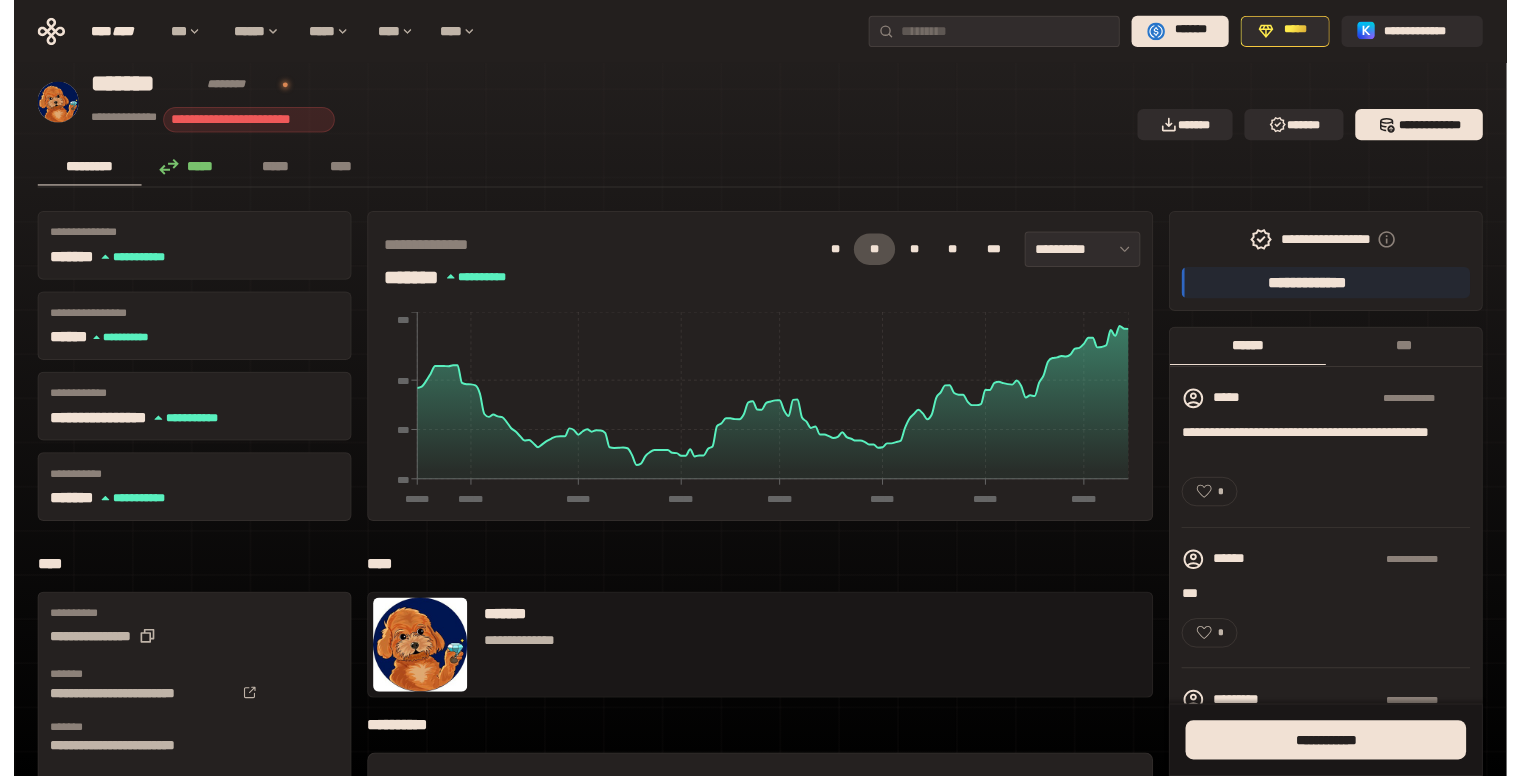 scroll, scrollTop: 0, scrollLeft: 0, axis: both 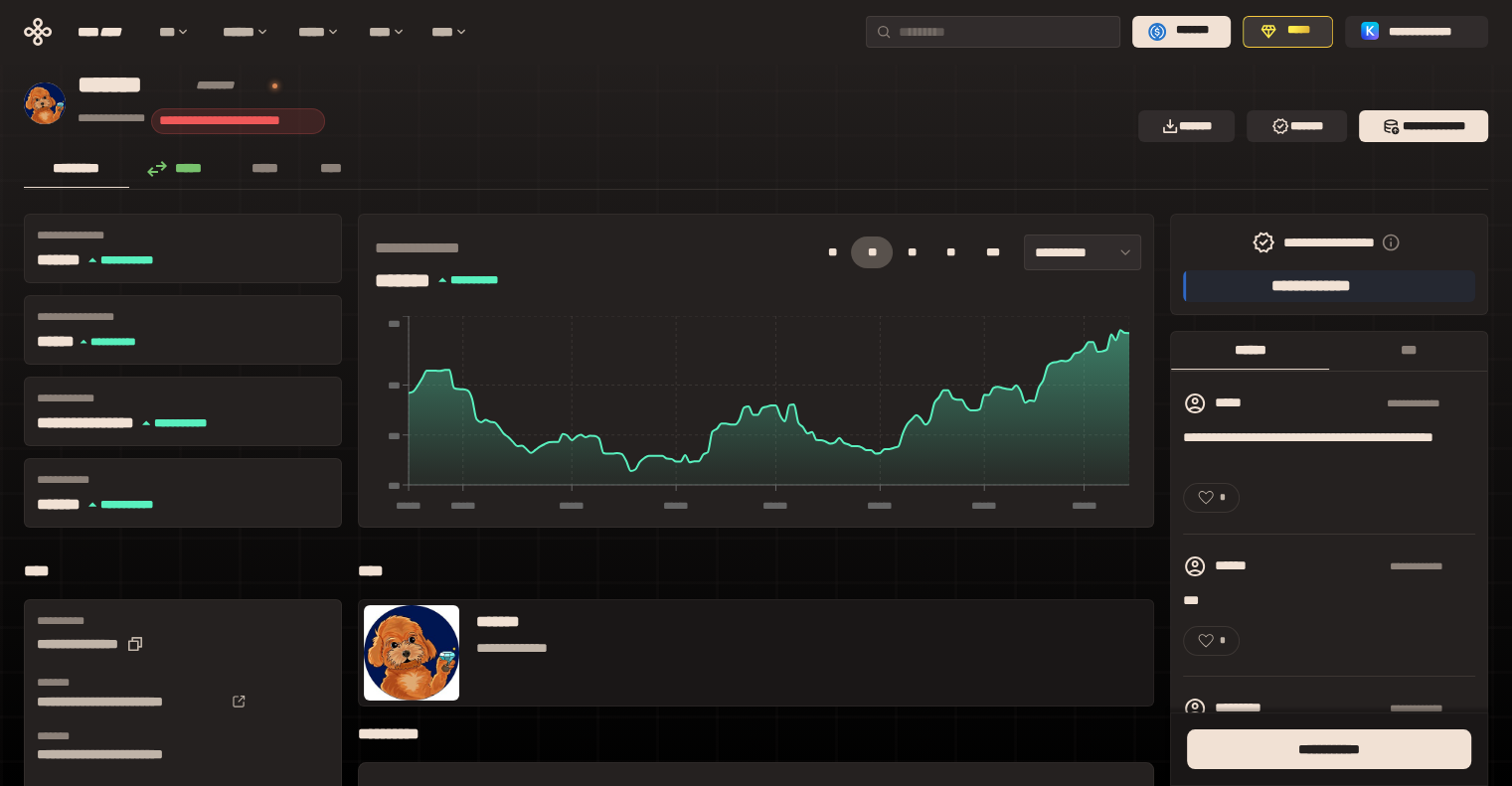 click on "*****" at bounding box center [1287, 32] 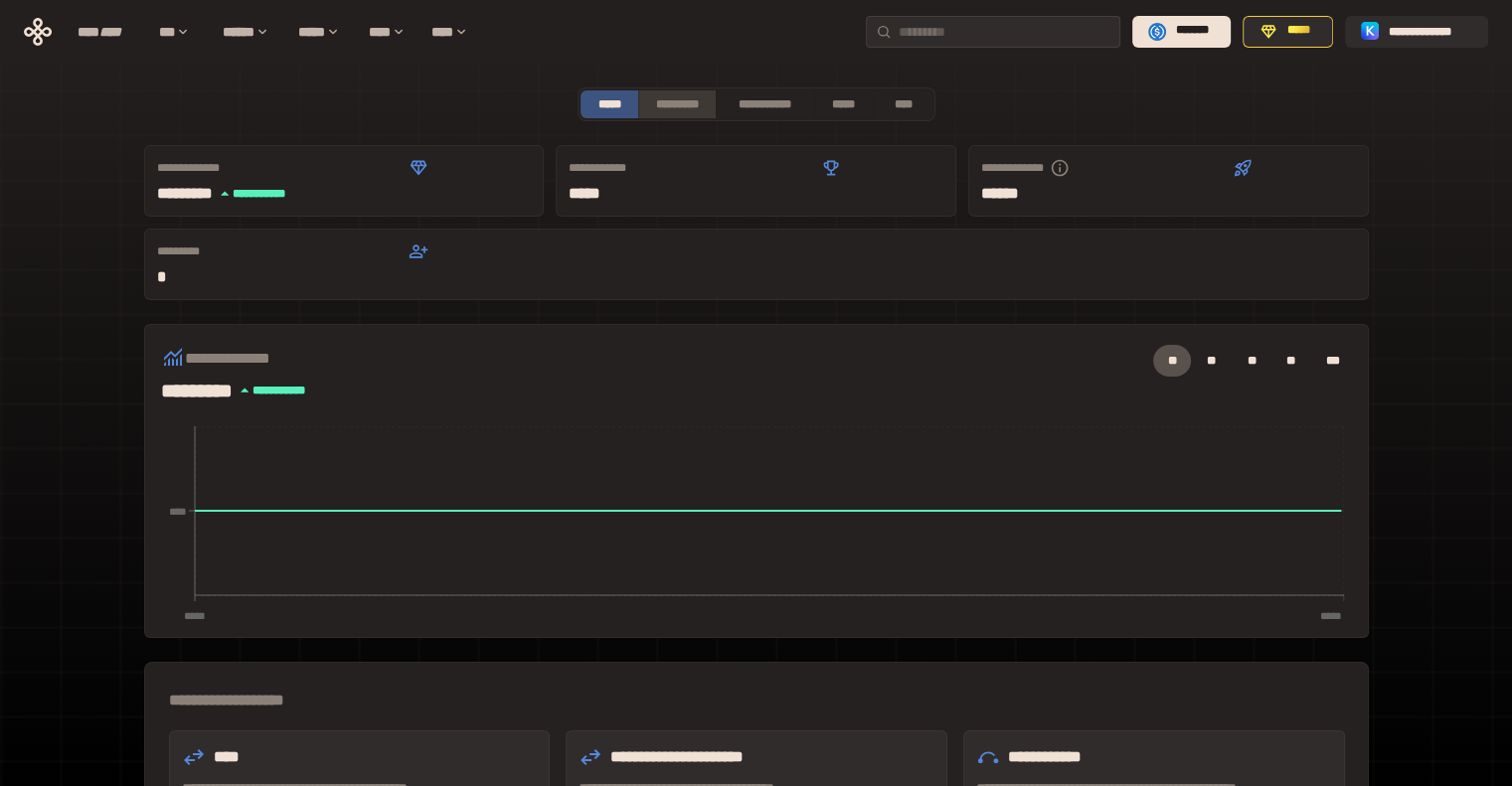 click on "*********" at bounding box center (676, 104) 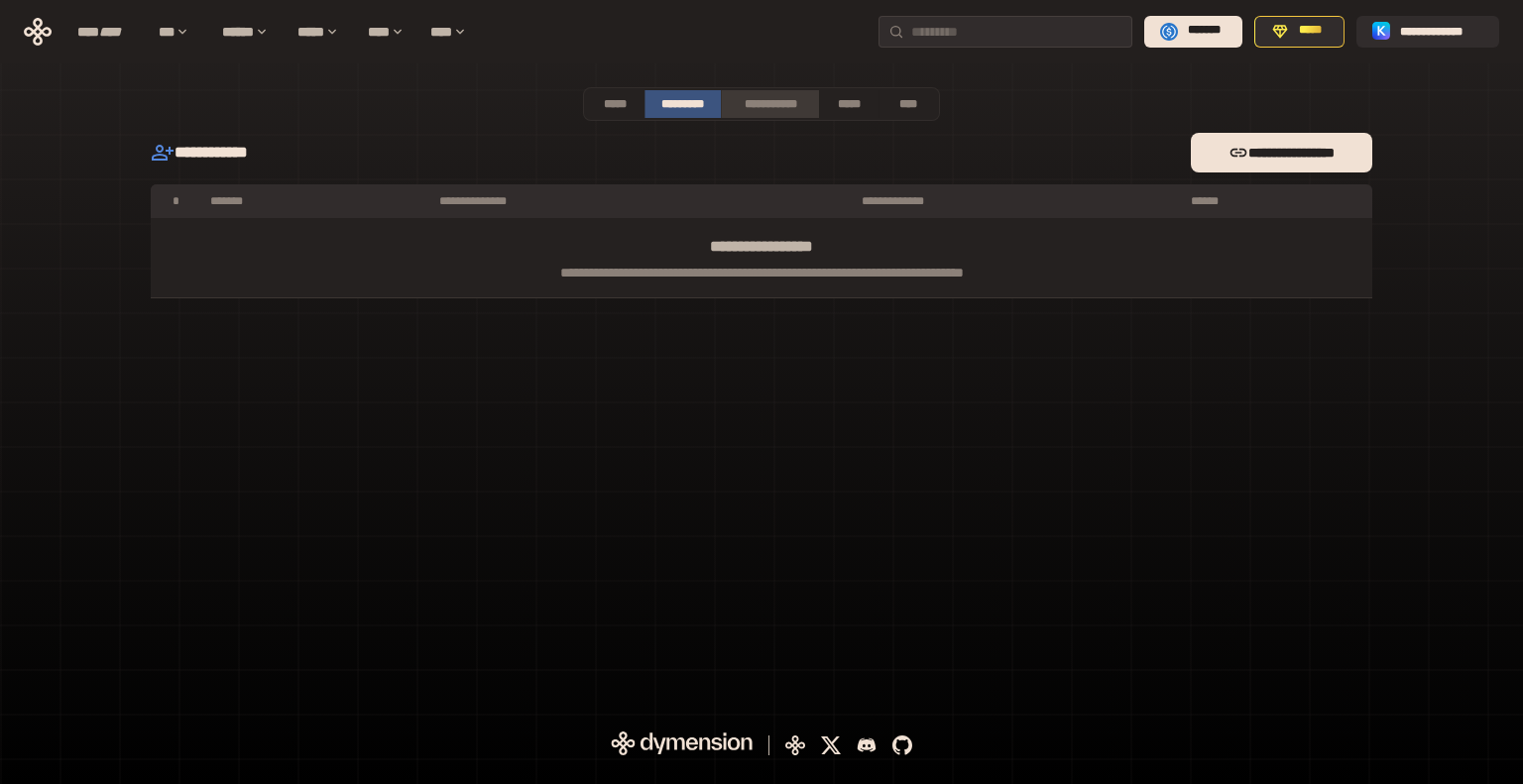 click on "**********" at bounding box center (769, 104) 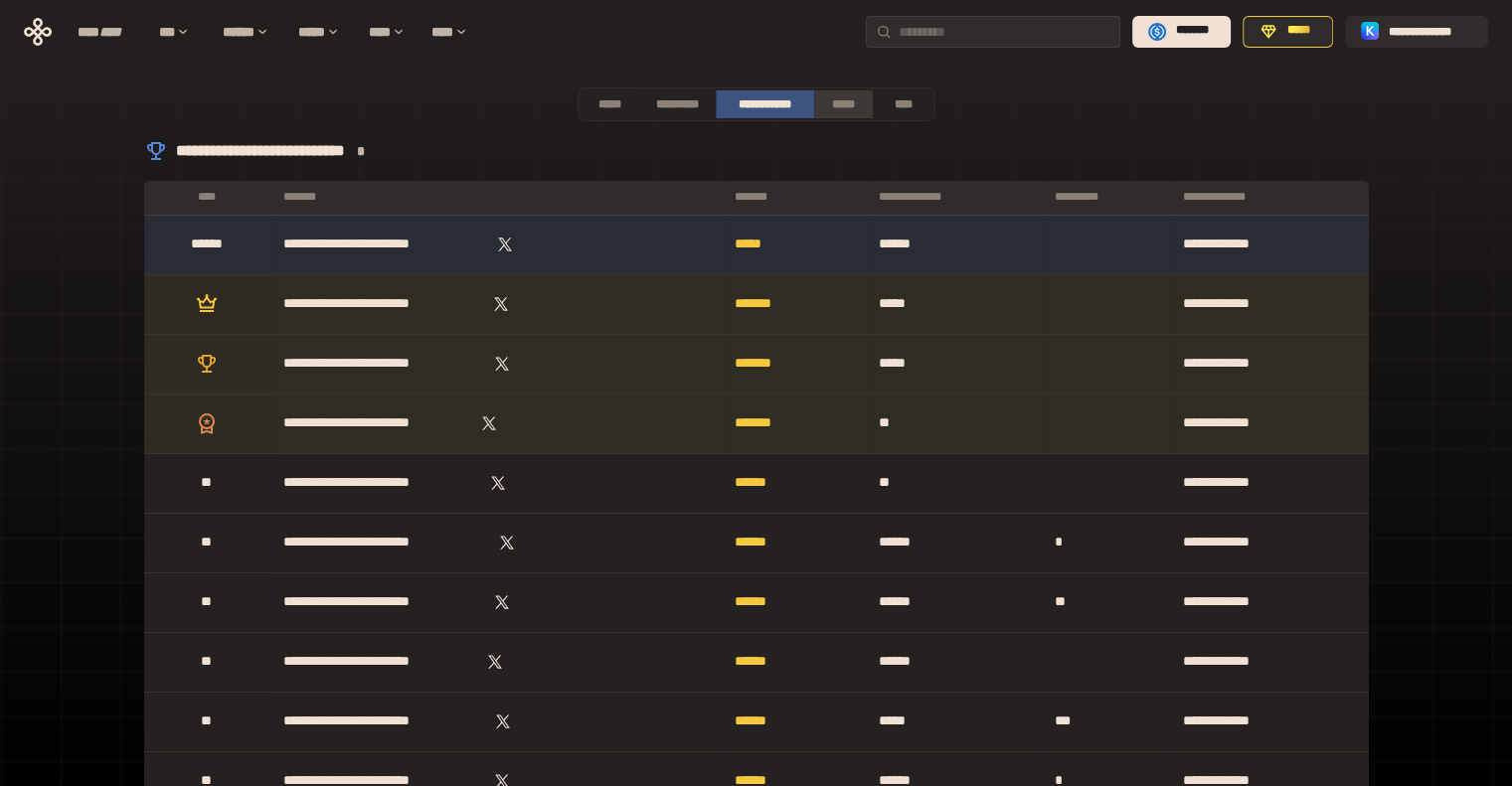 click on "*****" at bounding box center (844, 104) 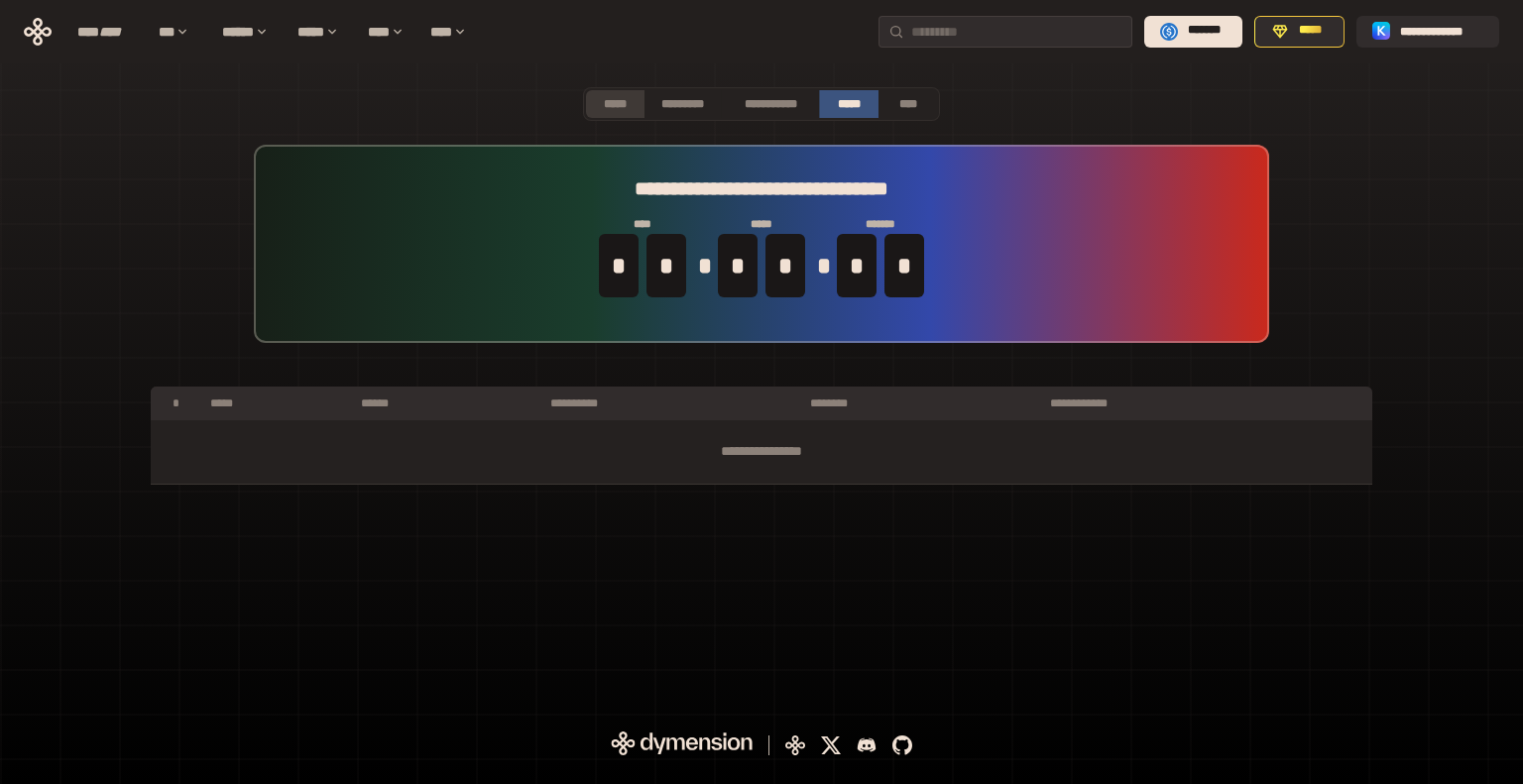 click on "*****" at bounding box center (615, 104) 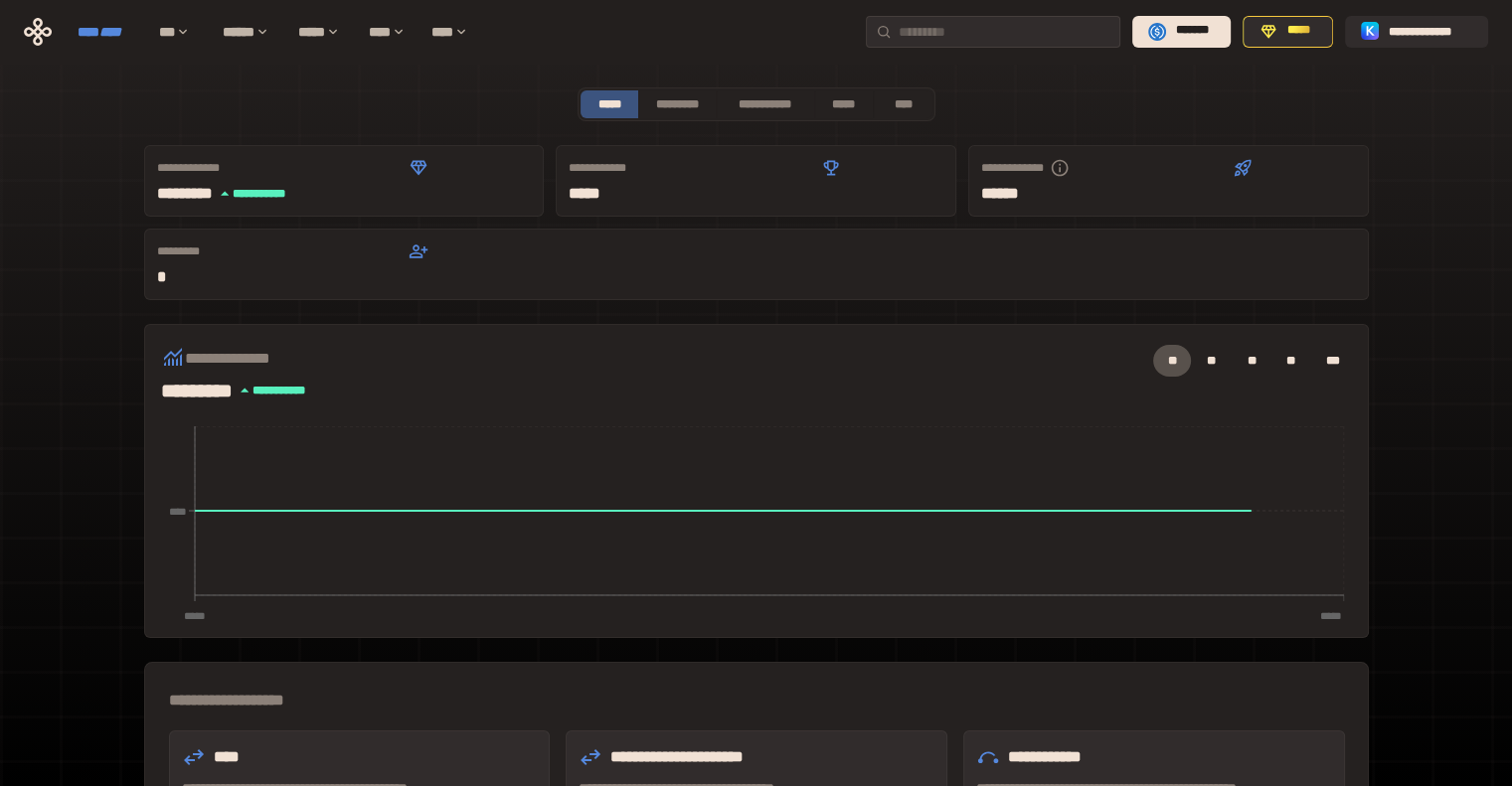 click on "****" at bounding box center (110, 32) 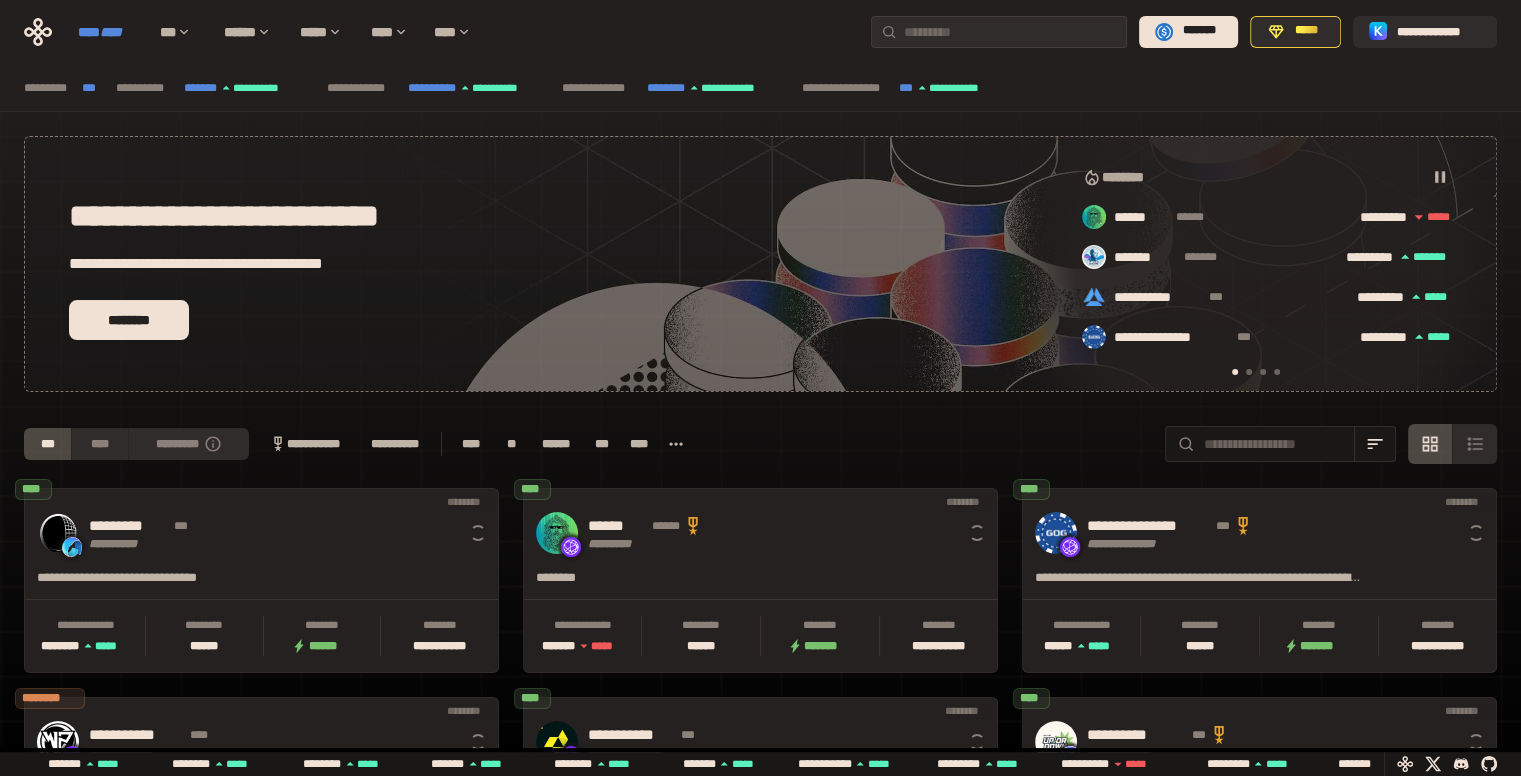 scroll, scrollTop: 0, scrollLeft: 16, axis: horizontal 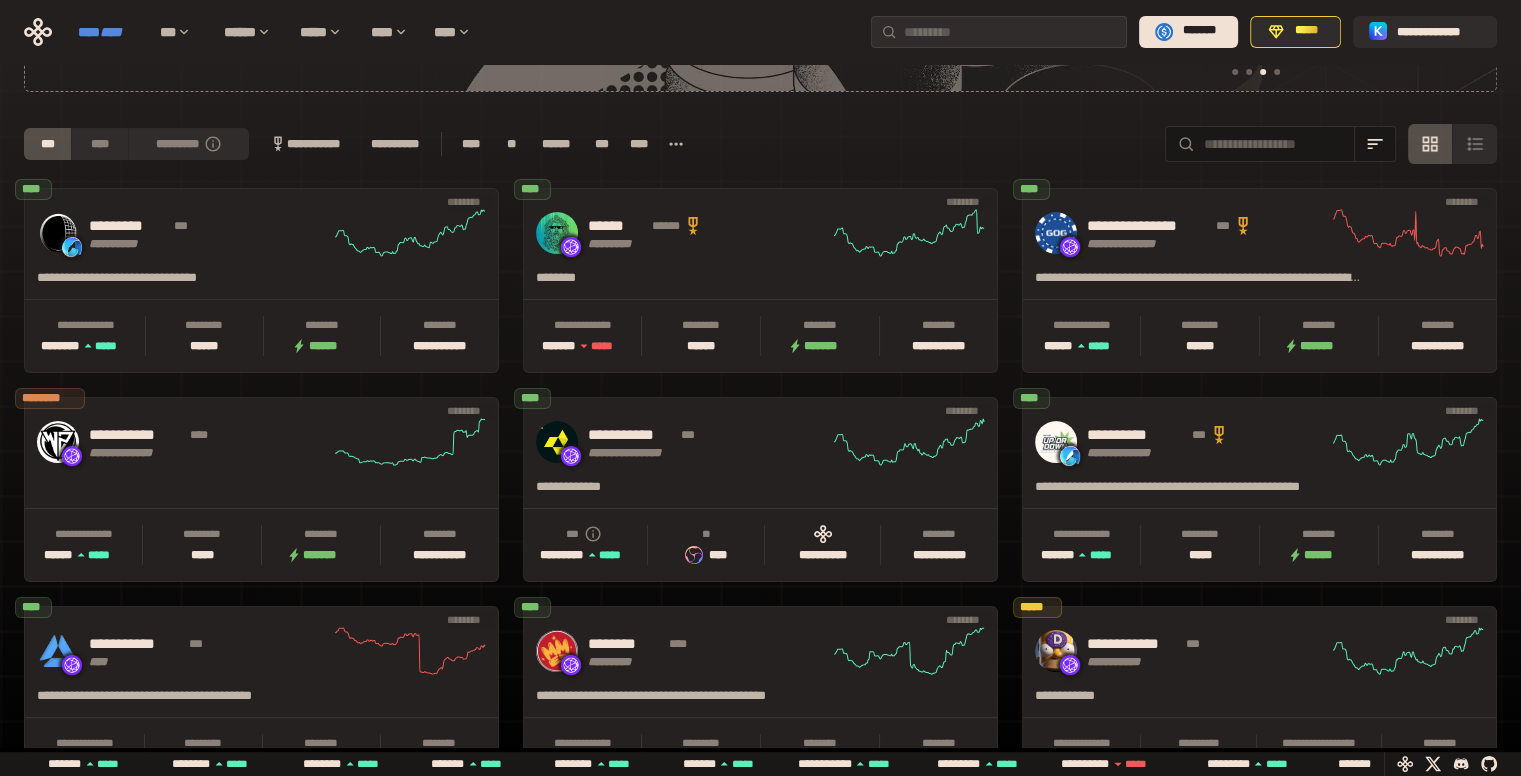 click on "****" at bounding box center (111, 32) 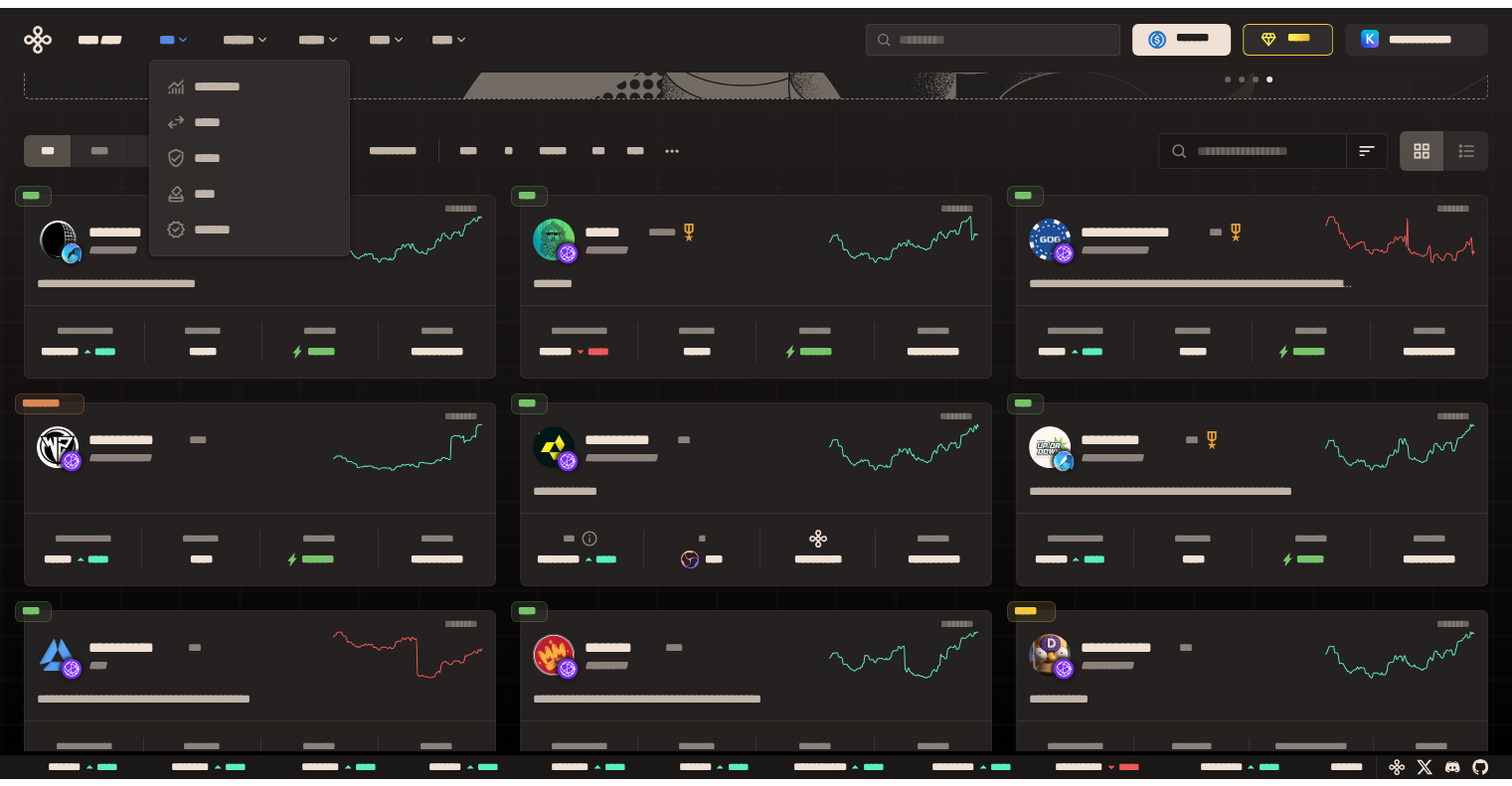 scroll, scrollTop: 0, scrollLeft: 1268, axis: horizontal 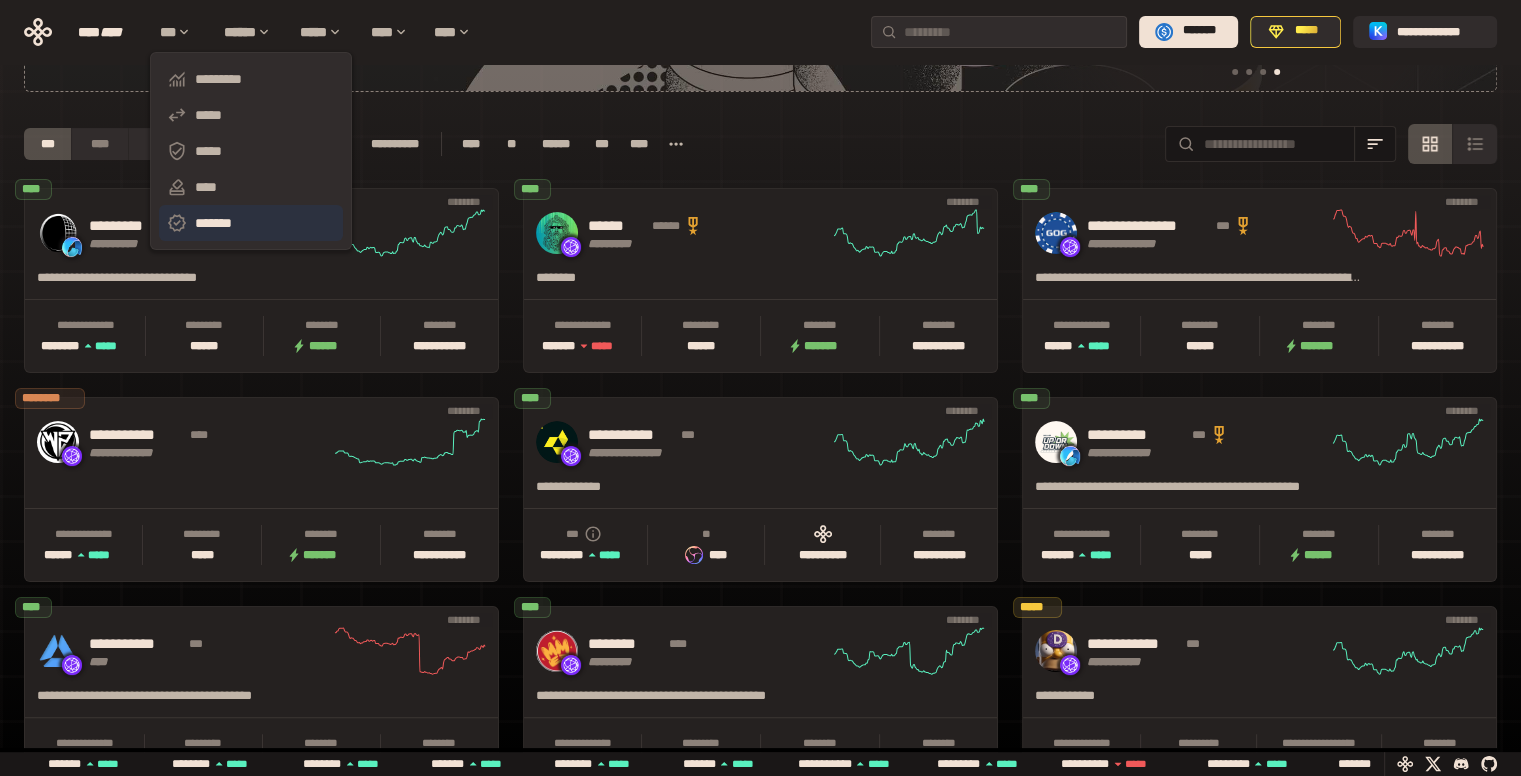 click on "*******" at bounding box center [251, 223] 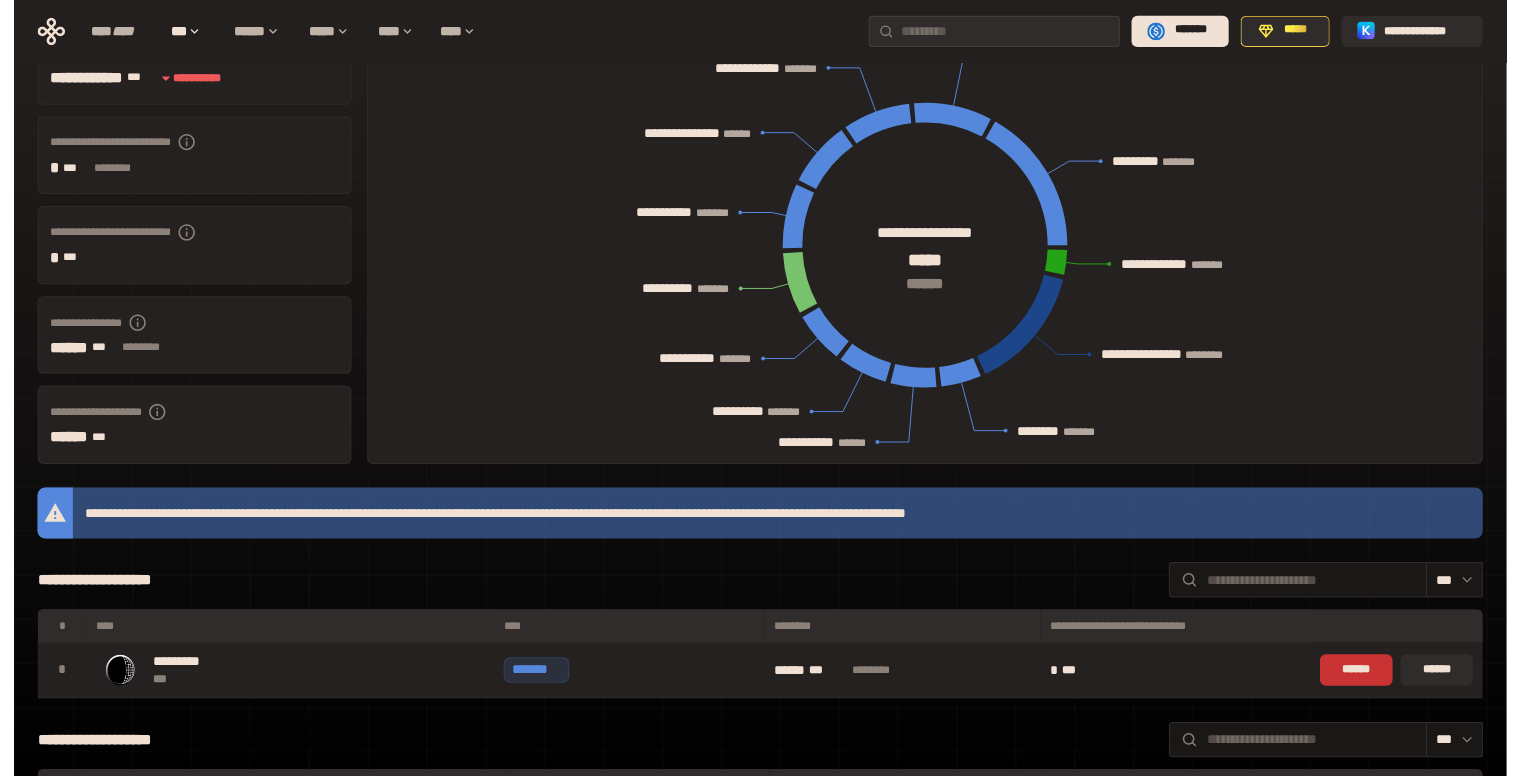 scroll, scrollTop: 0, scrollLeft: 0, axis: both 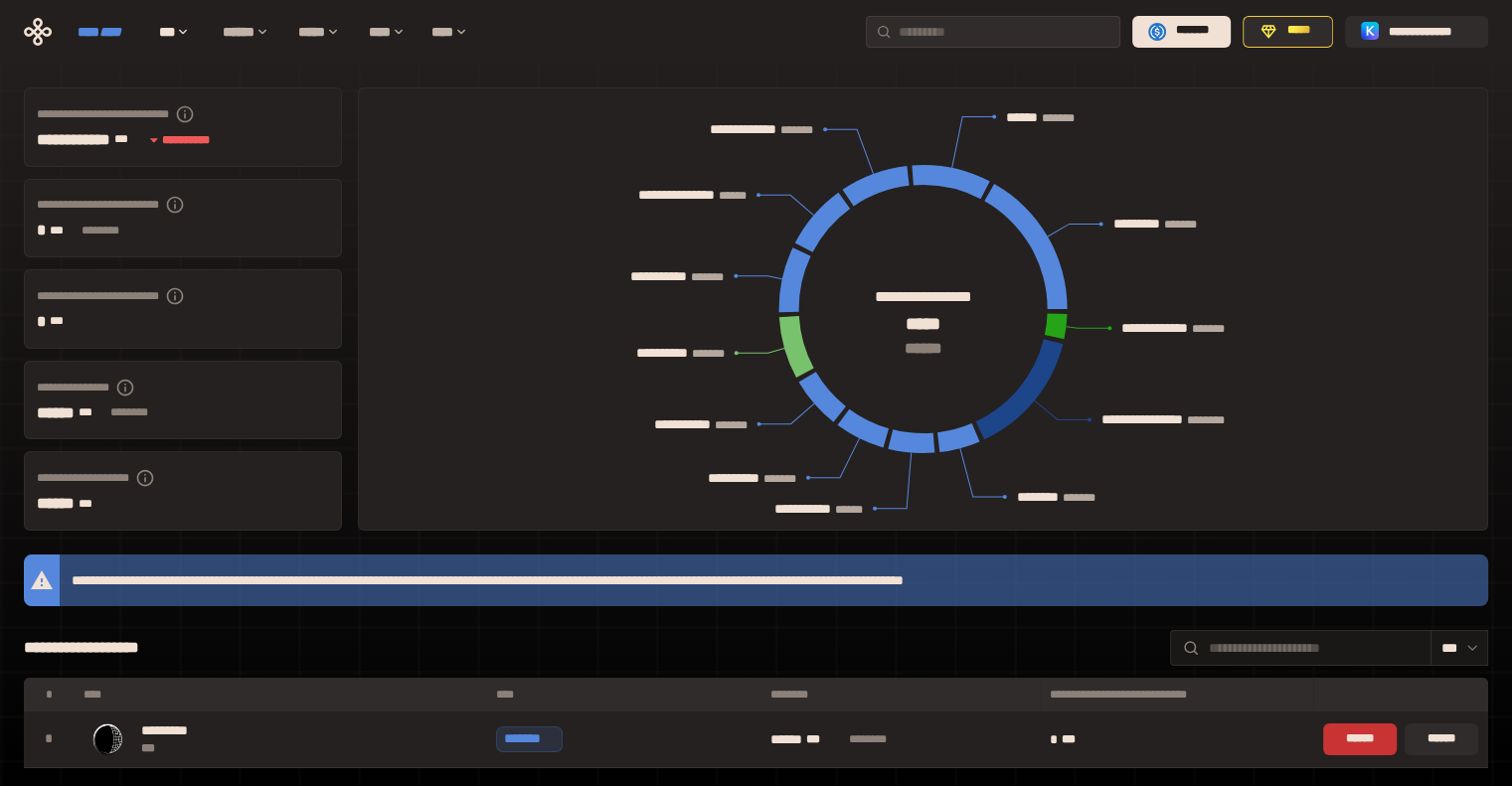 click on "****" at bounding box center (110, 32) 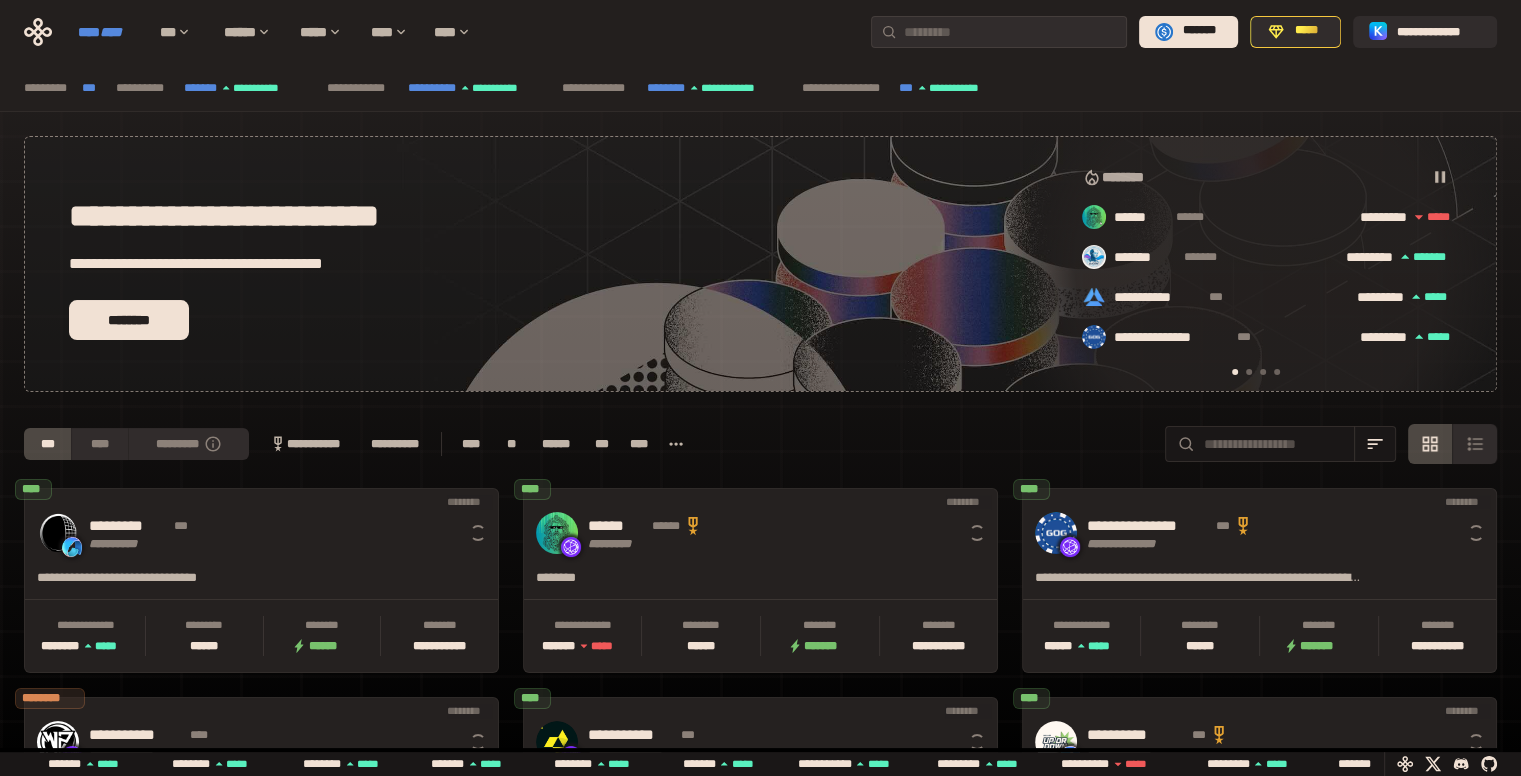 scroll, scrollTop: 0, scrollLeft: 16, axis: horizontal 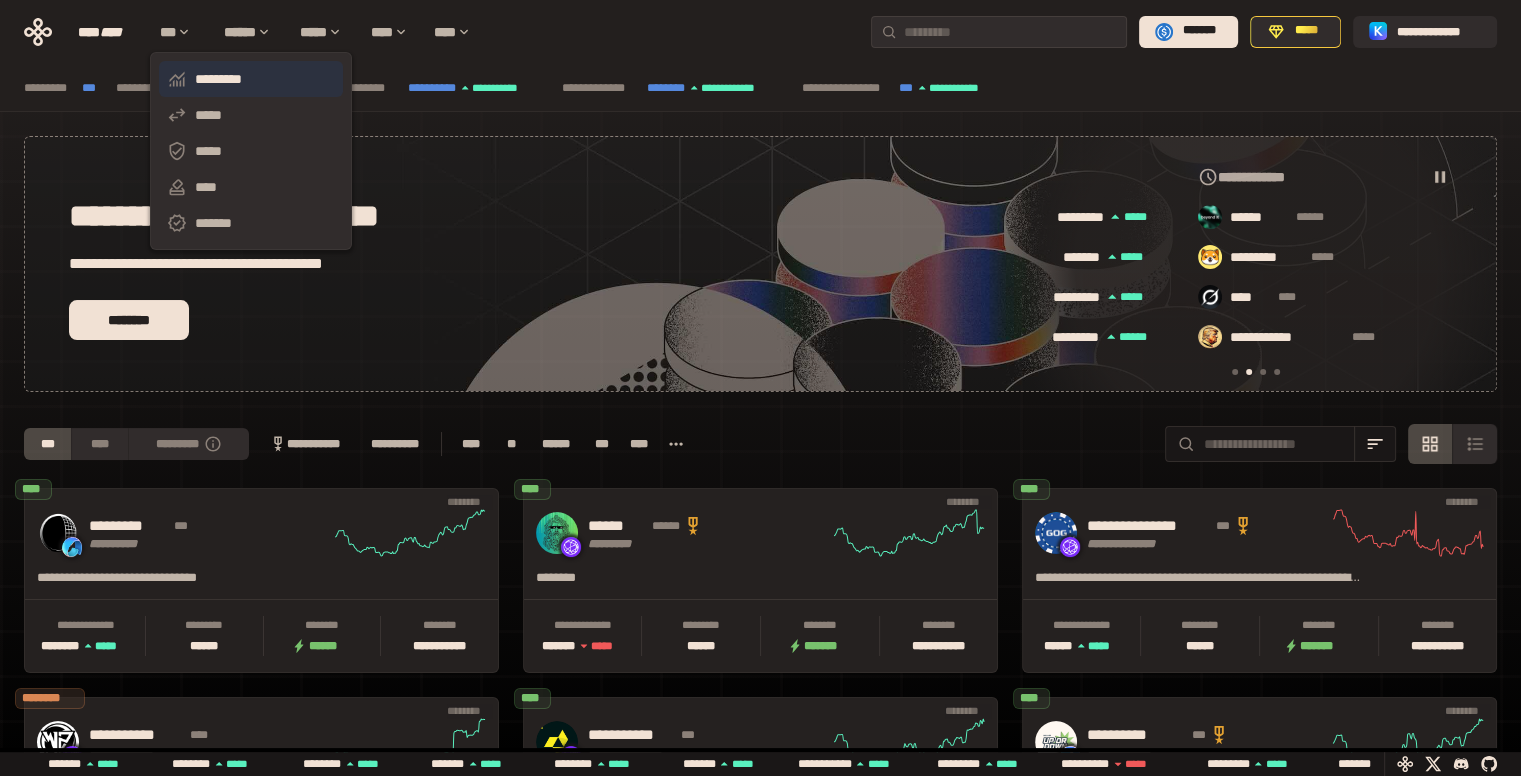 click on "*********" at bounding box center [251, 79] 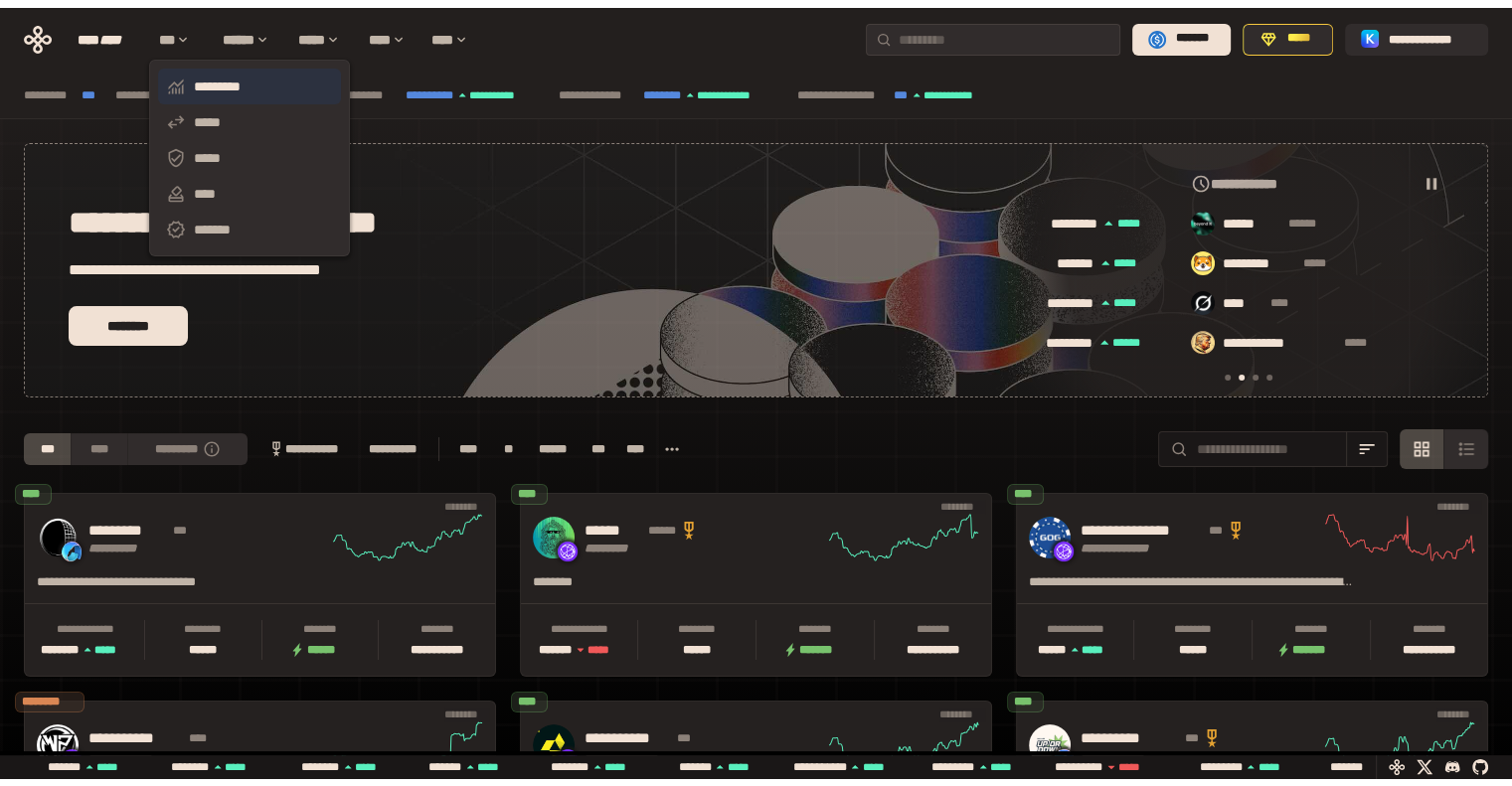 scroll, scrollTop: 0, scrollLeft: 0, axis: both 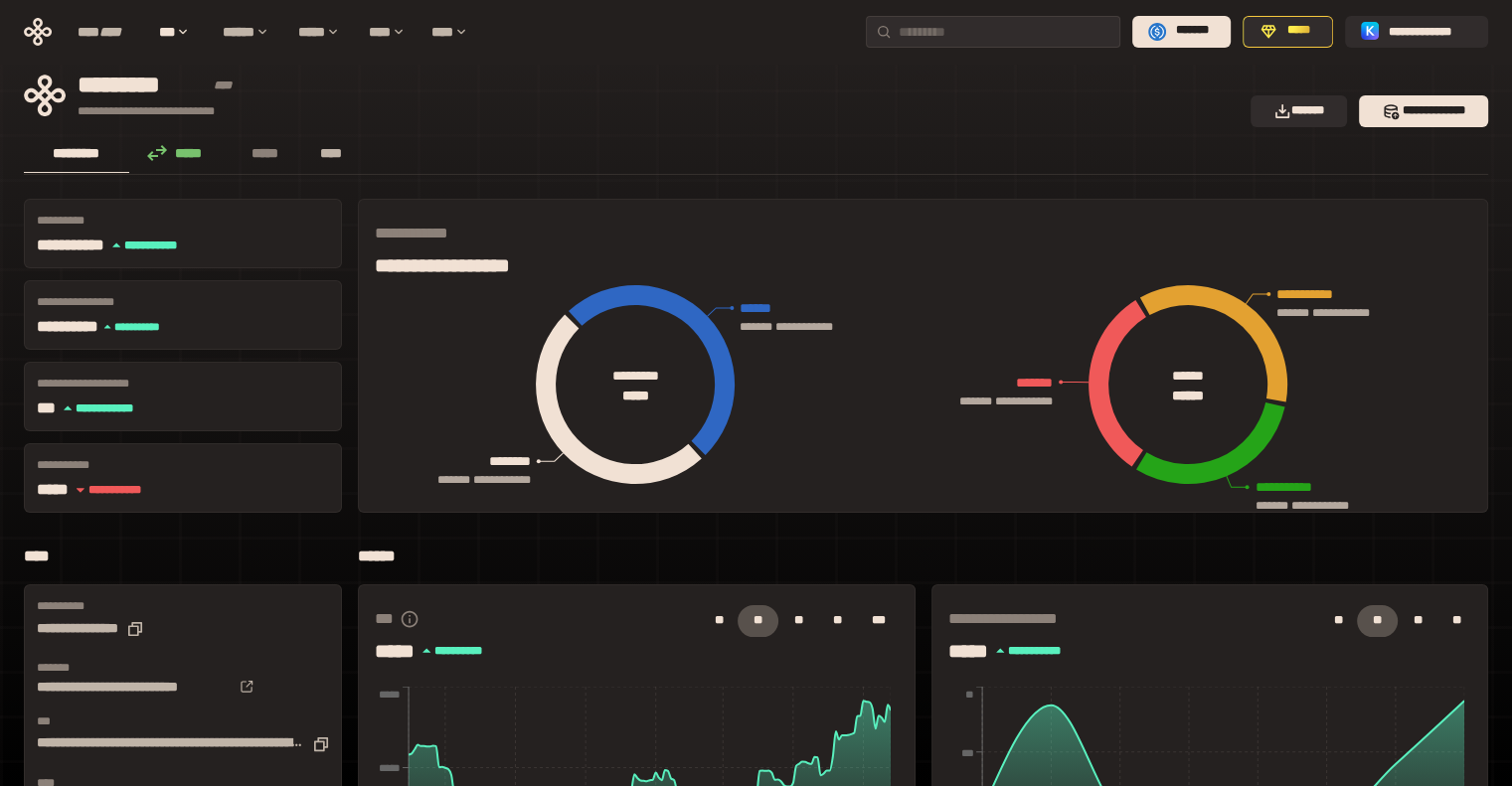 click on "****" at bounding box center [331, 153] 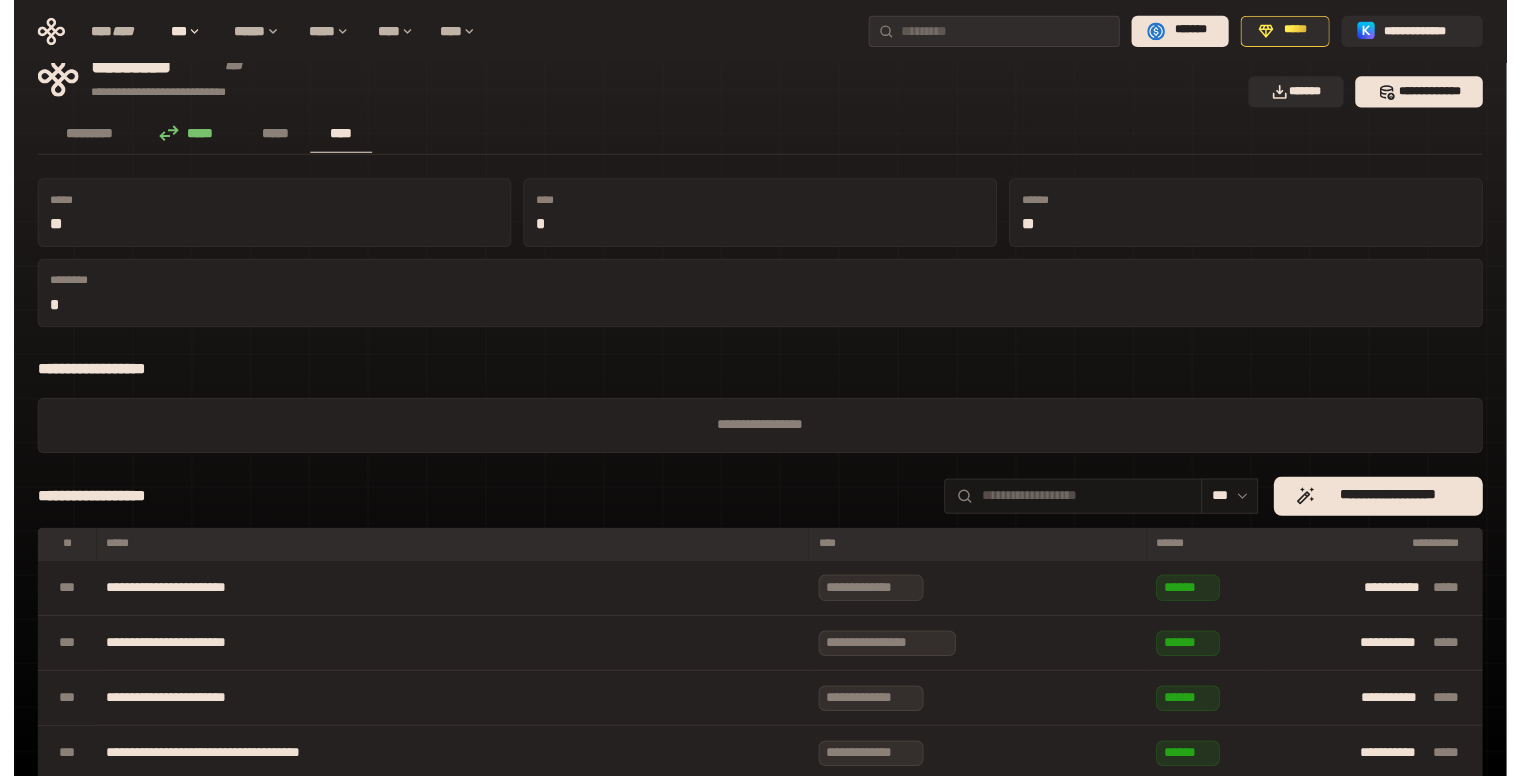 scroll, scrollTop: 0, scrollLeft: 0, axis: both 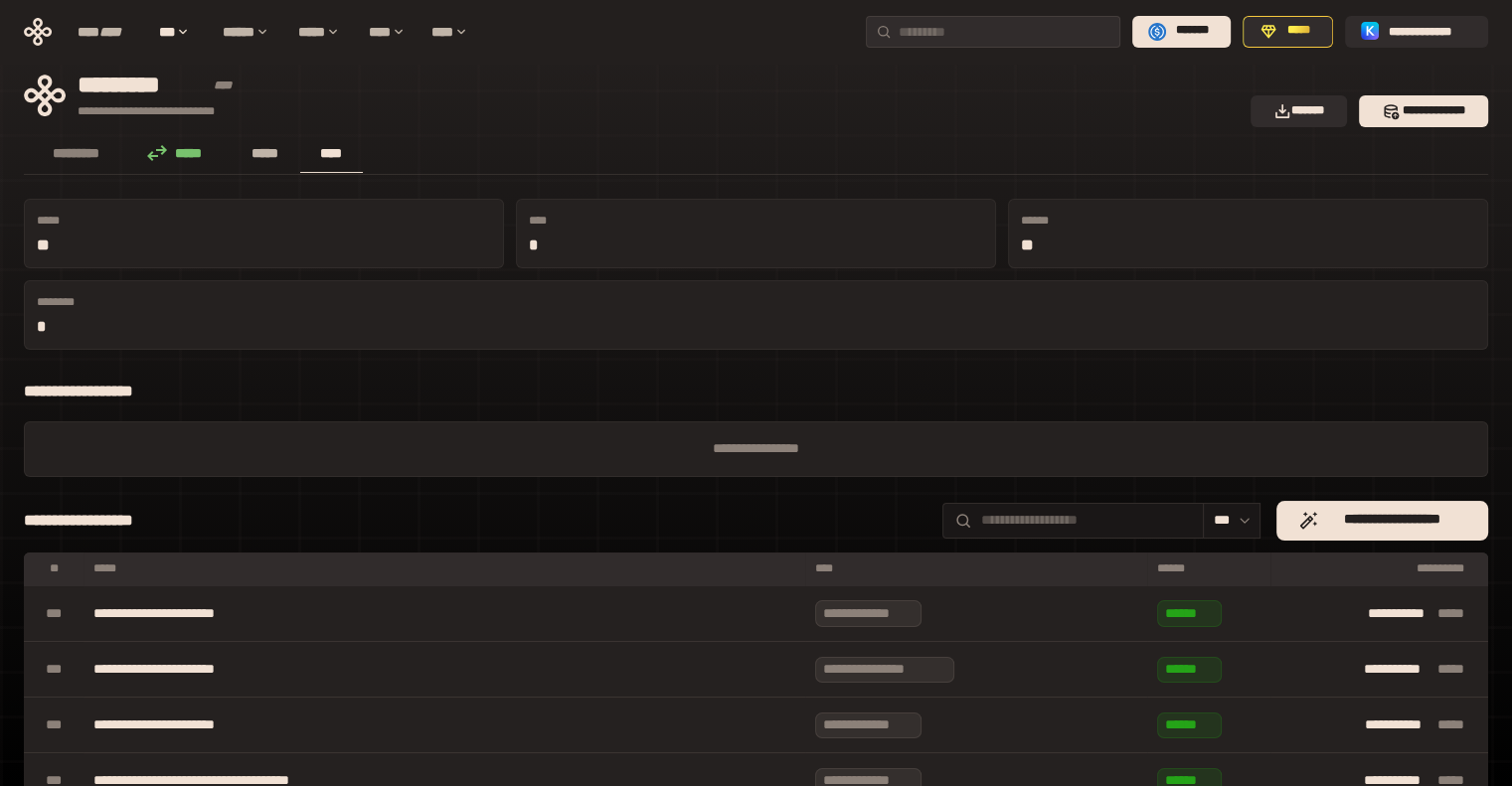 click on "*****" at bounding box center (265, 153) 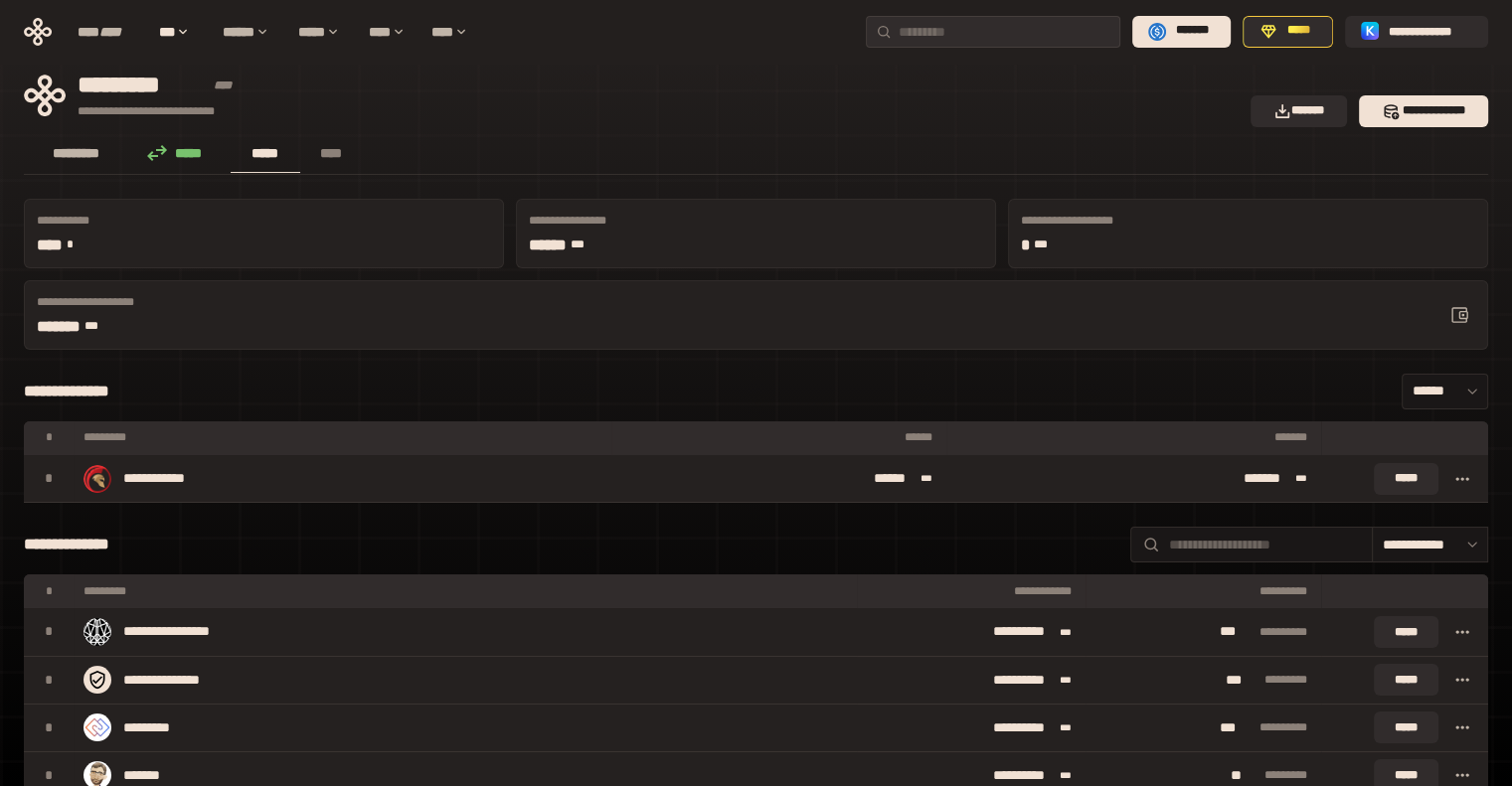 click on "*********" at bounding box center (77, 153) 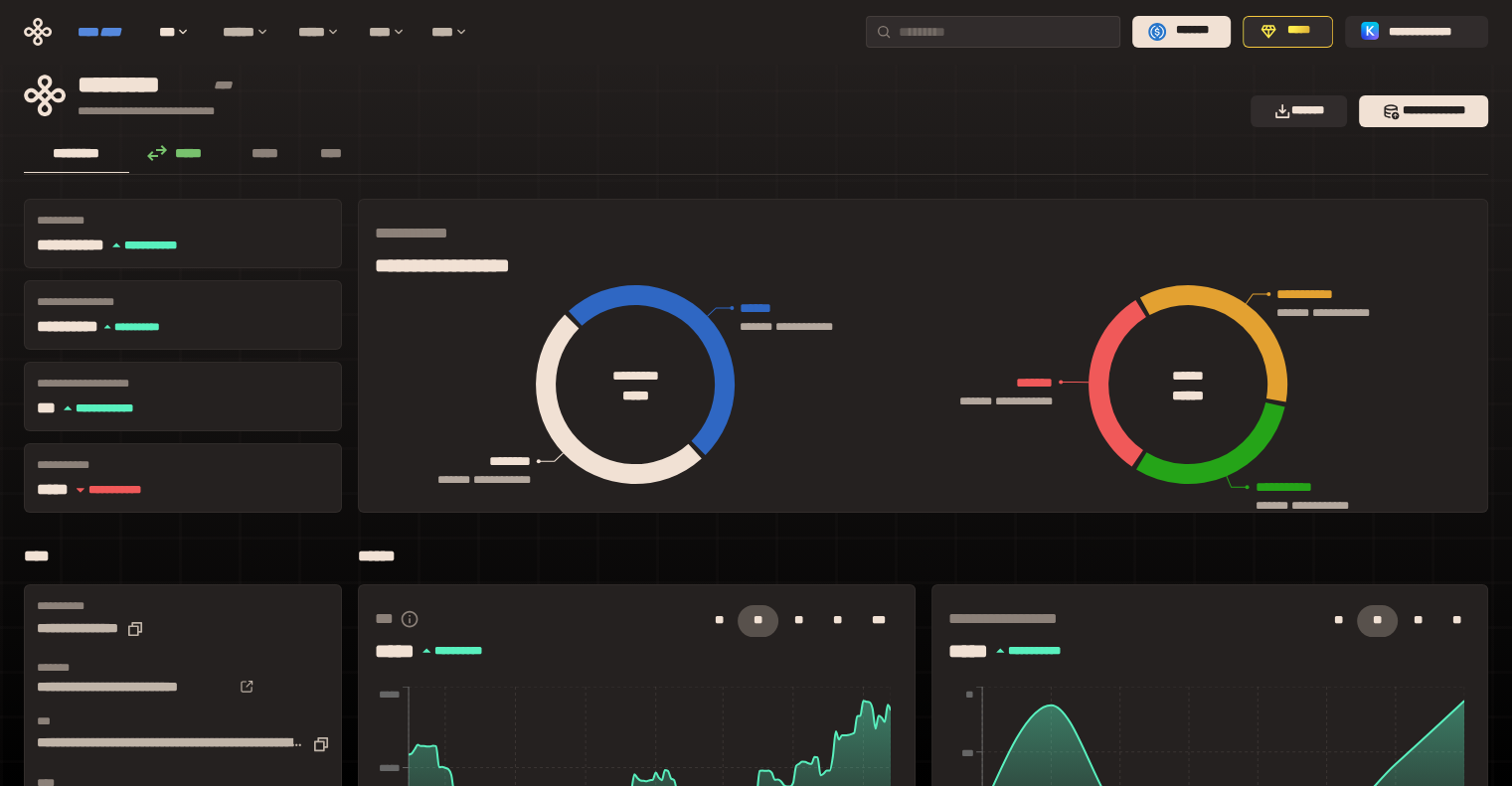 click on "****" at bounding box center [110, 32] 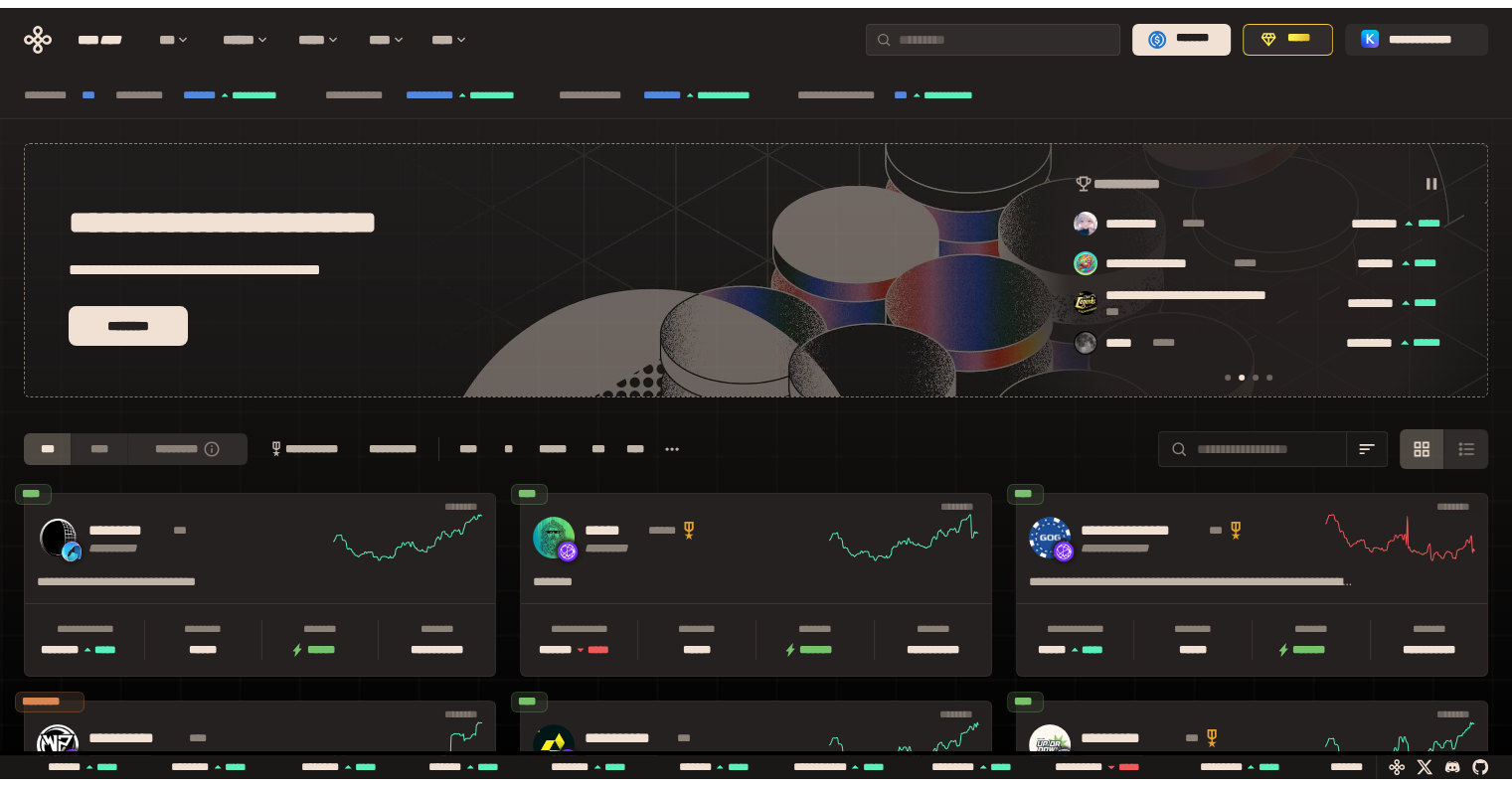 scroll, scrollTop: 0, scrollLeft: 433, axis: horizontal 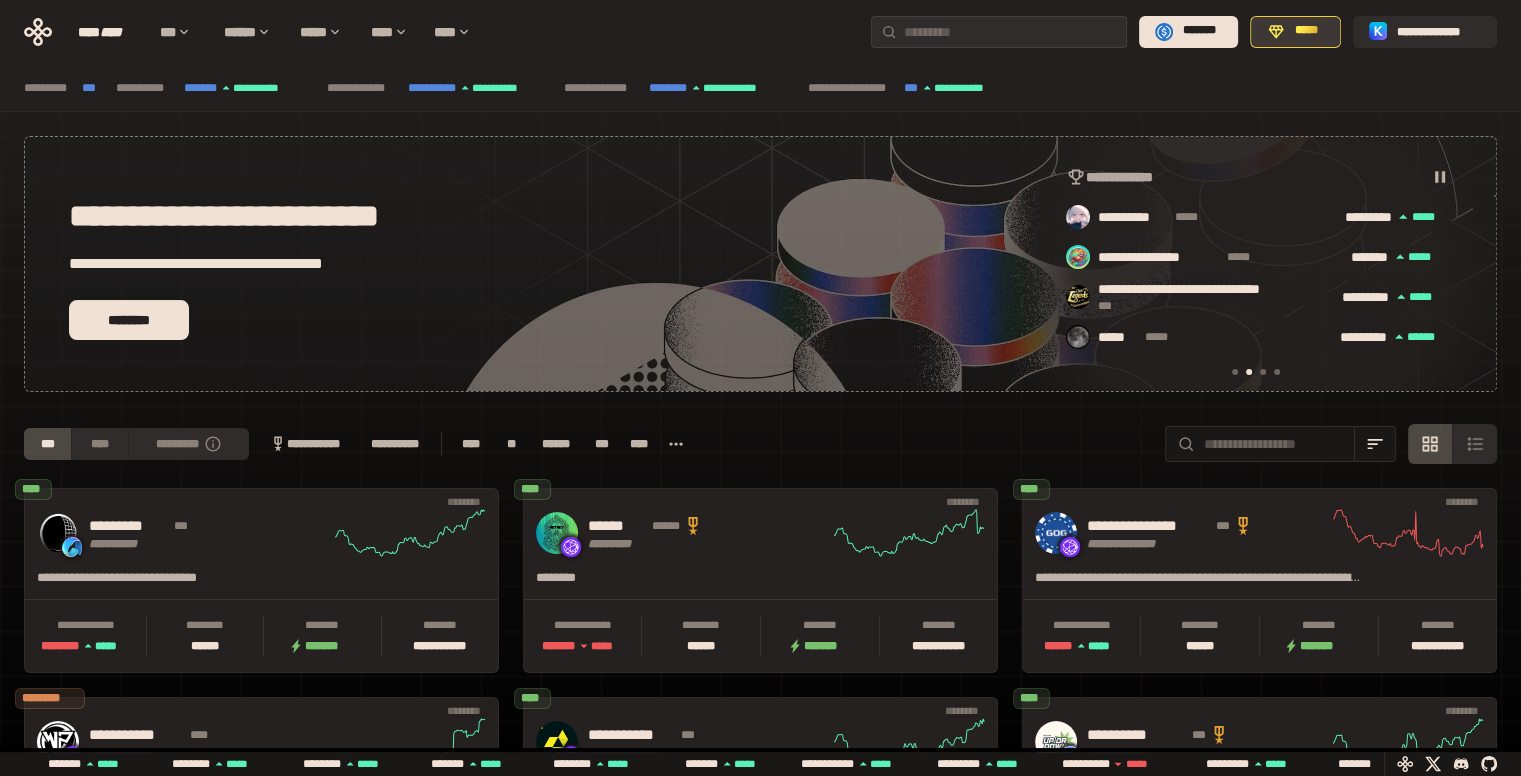 click on "*****" at bounding box center [1306, 31] 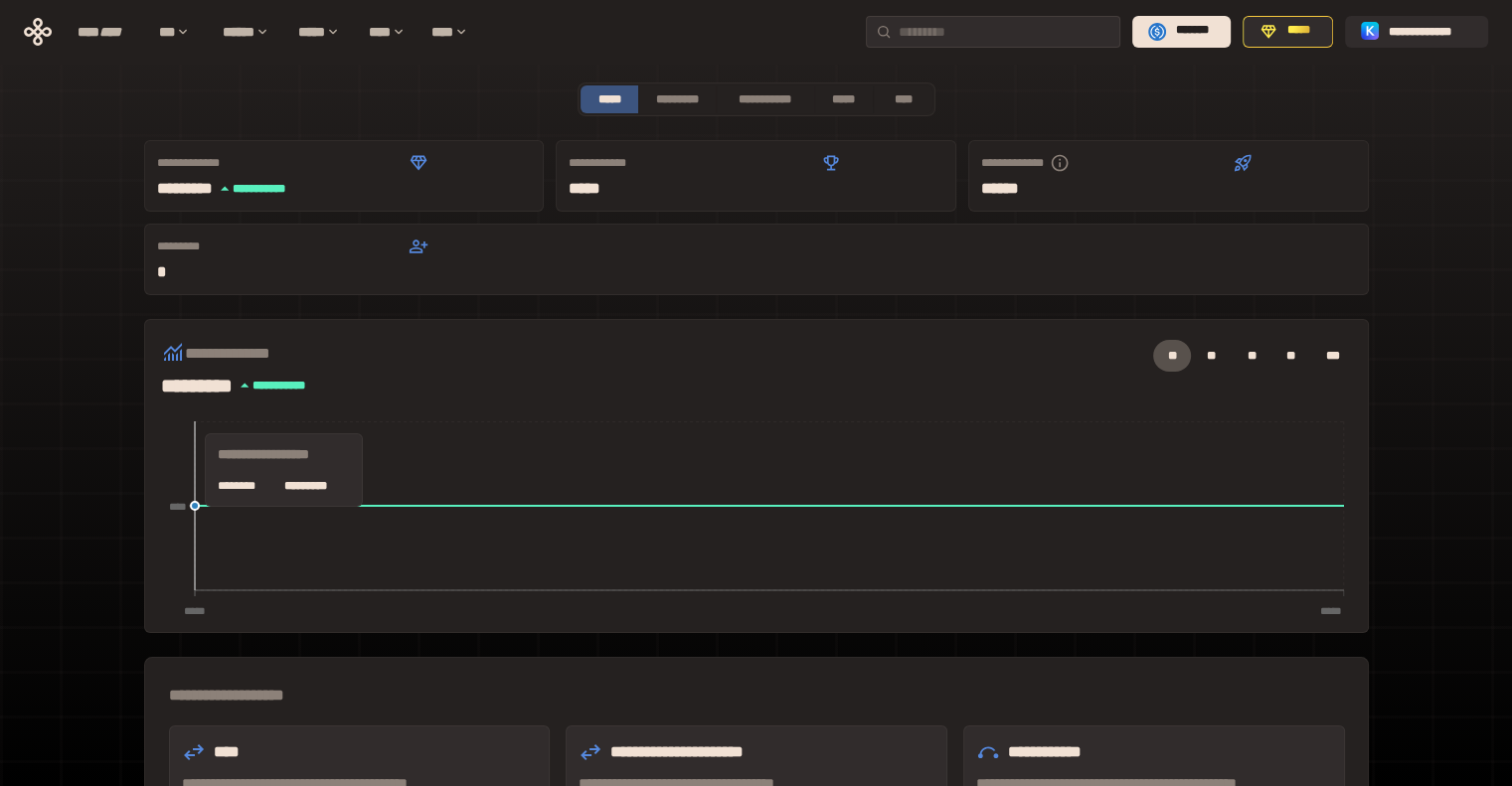 scroll, scrollTop: 0, scrollLeft: 0, axis: both 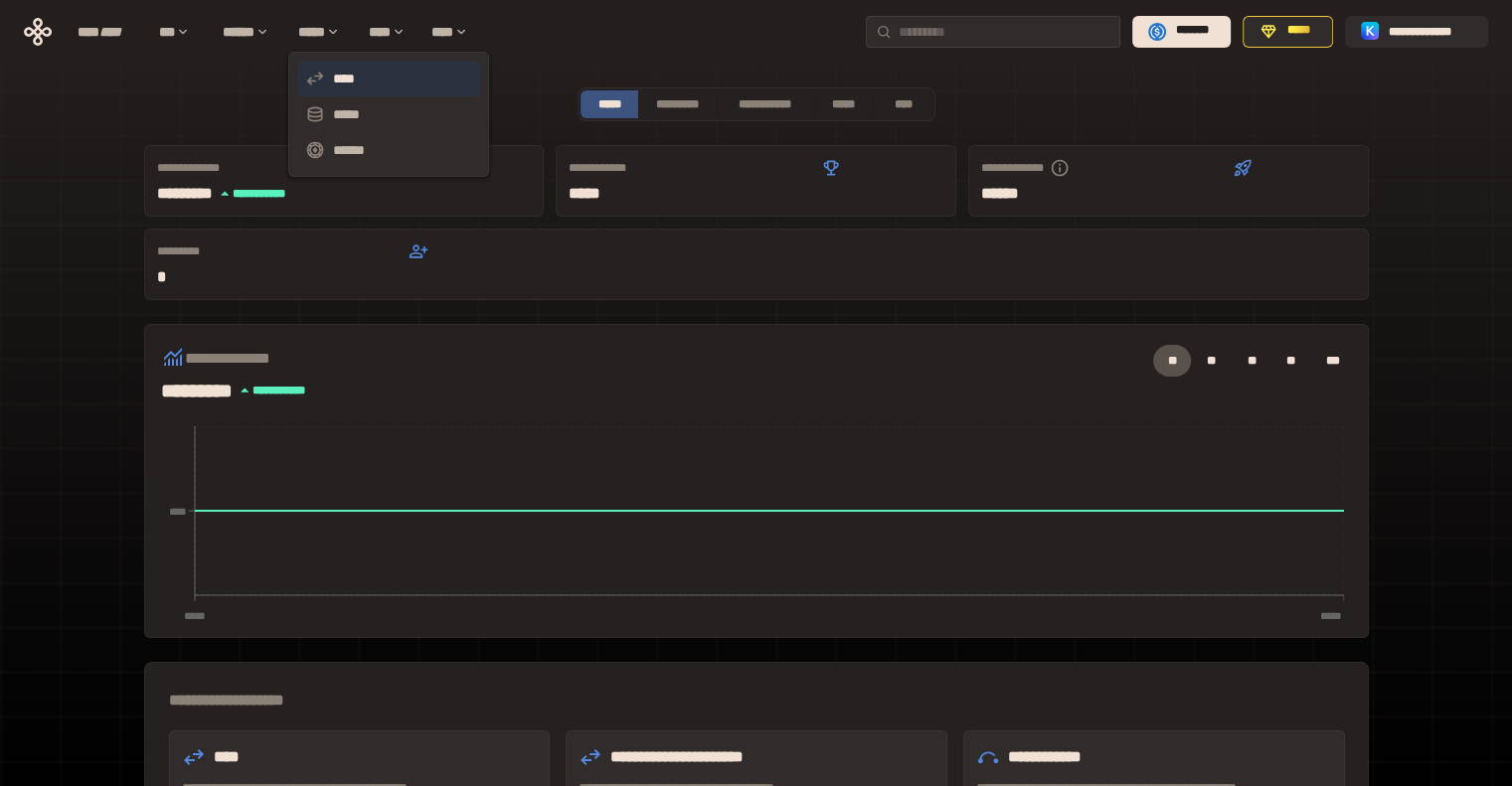 click on "****" at bounding box center (389, 79) 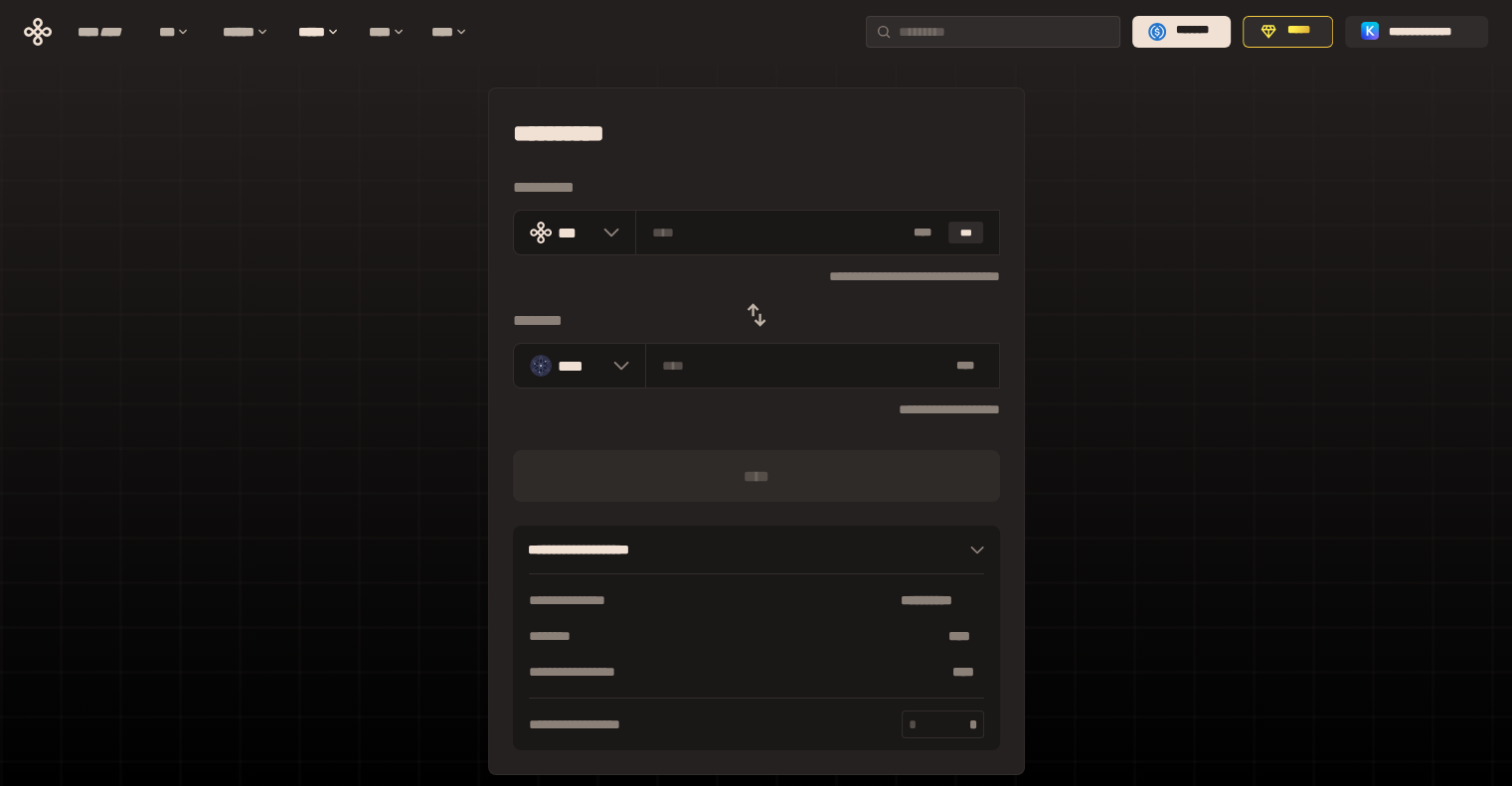 click 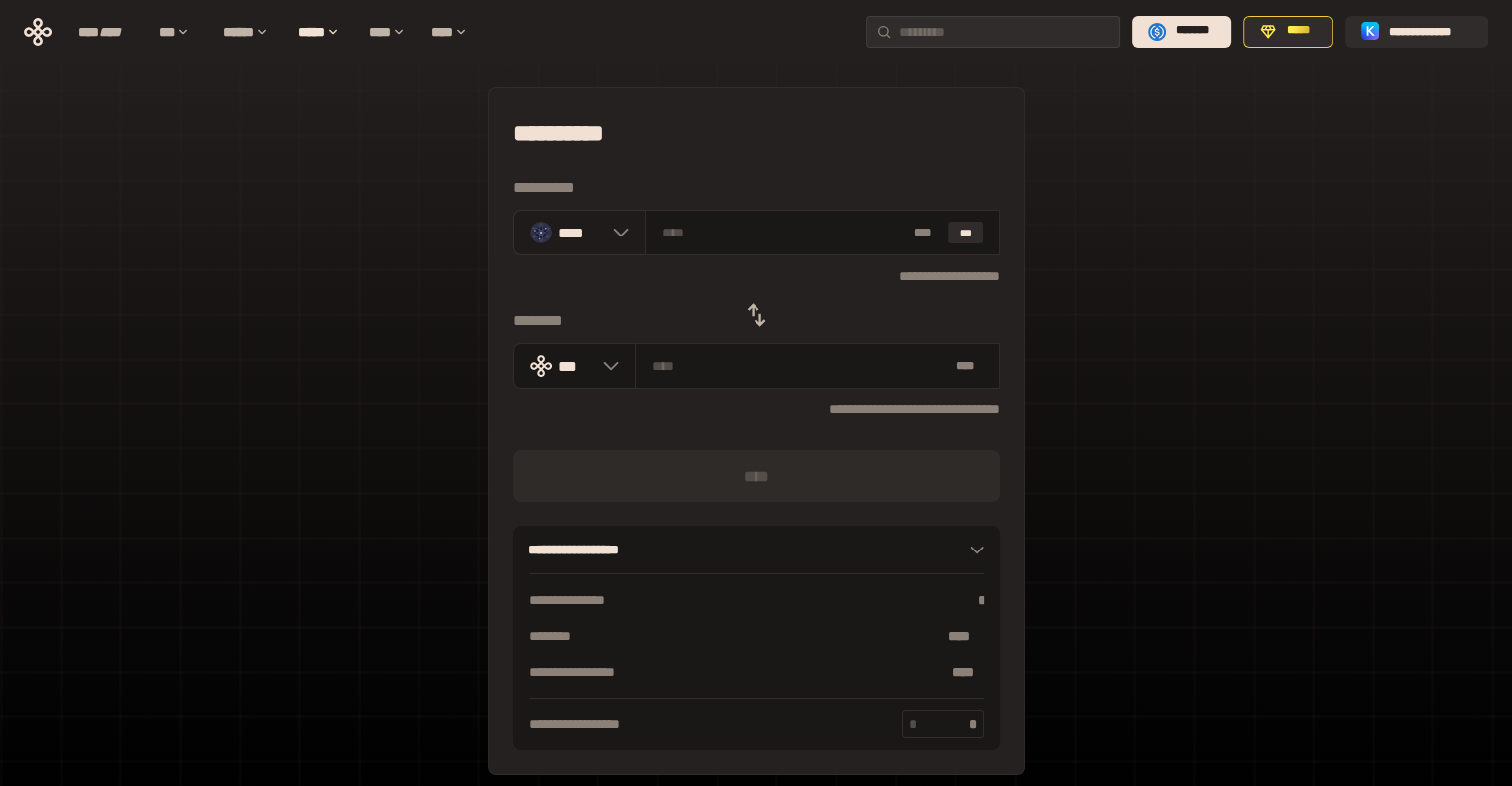 click 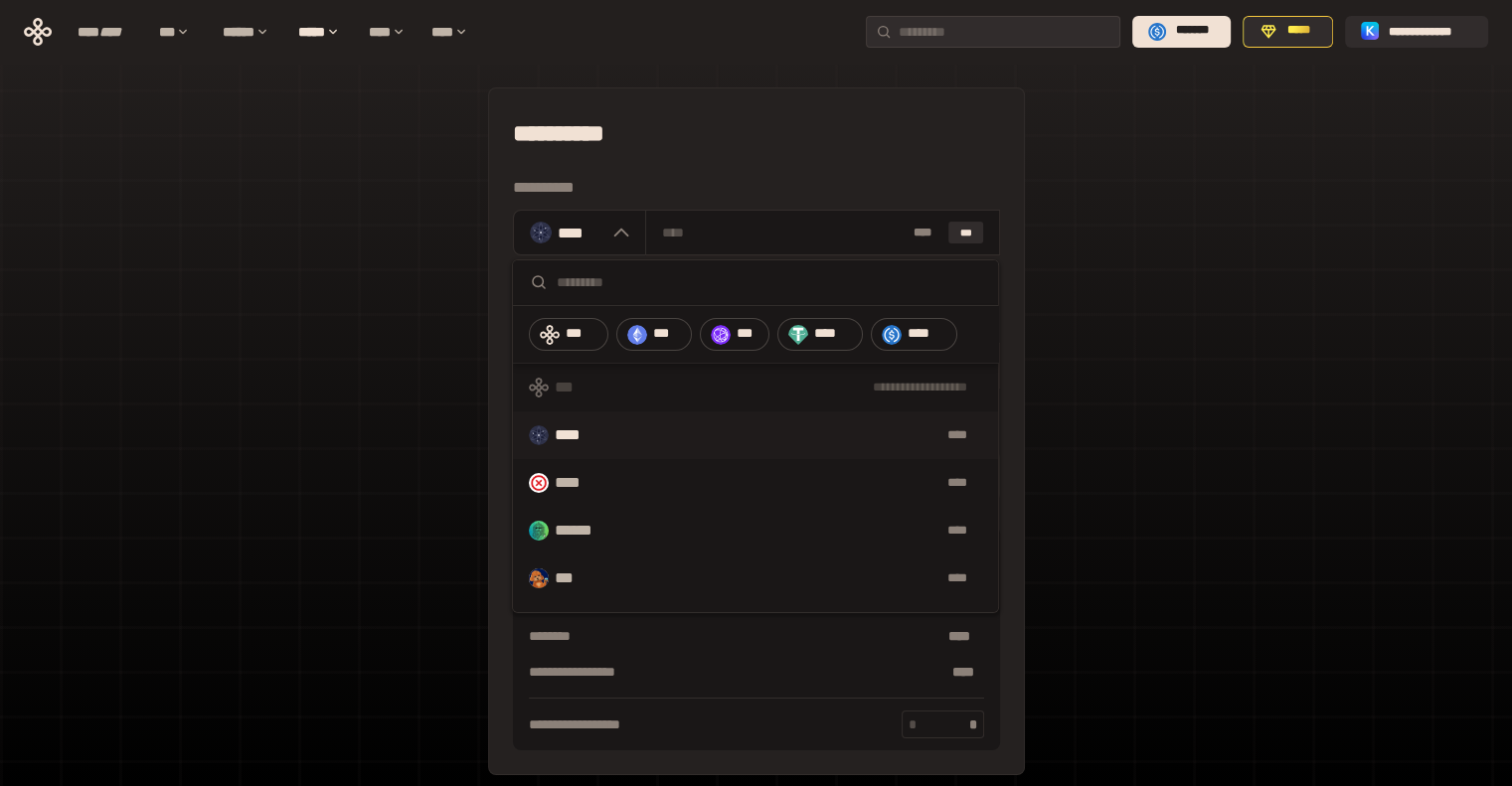 type 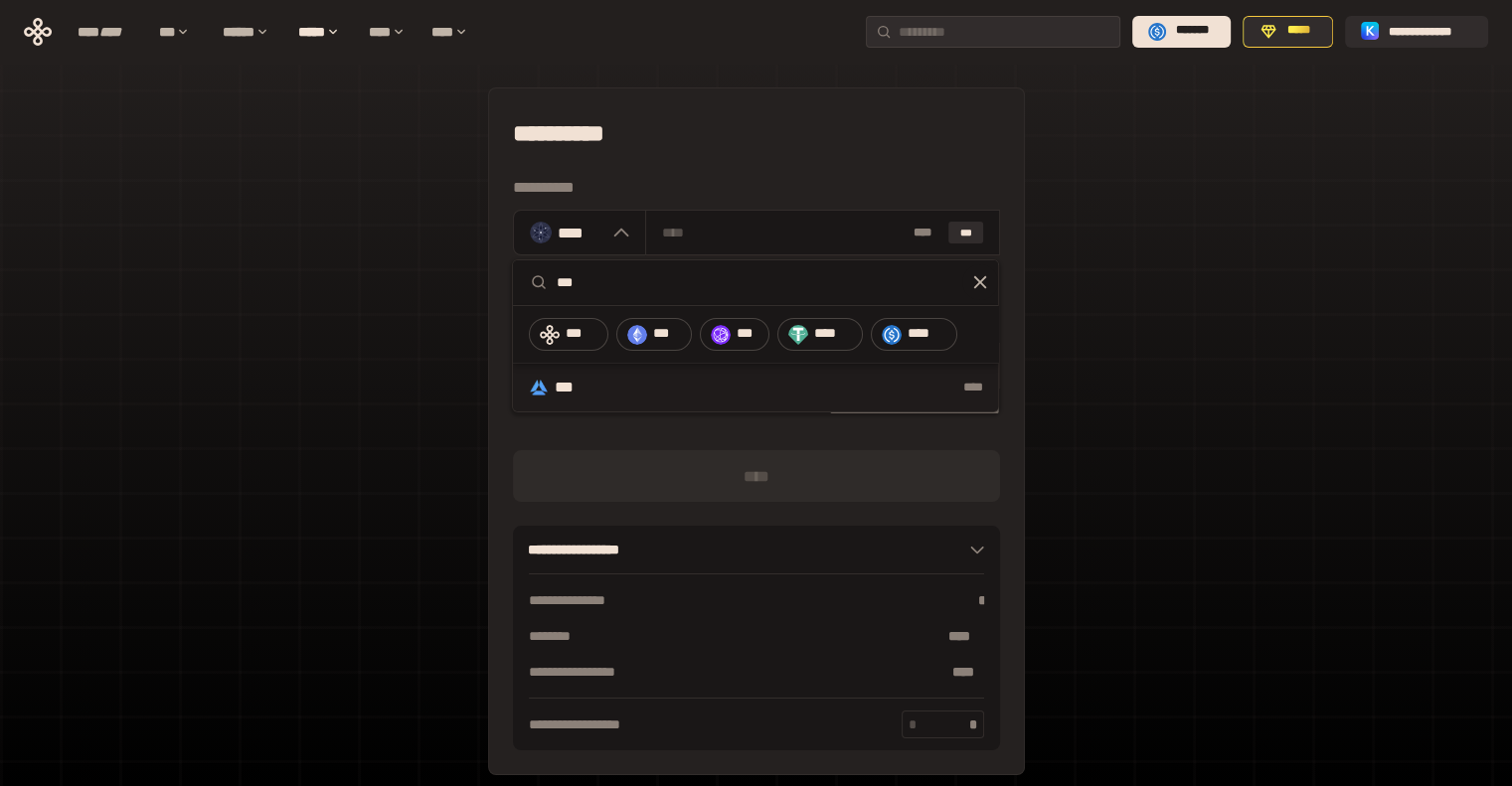 type on "***" 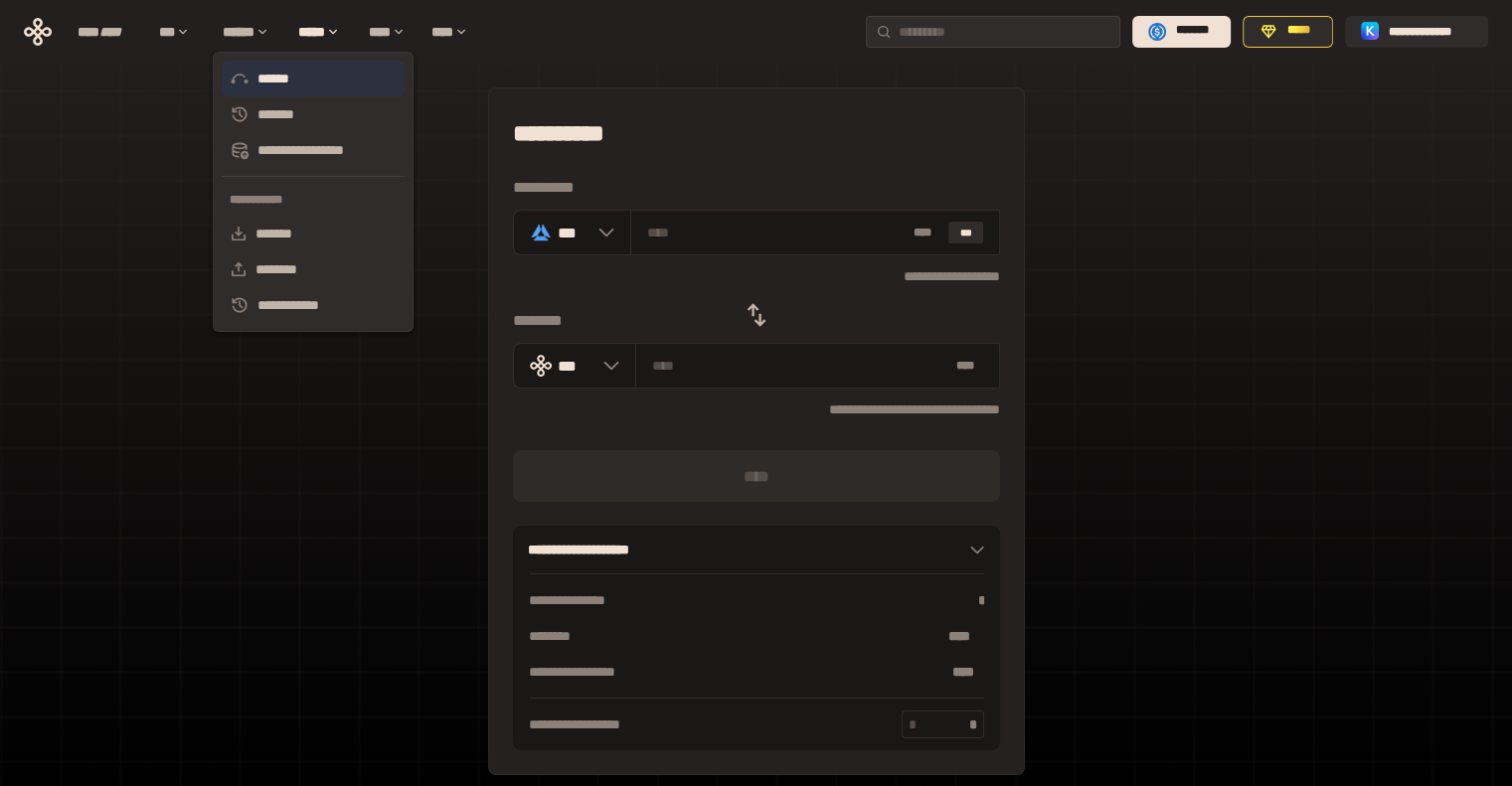 click on "******" at bounding box center (313, 79) 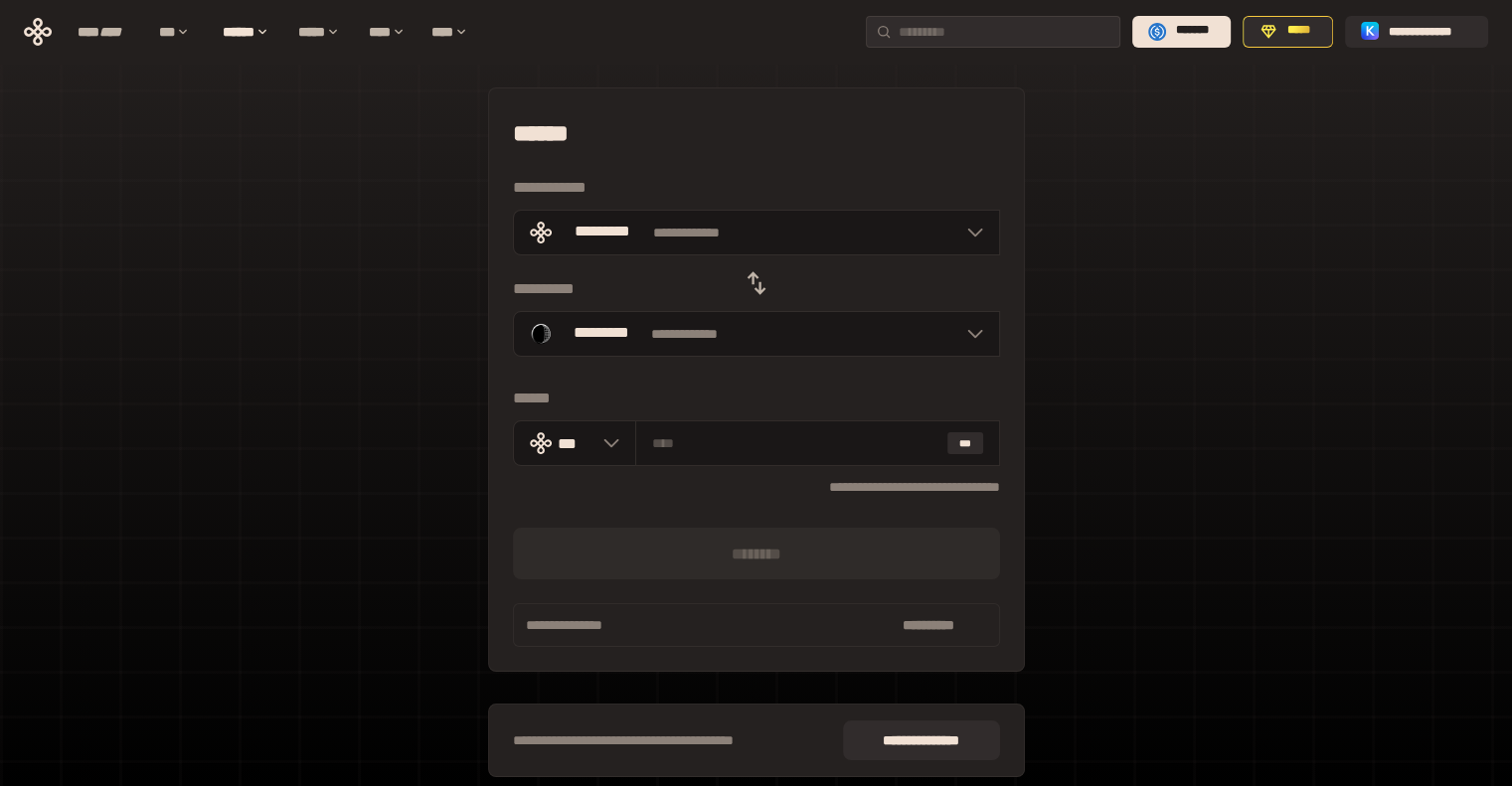 click 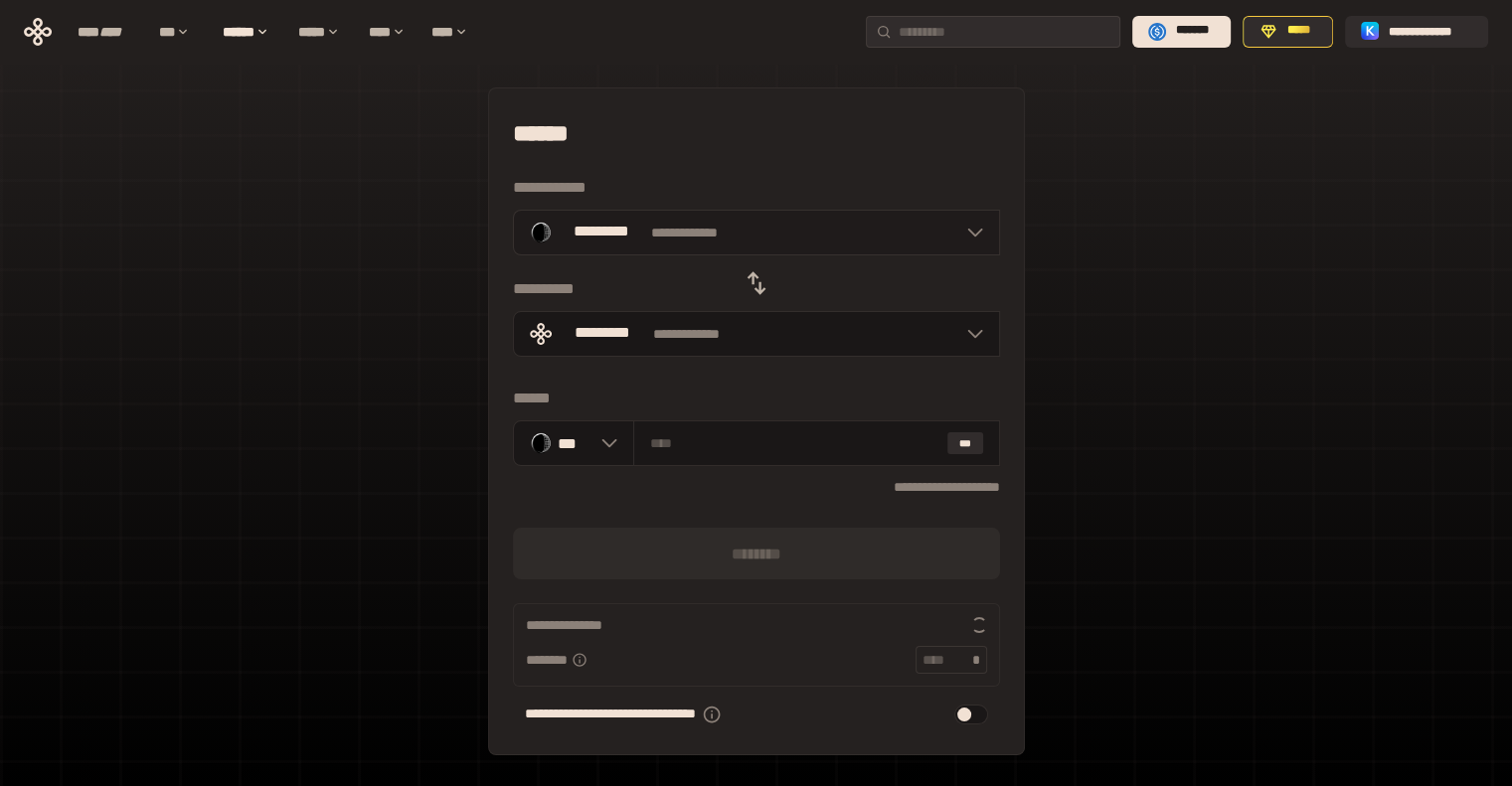 click 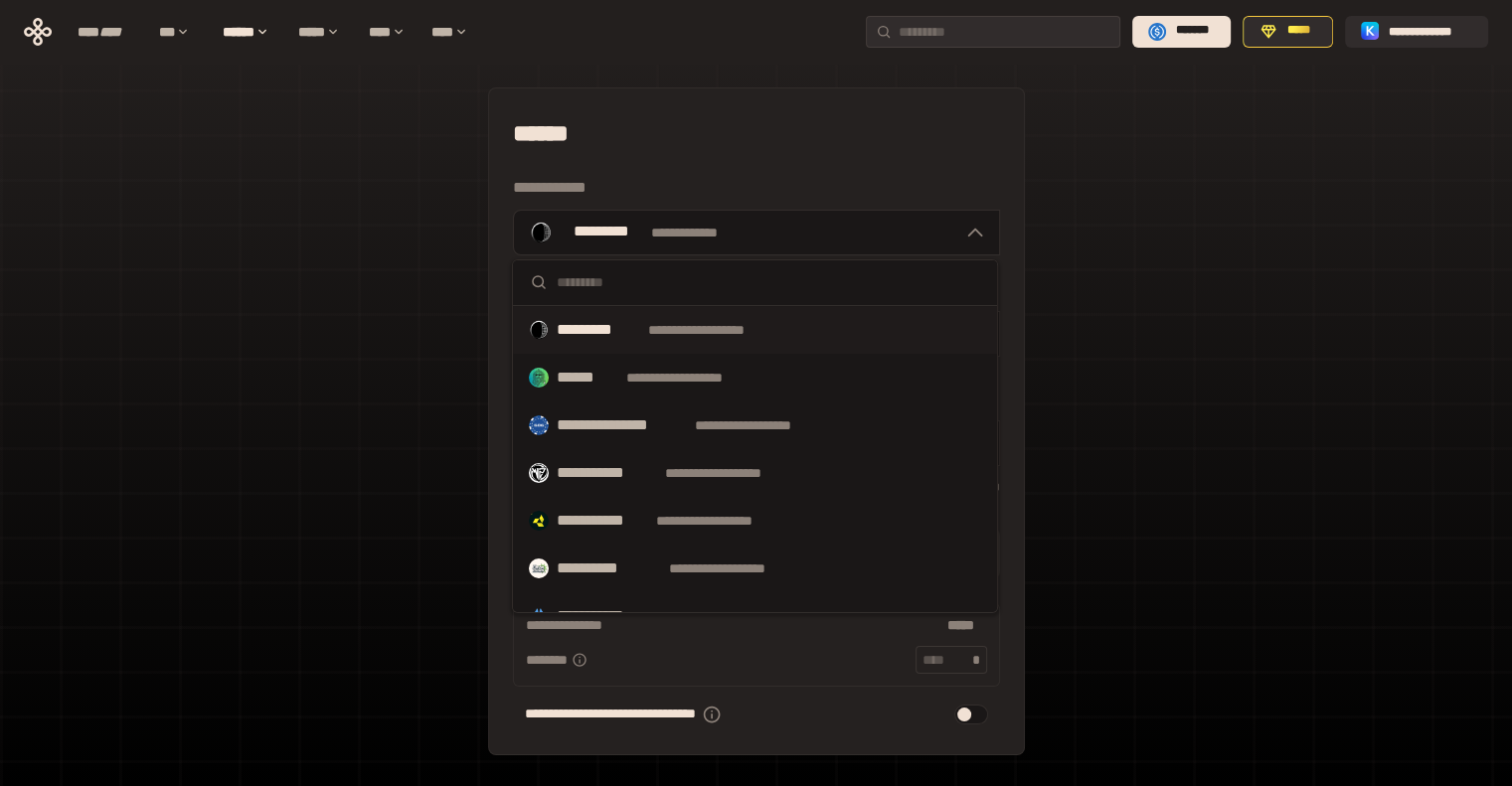 click at bounding box center (768, 282) 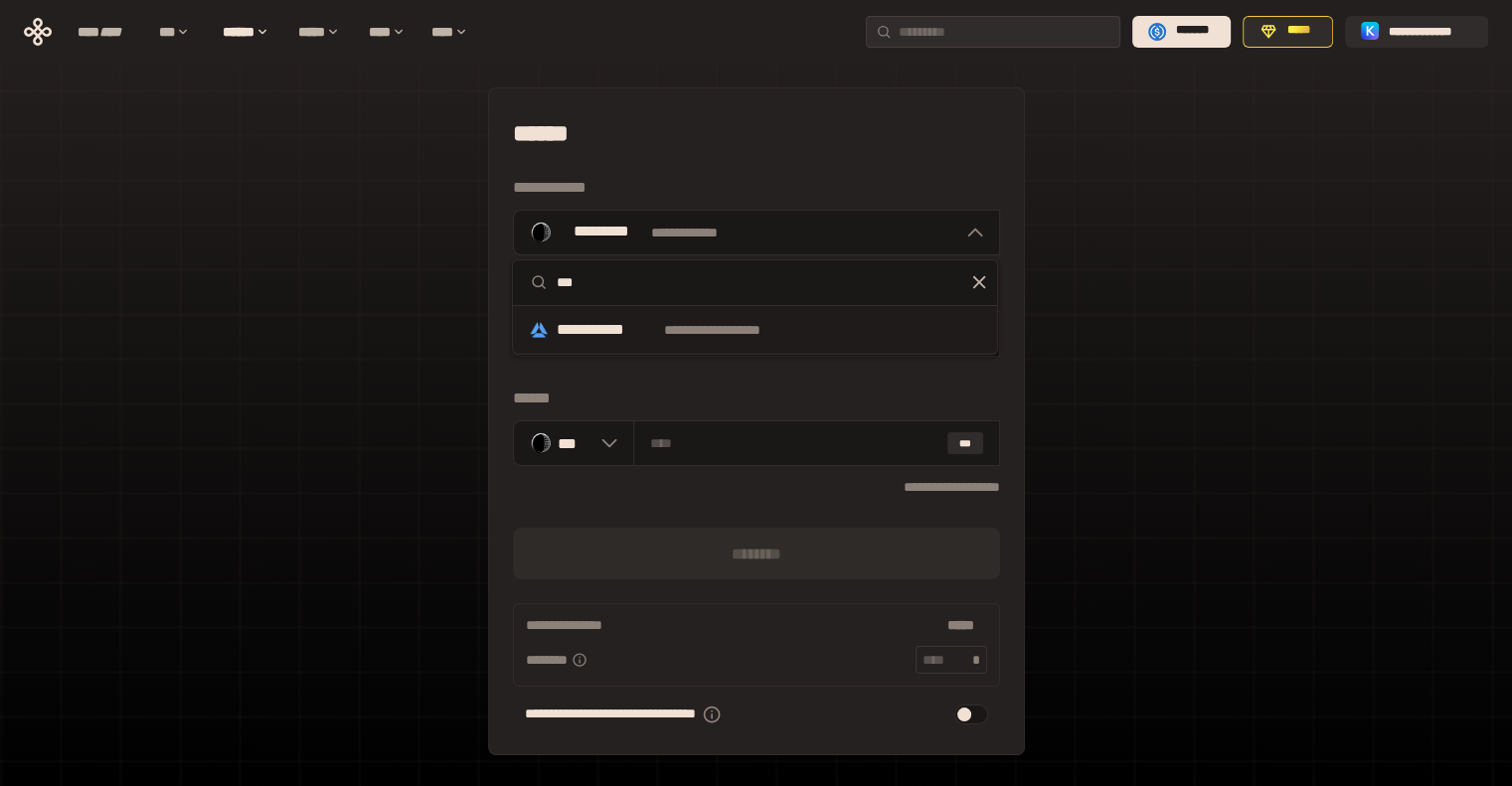 type on "***" 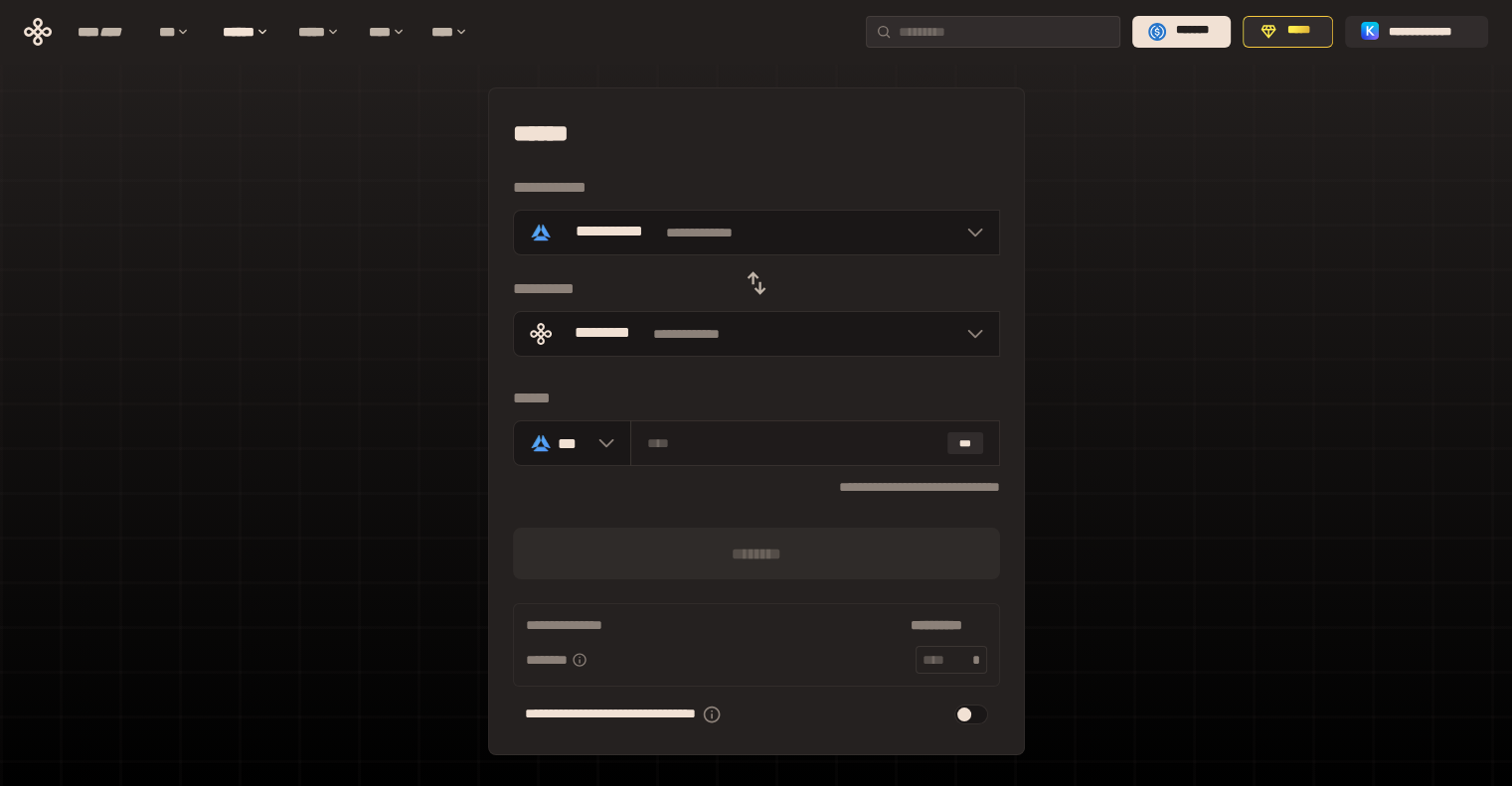 click at bounding box center (793, 443) 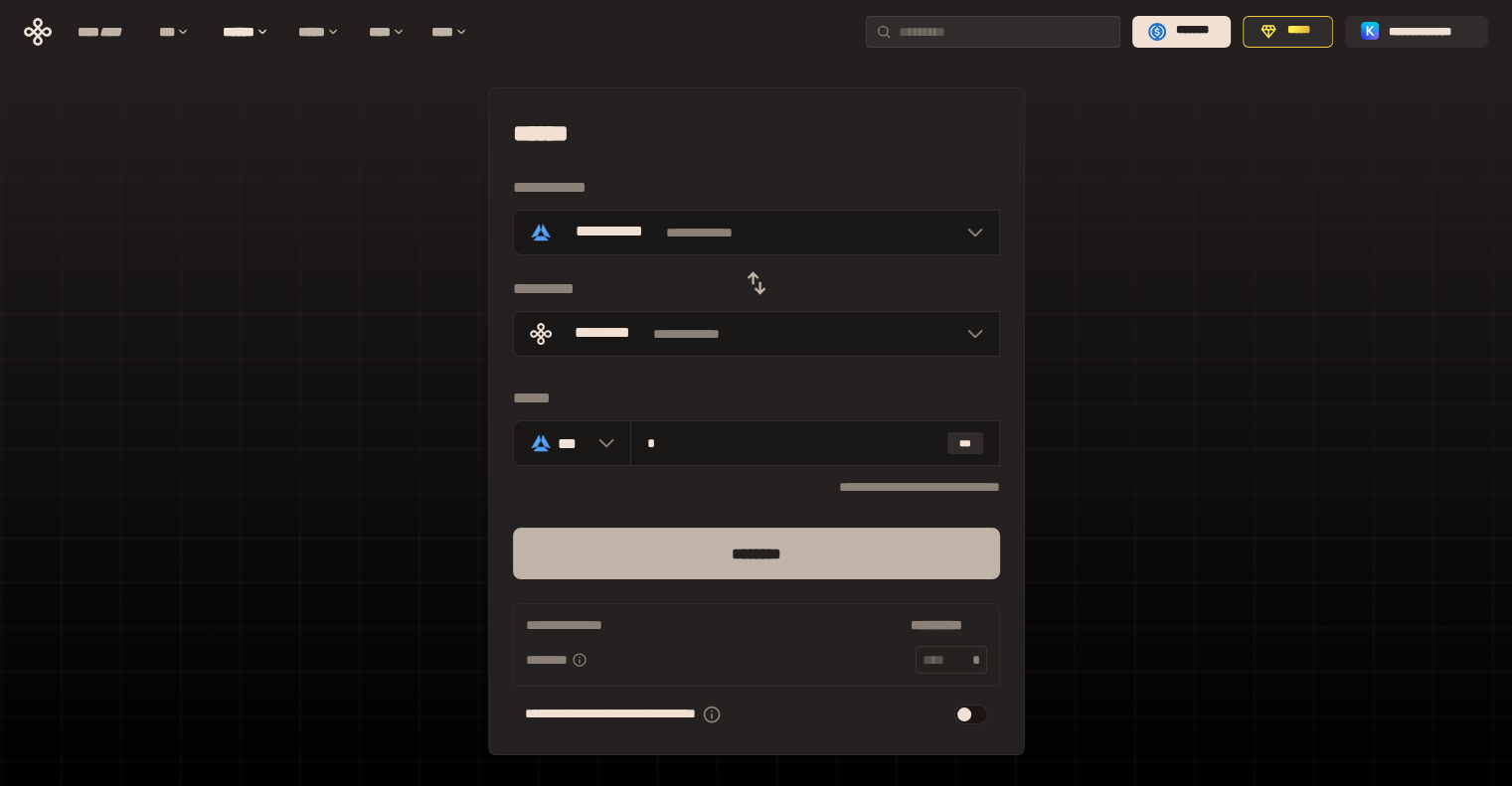 type on "*" 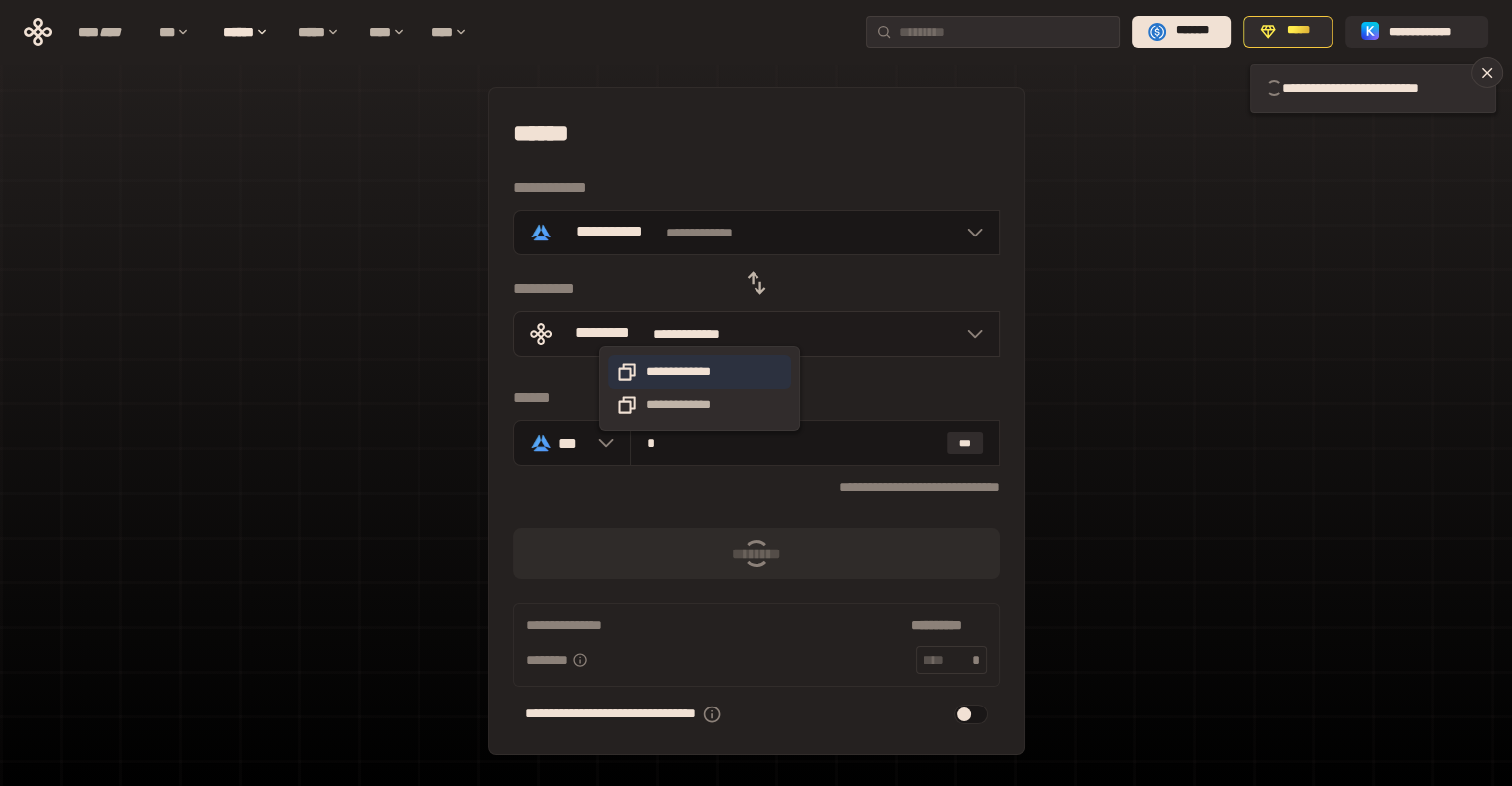 type 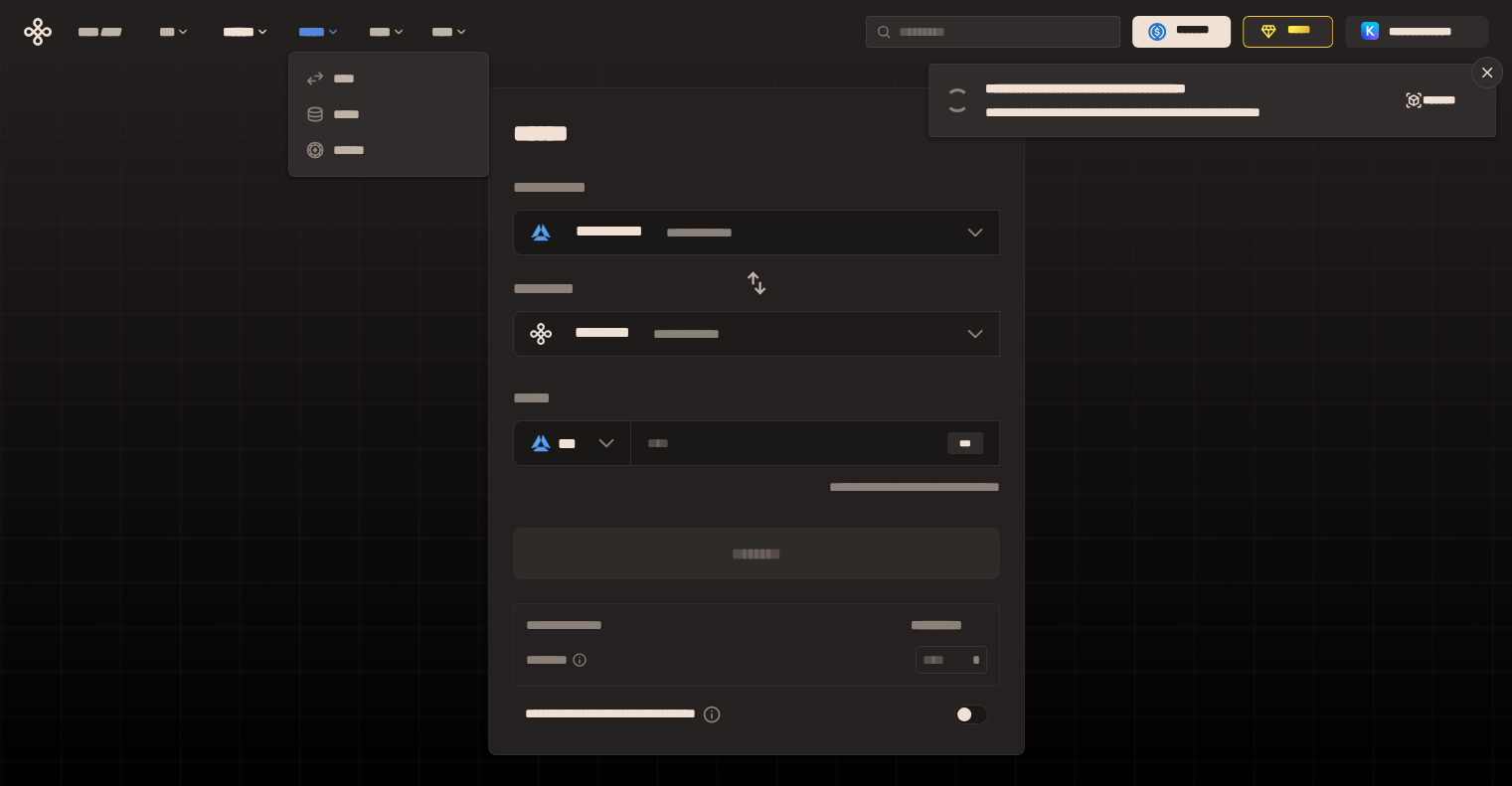 click on "*****" at bounding box center (323, 32) 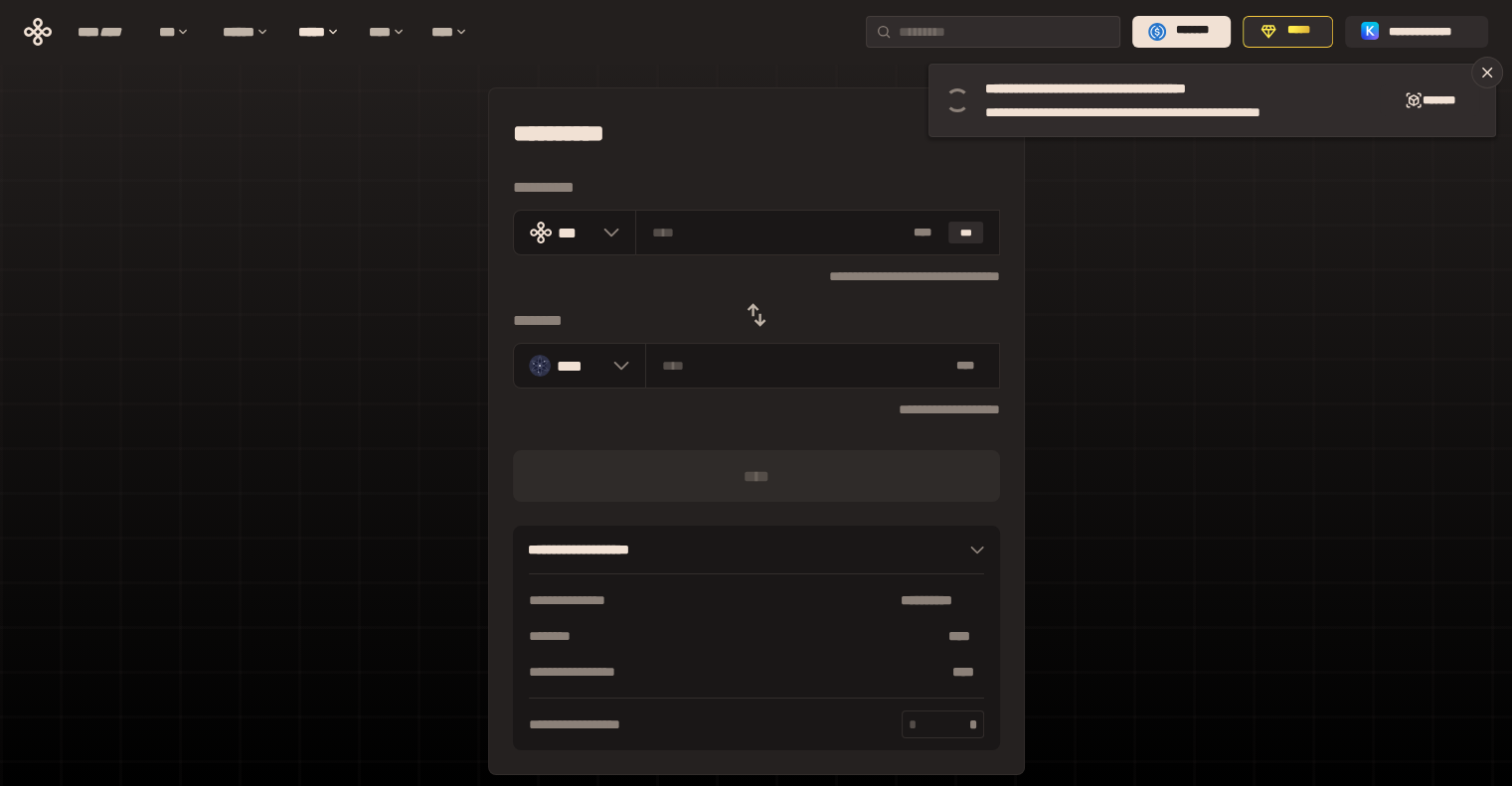 click 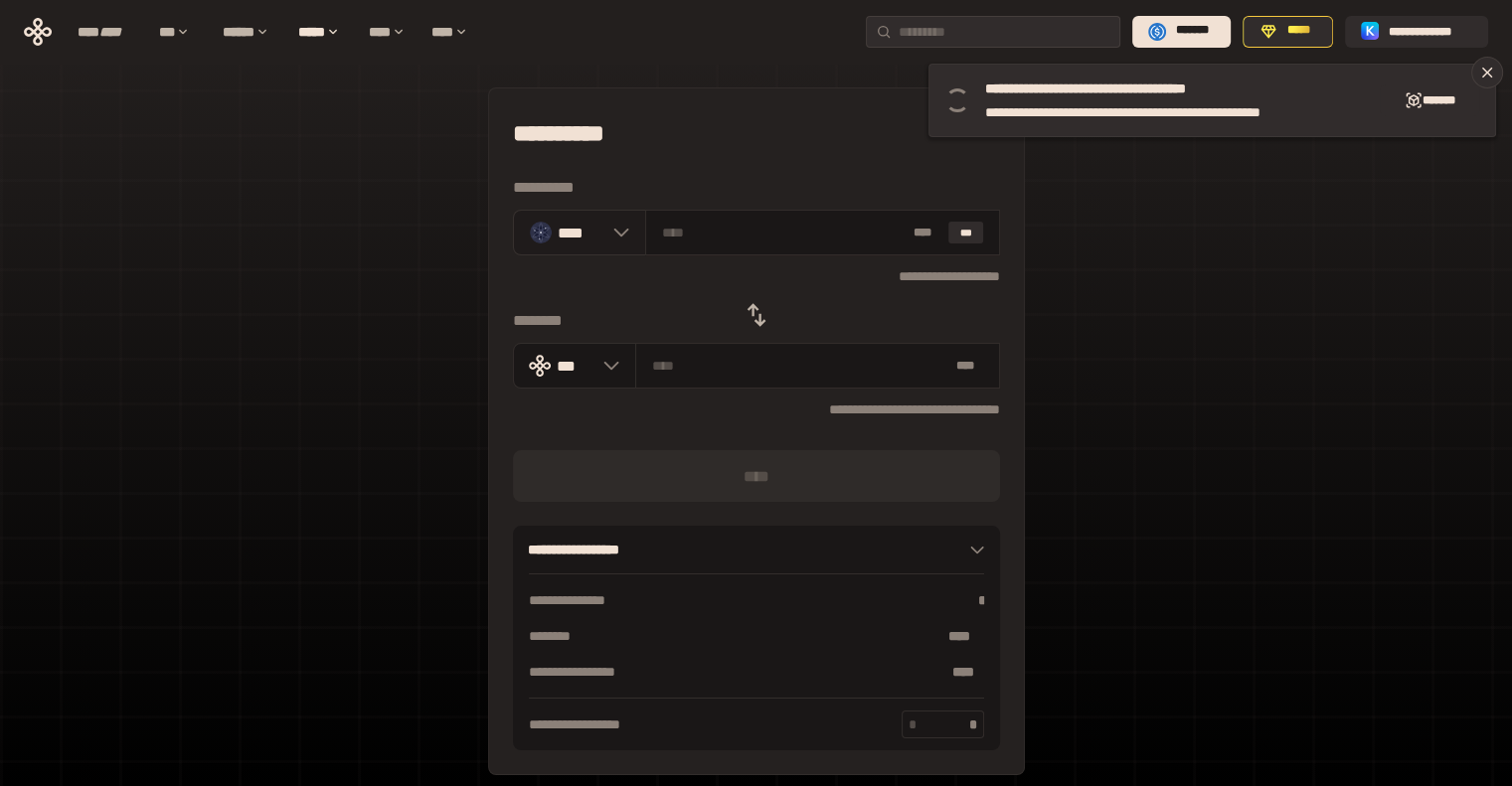 click 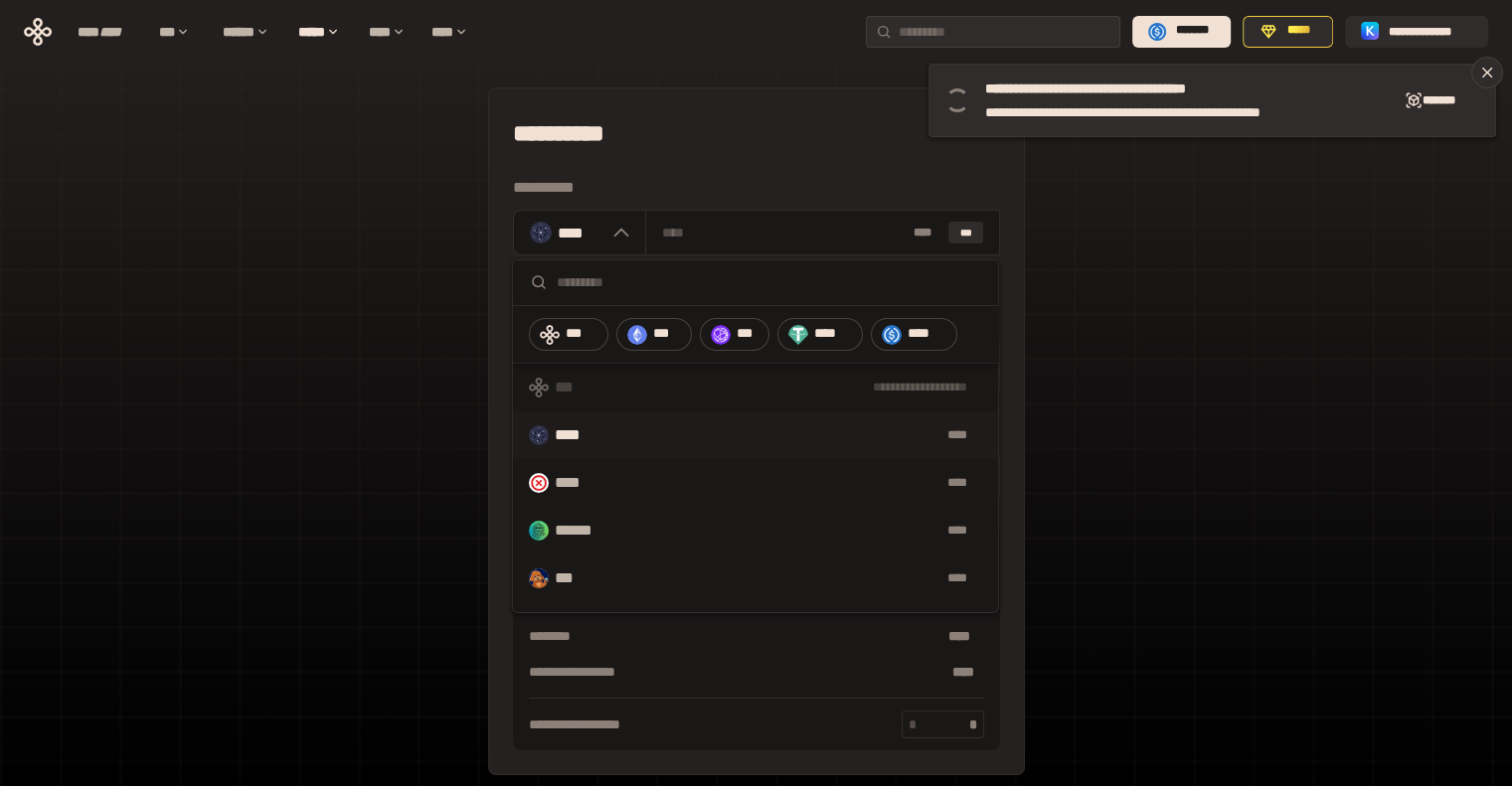 click at bounding box center [756, 283] 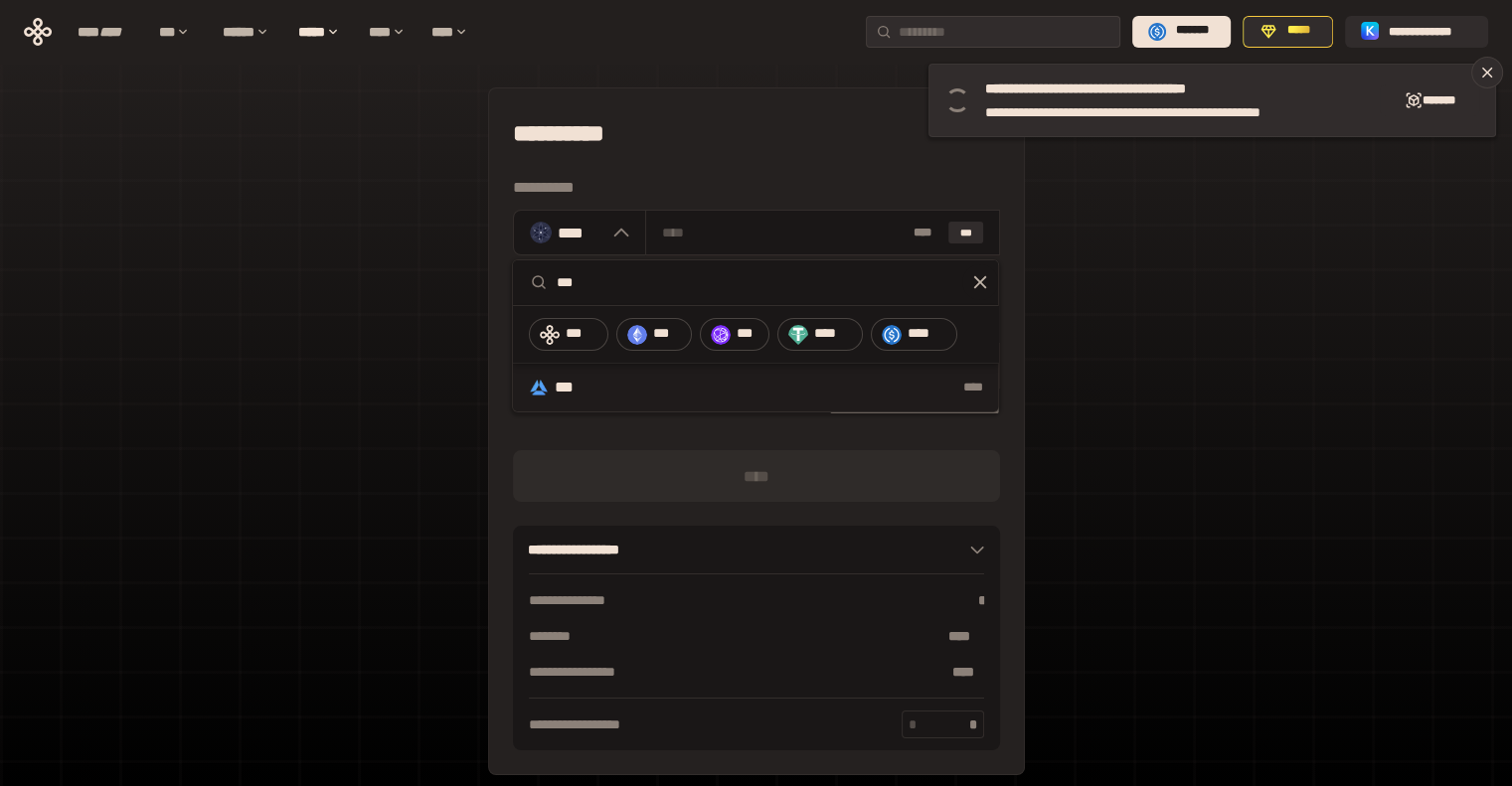 type on "***" 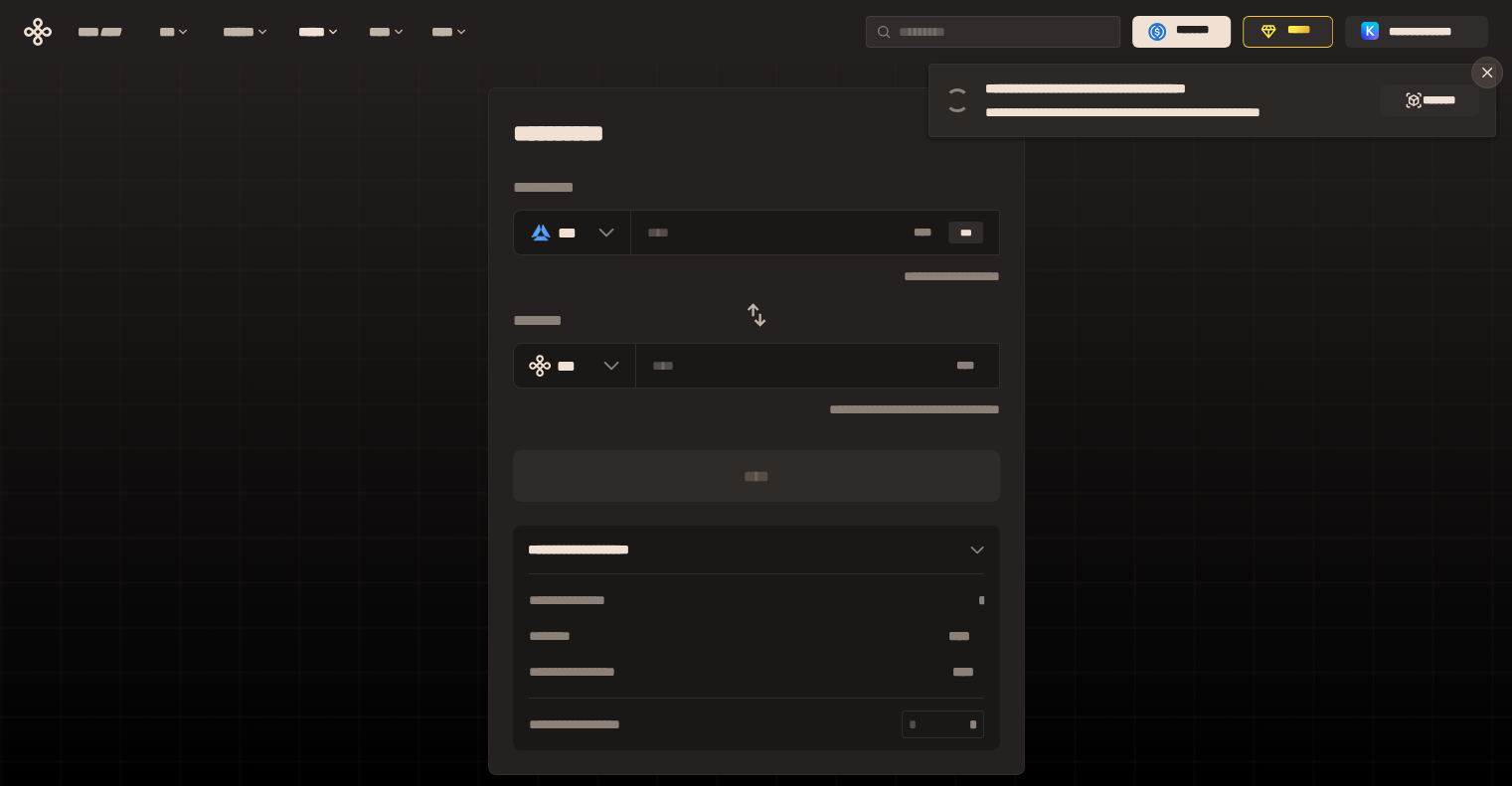 click 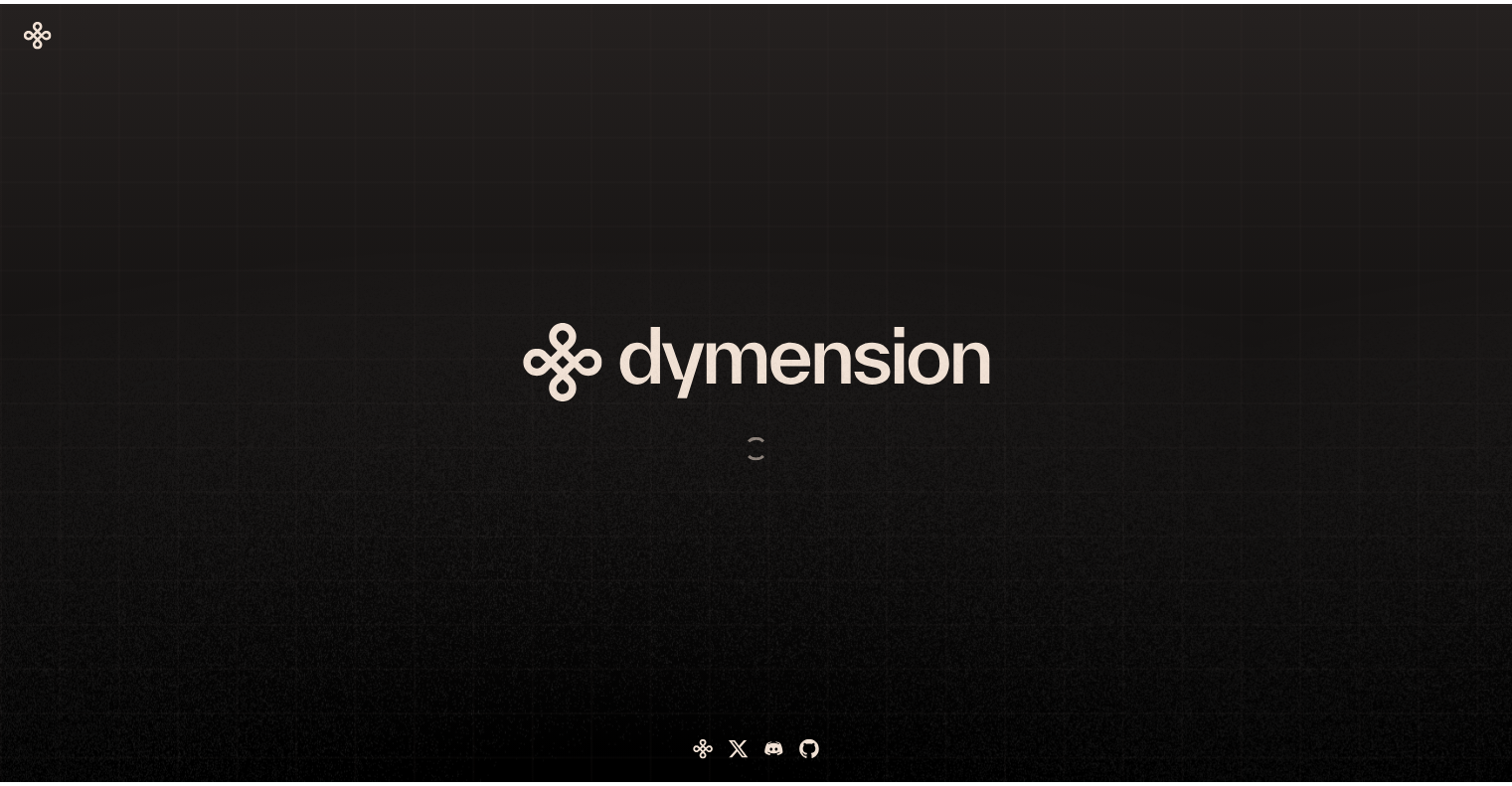 scroll, scrollTop: 0, scrollLeft: 0, axis: both 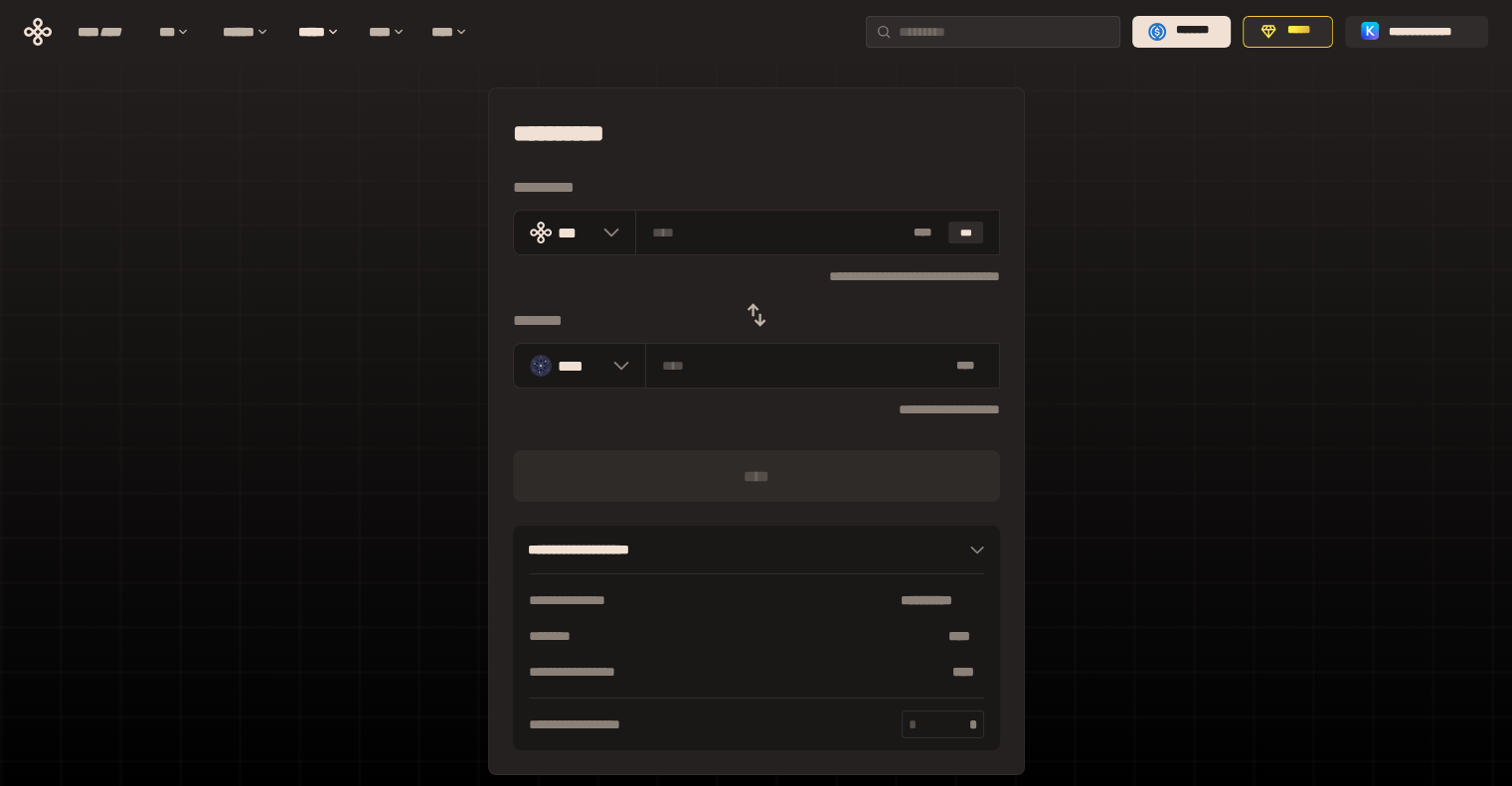 click 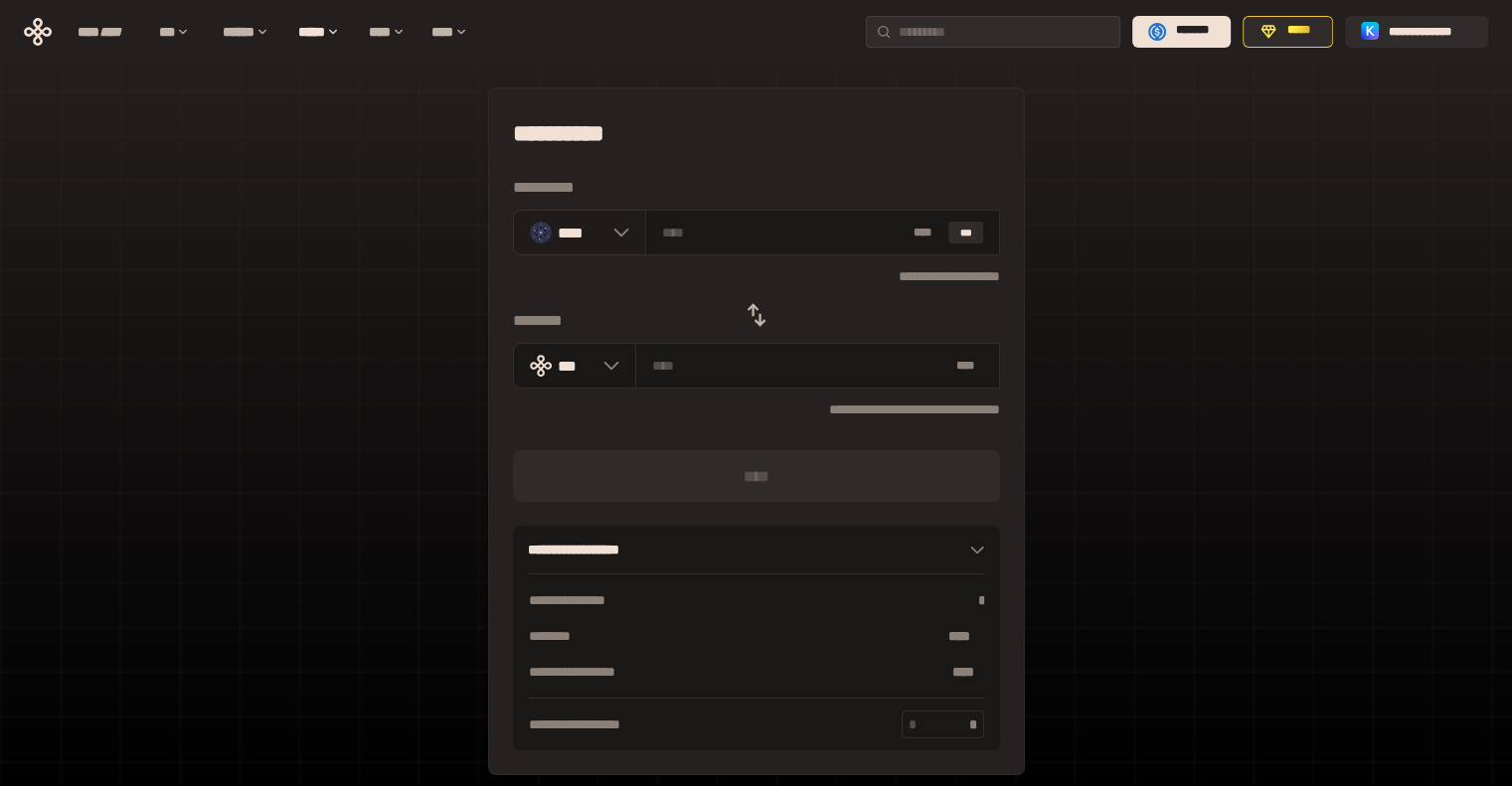click 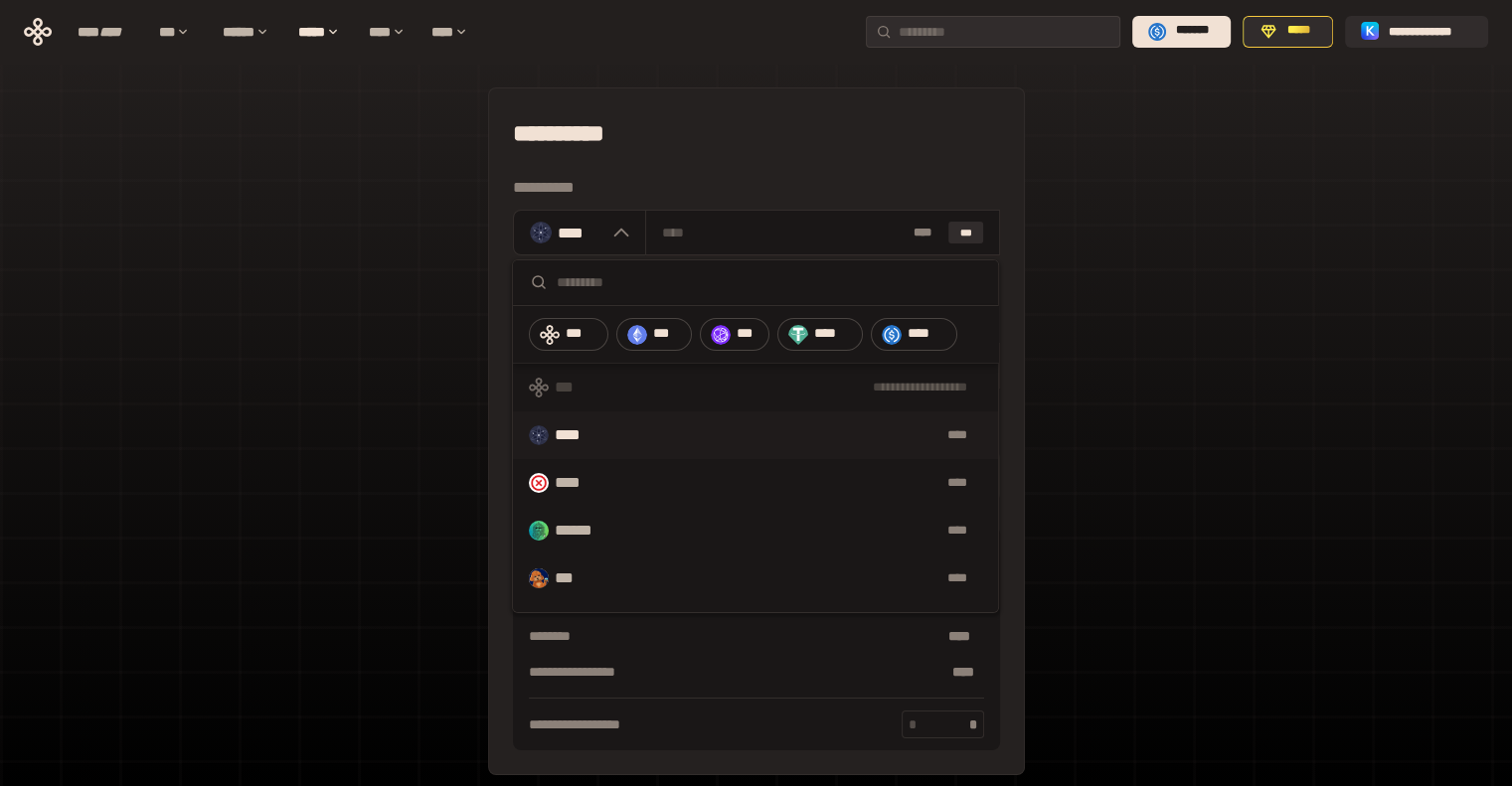 click at bounding box center (769, 282) 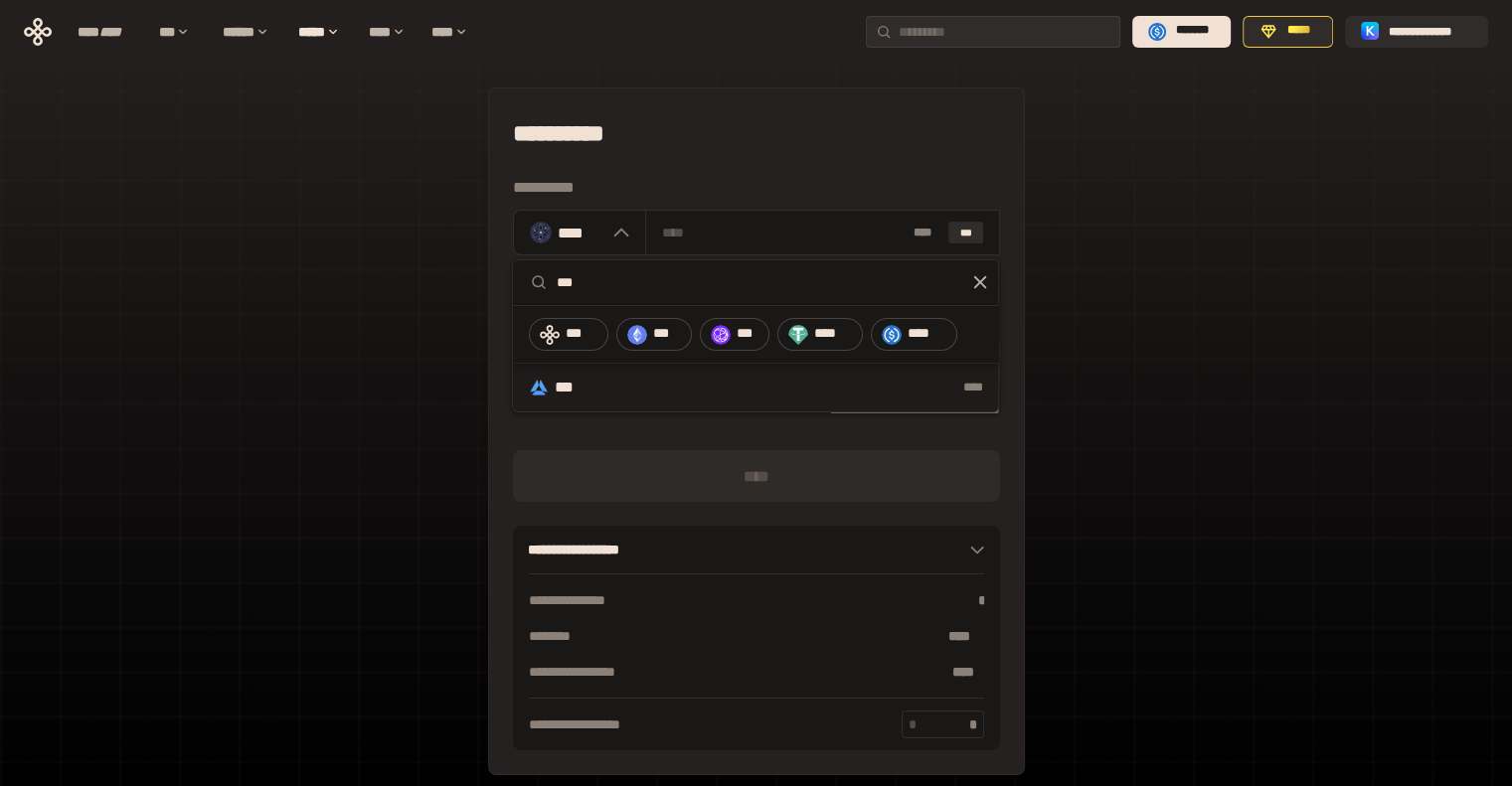 type on "***" 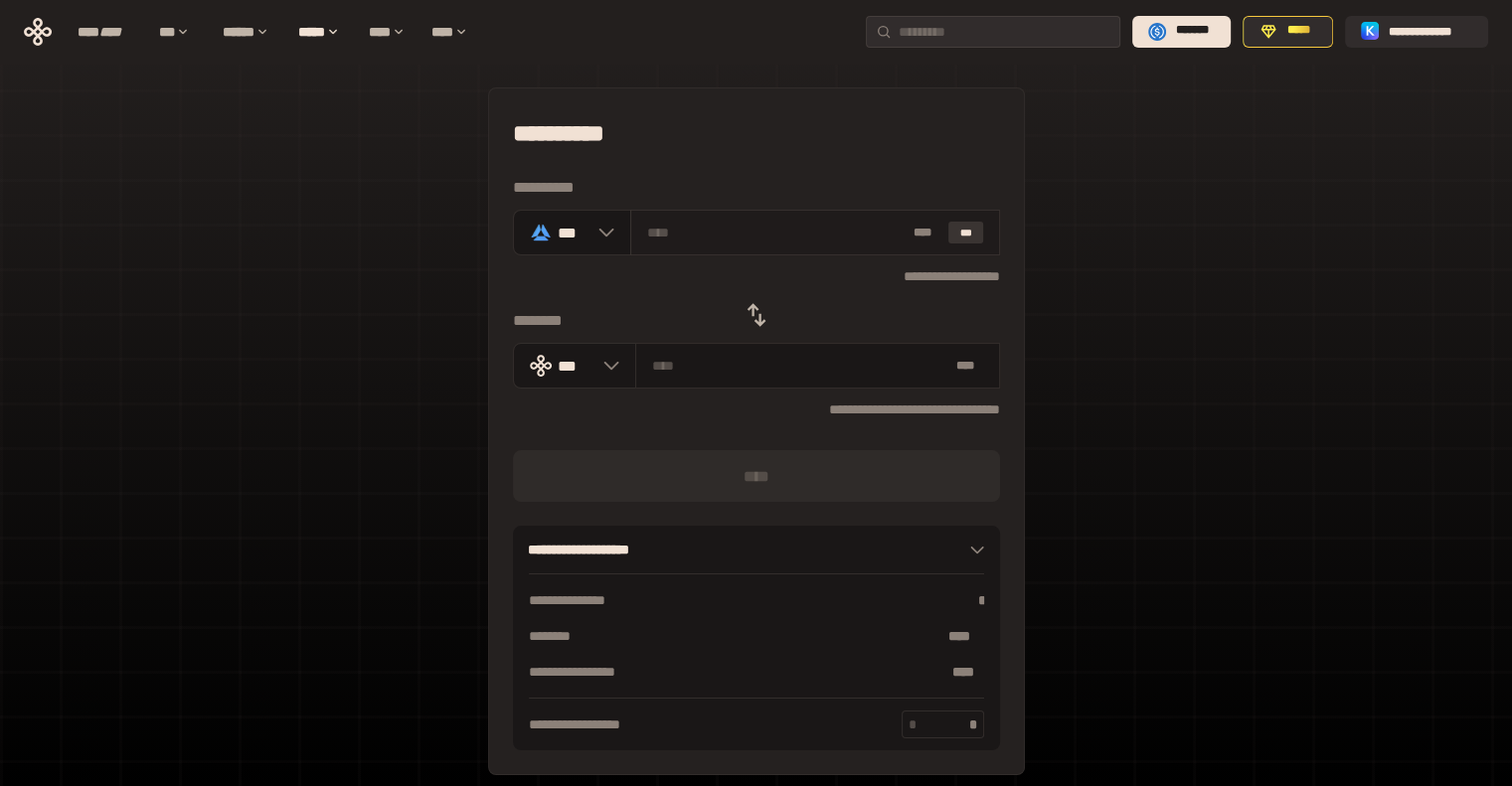 click on "***" at bounding box center (966, 233) 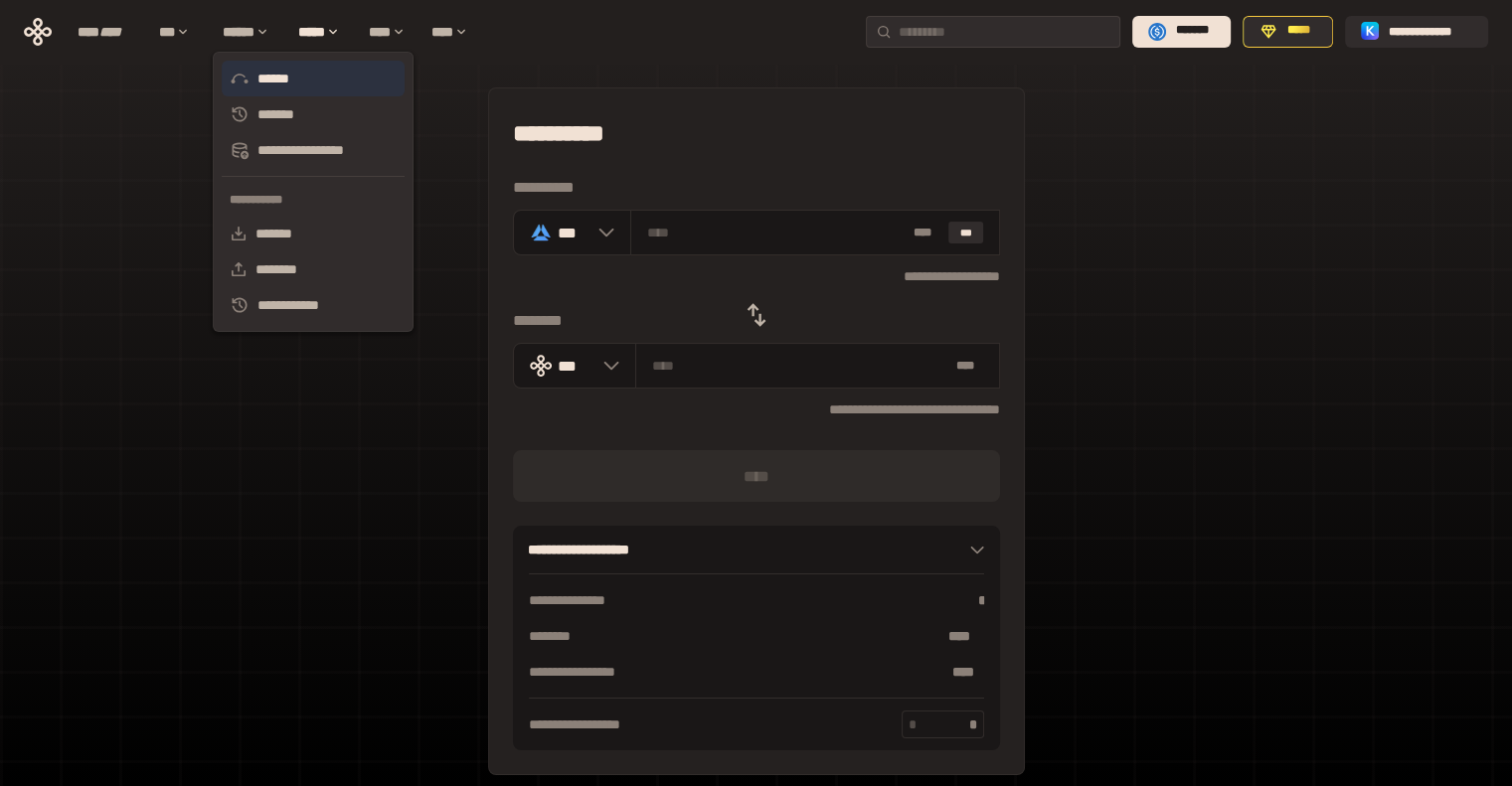 click on "******" at bounding box center (313, 79) 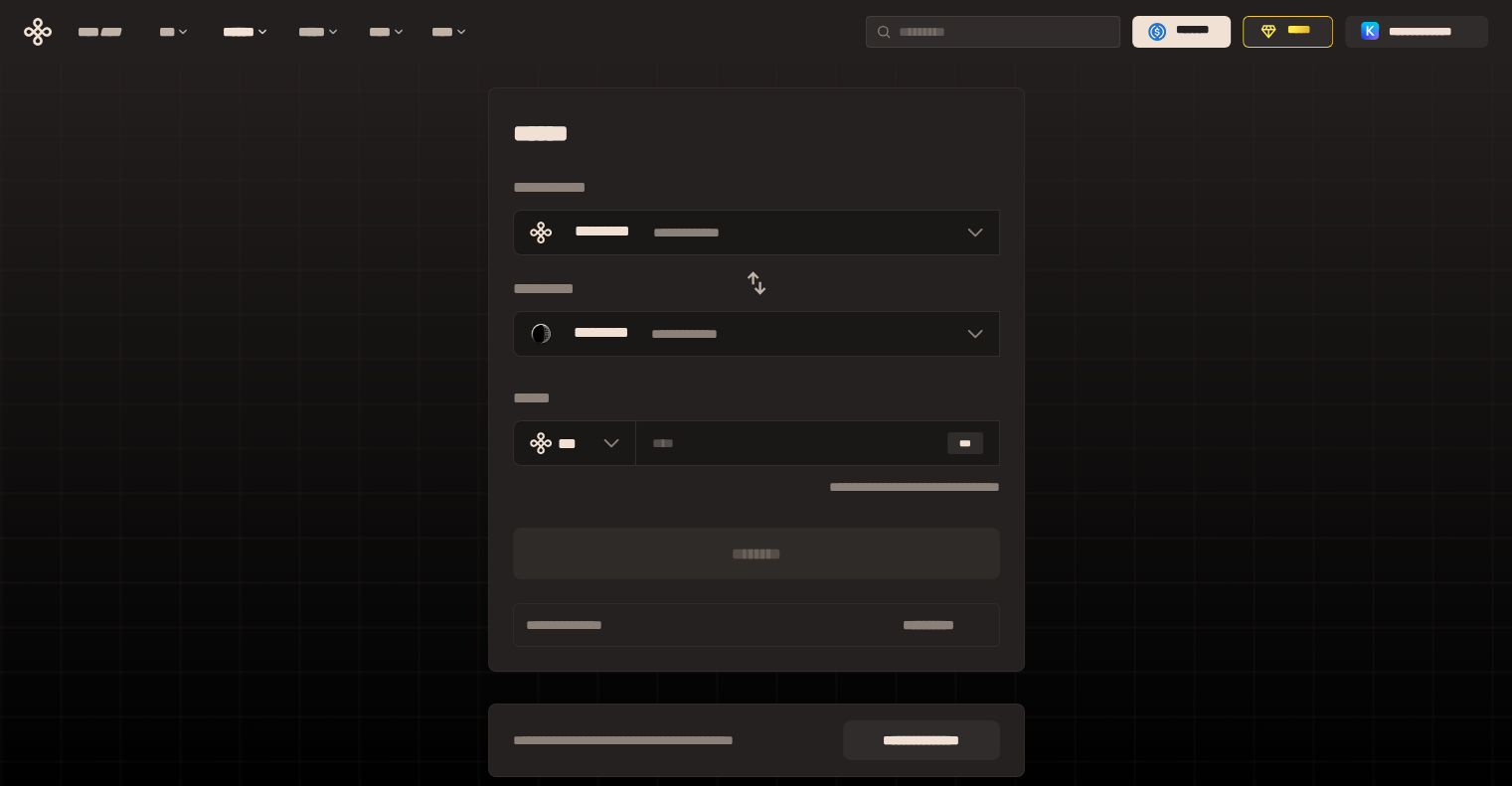 click 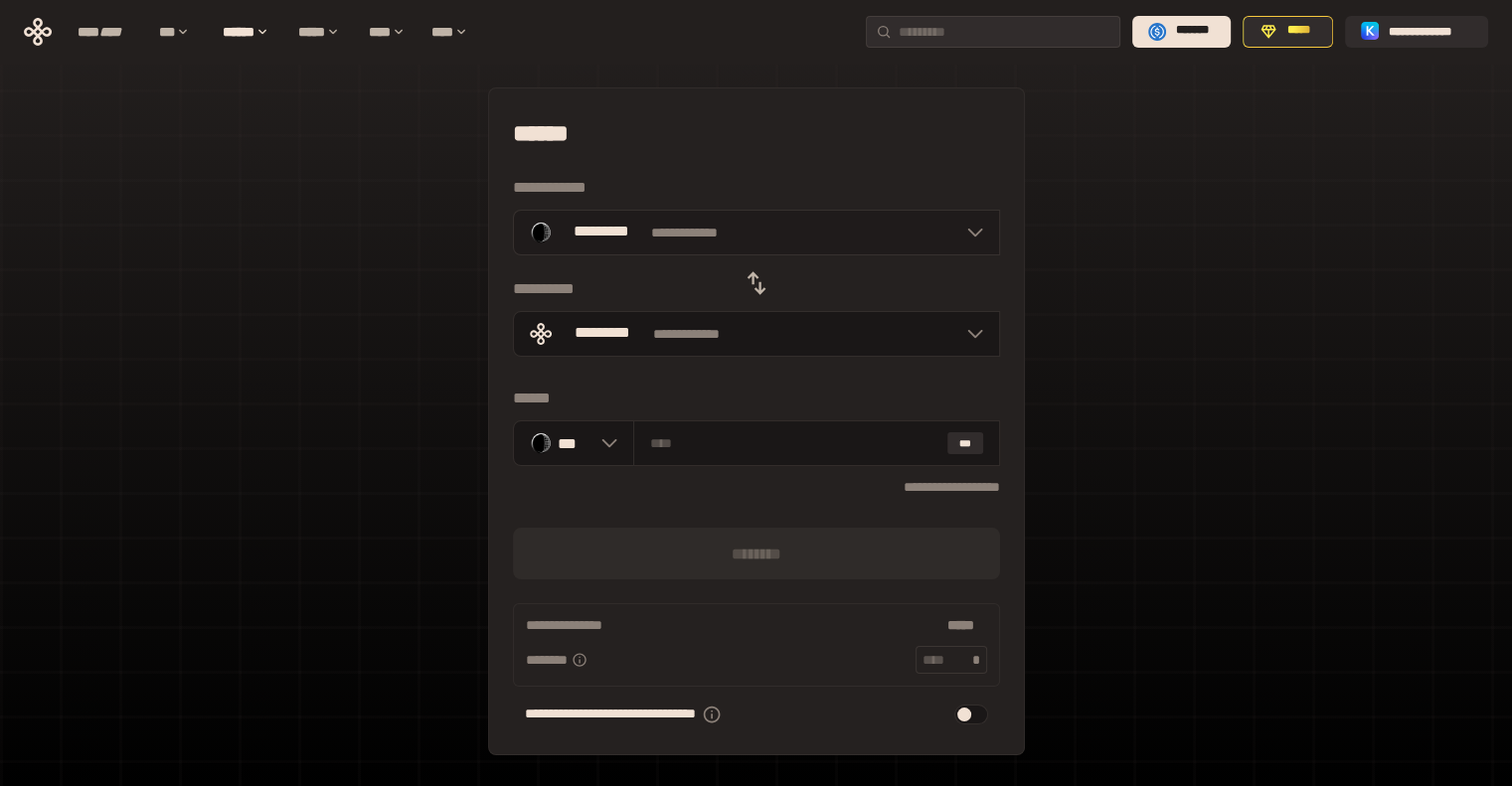 click at bounding box center (970, 233) 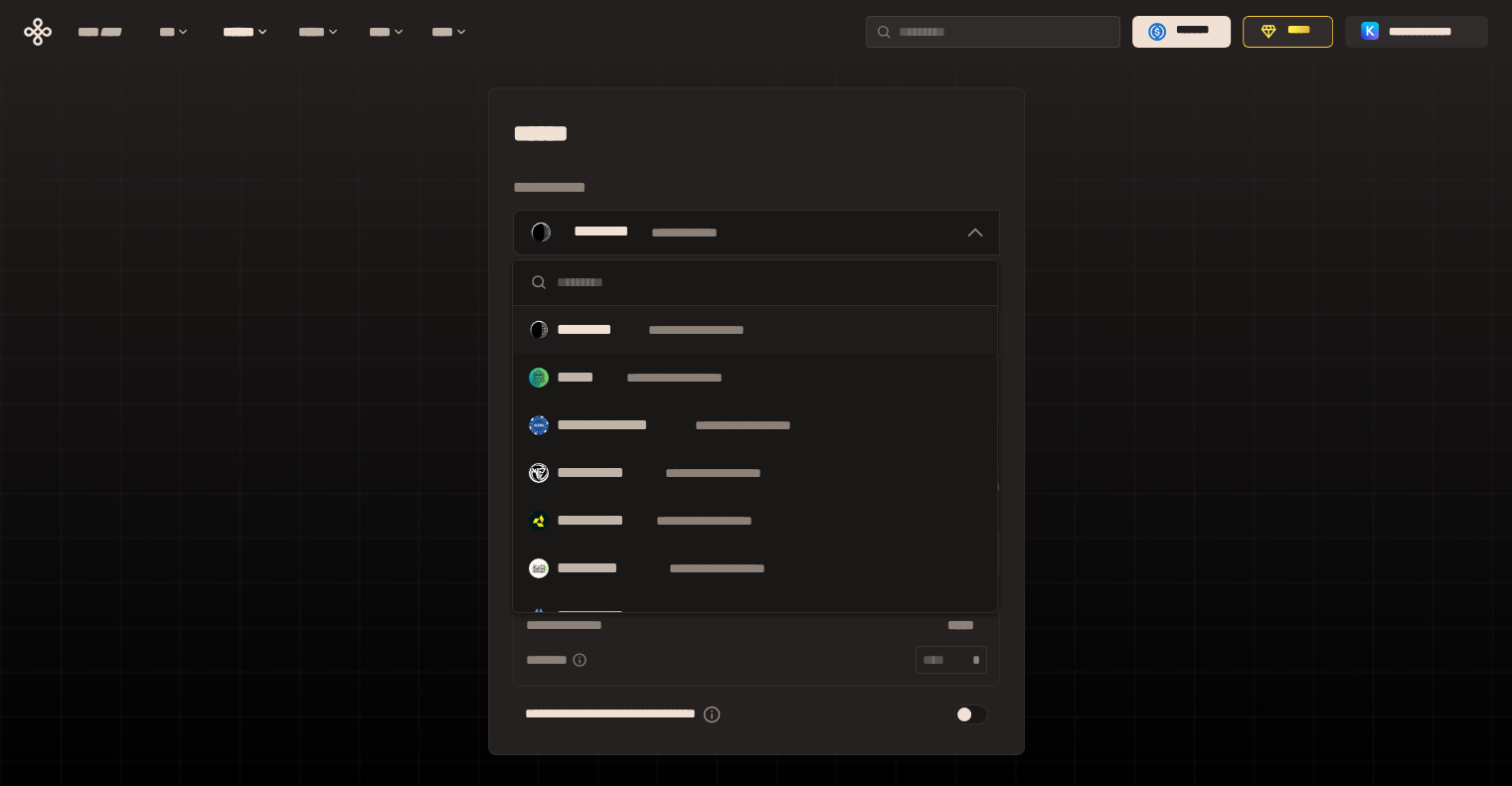 click at bounding box center (768, 282) 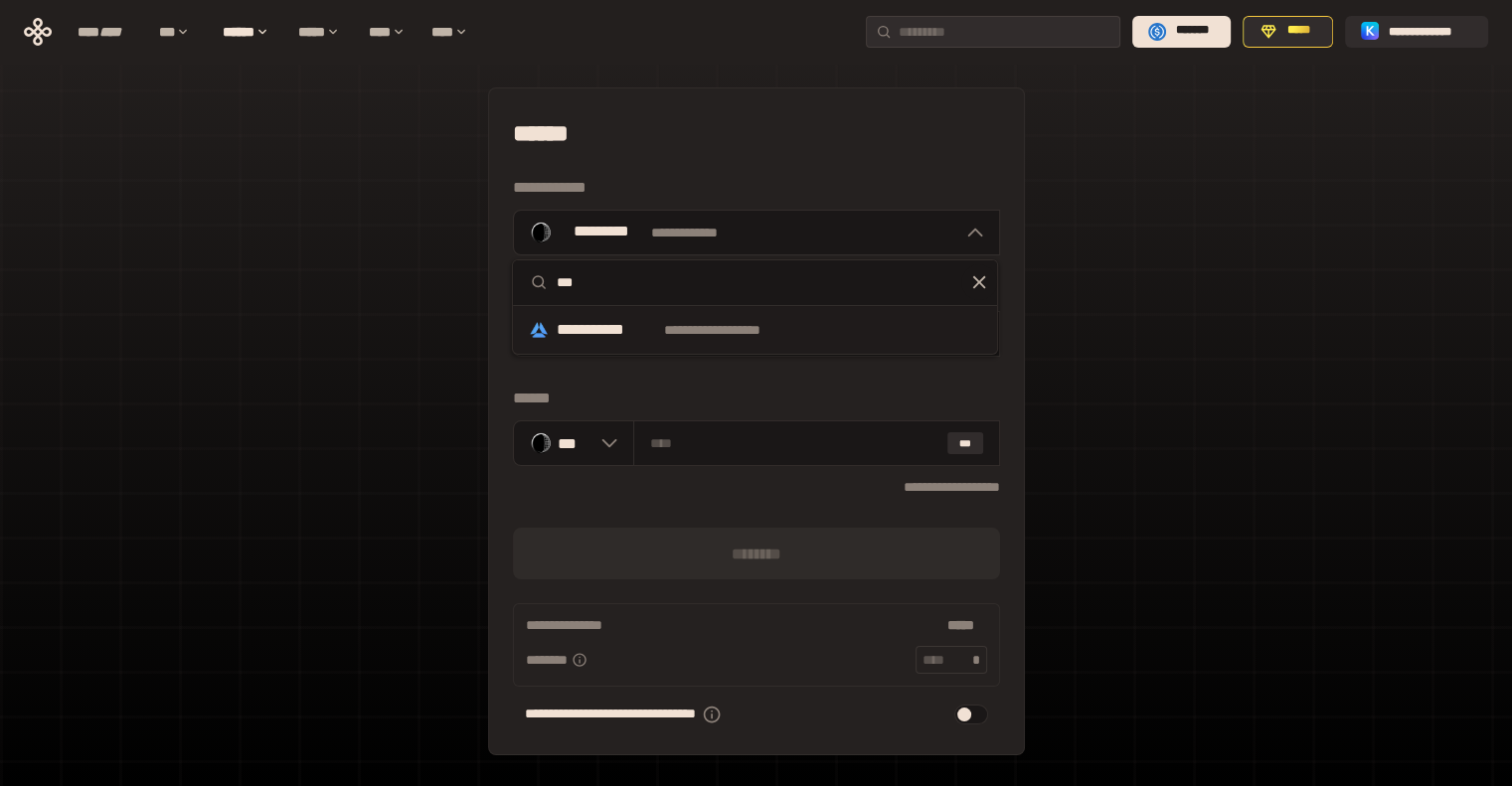 type on "***" 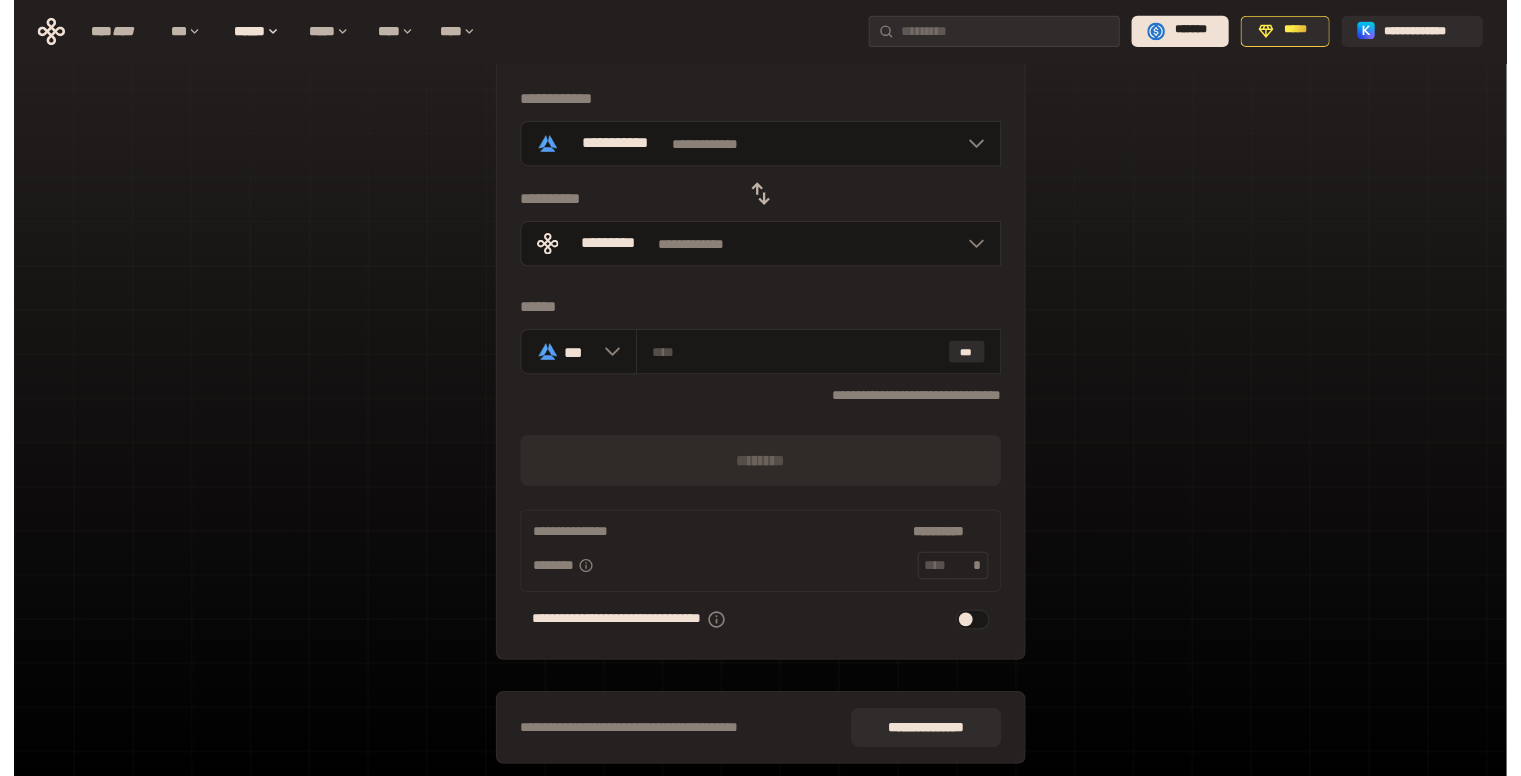 scroll, scrollTop: 0, scrollLeft: 0, axis: both 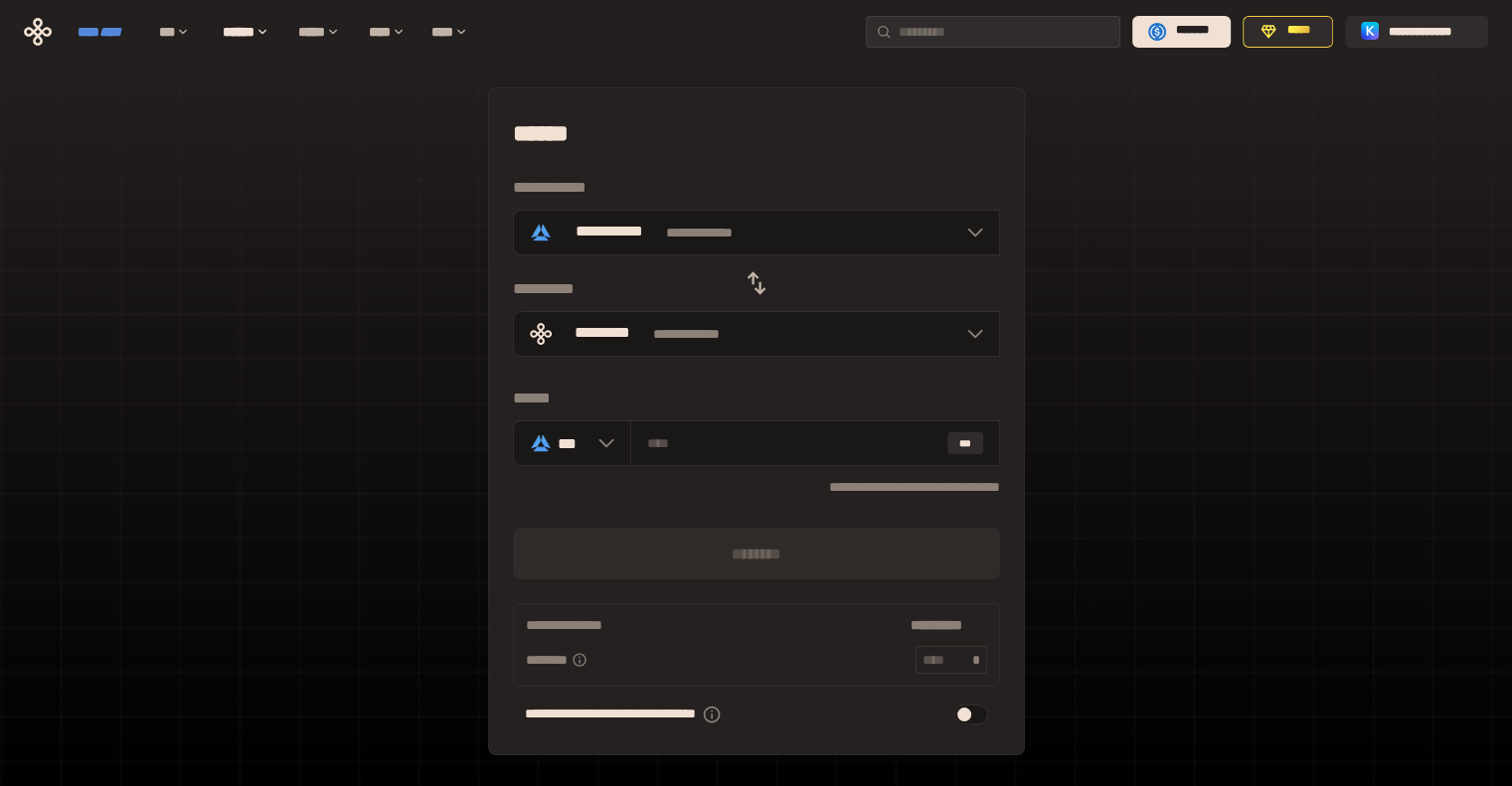 click on "****" at bounding box center (110, 32) 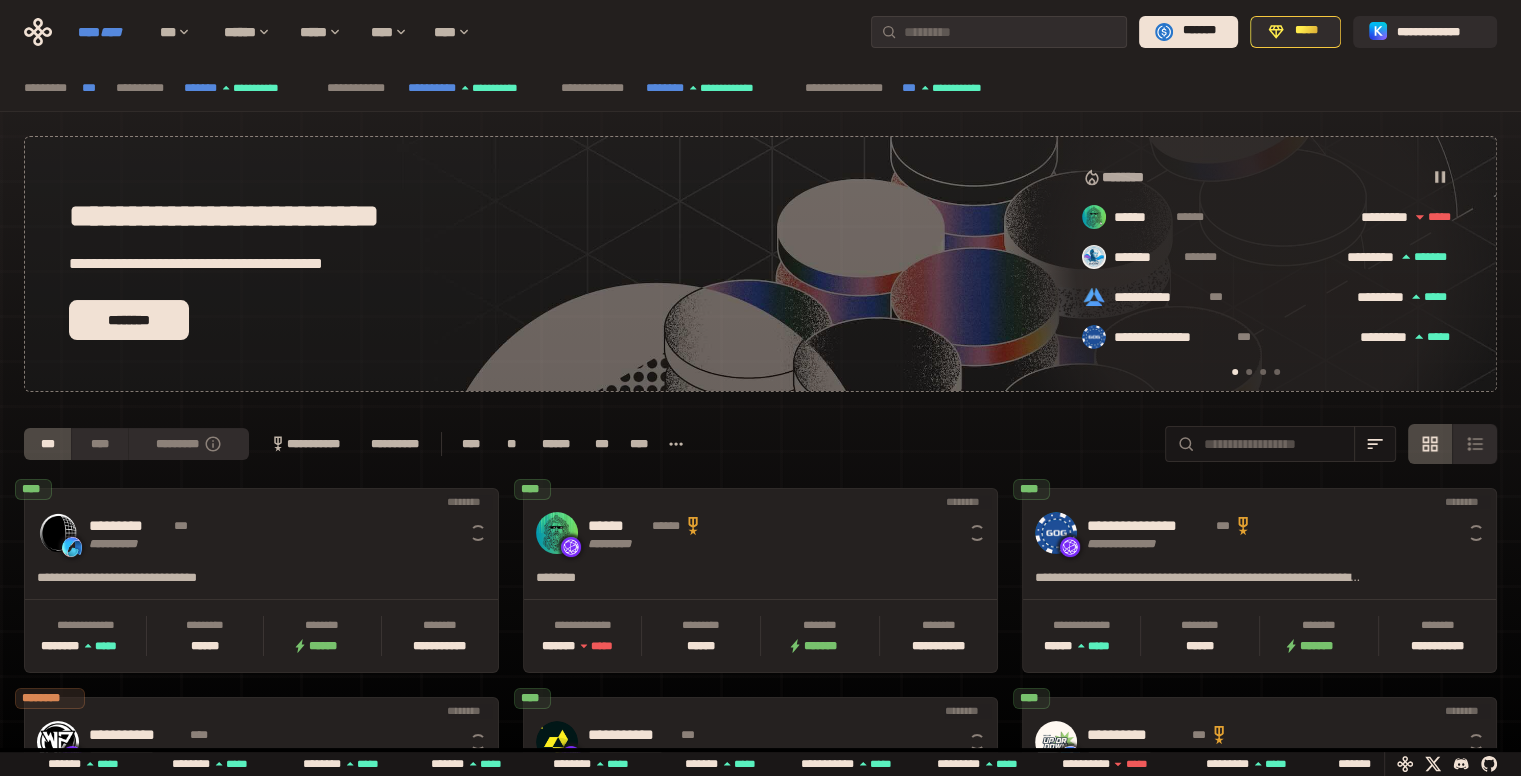 scroll, scrollTop: 0, scrollLeft: 16, axis: horizontal 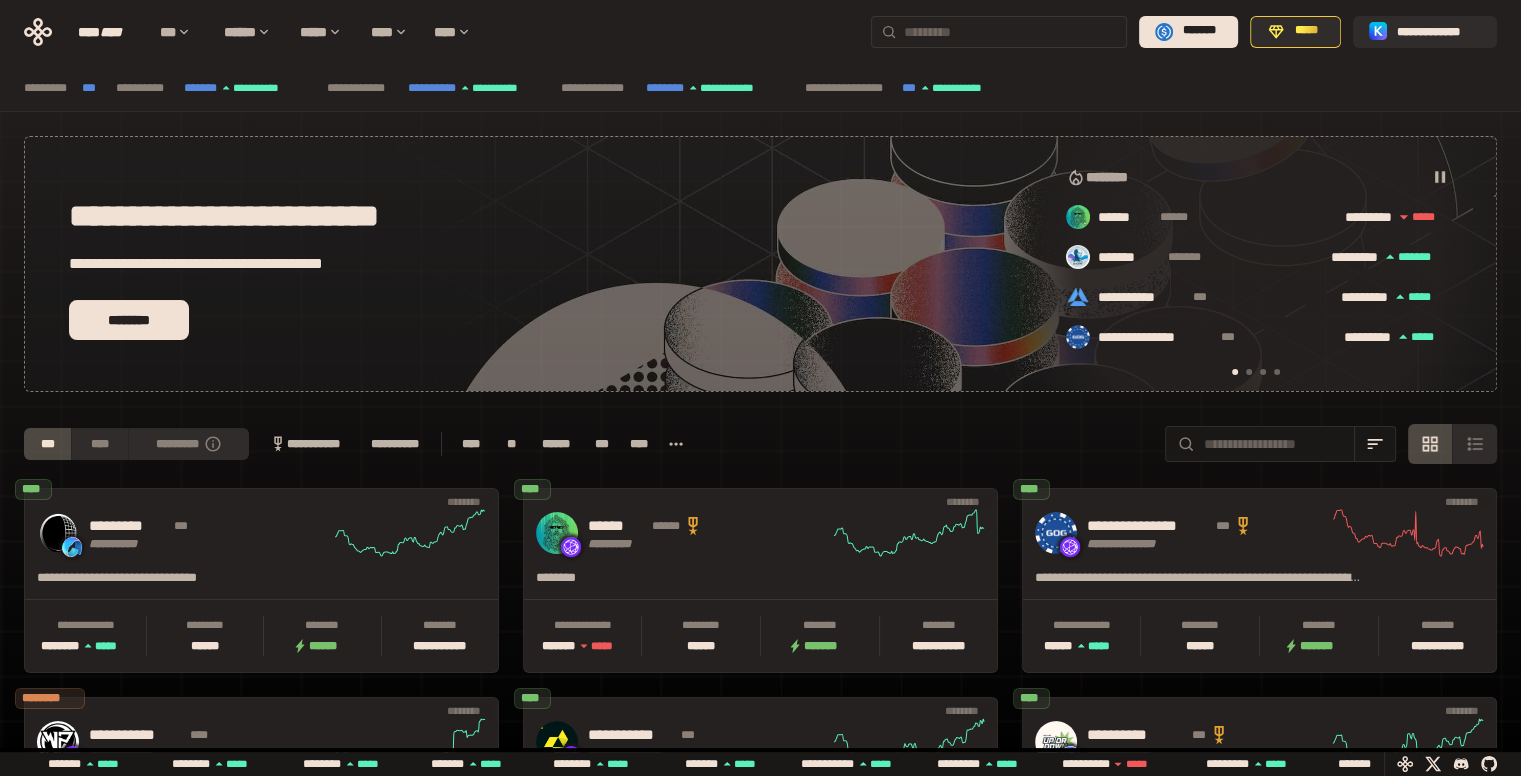 click at bounding box center [1011, 32] 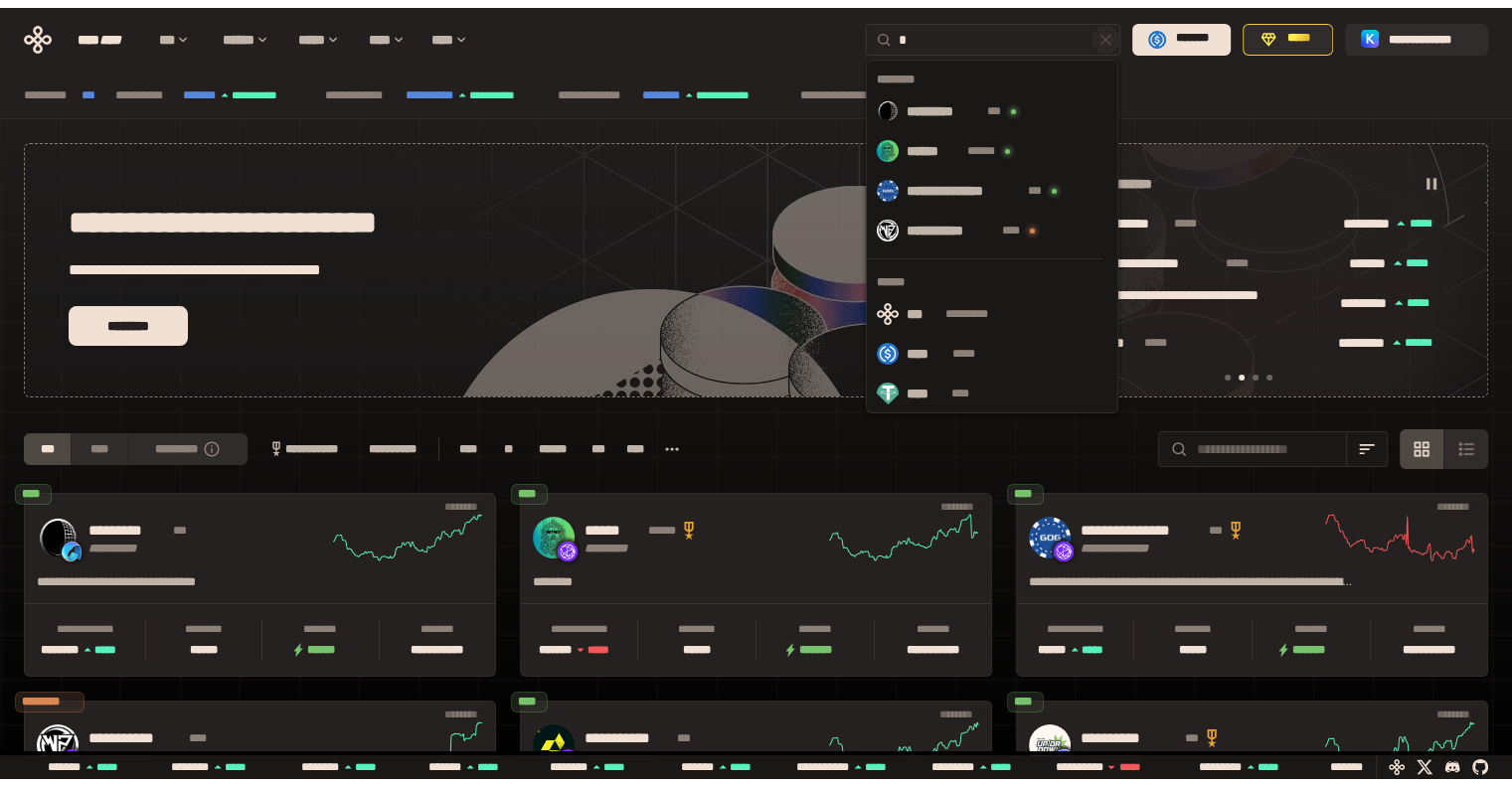 scroll, scrollTop: 0, scrollLeft: 433, axis: horizontal 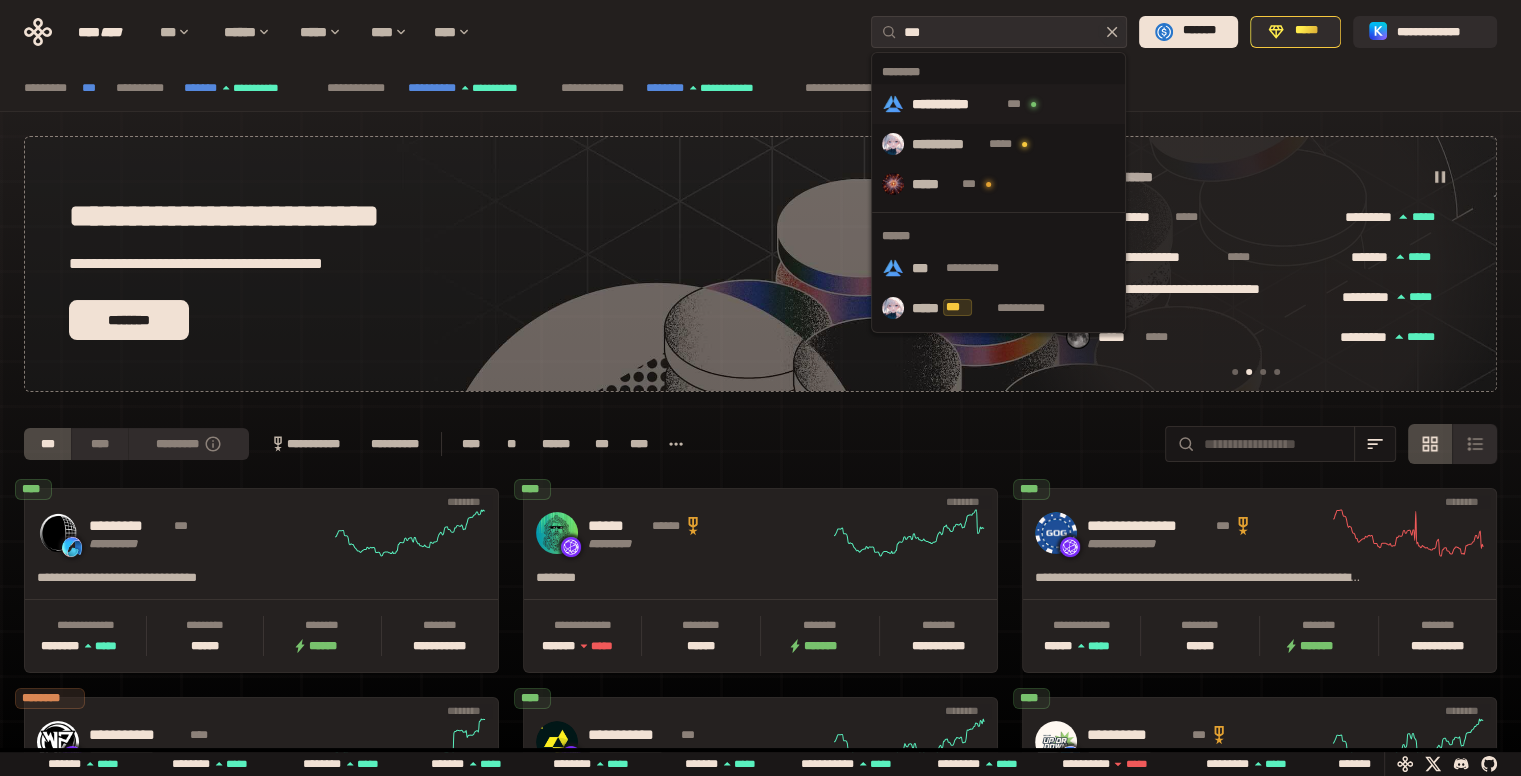 type on "***" 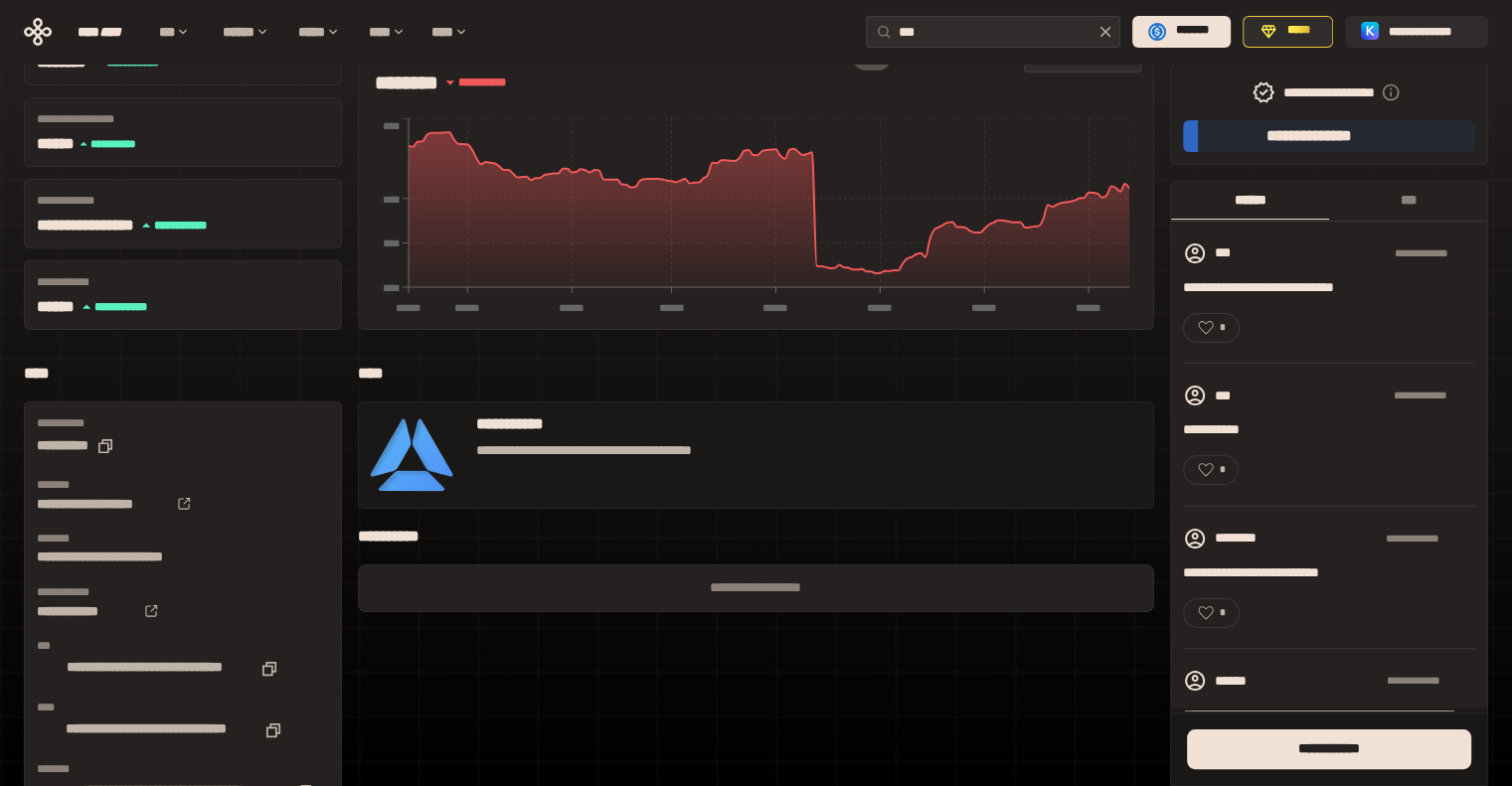 scroll, scrollTop: 0, scrollLeft: 0, axis: both 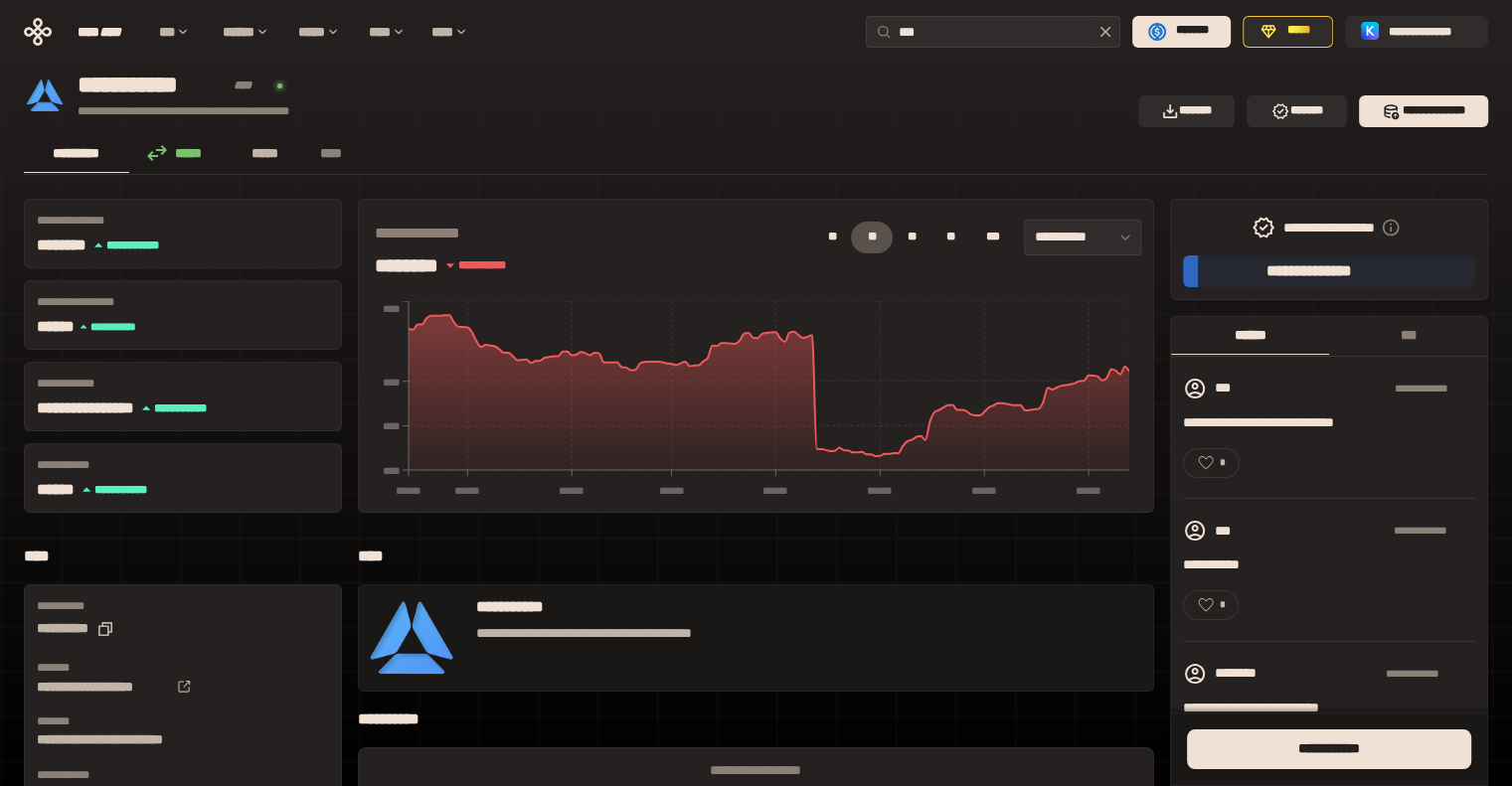 click on "*****" at bounding box center (265, 153) 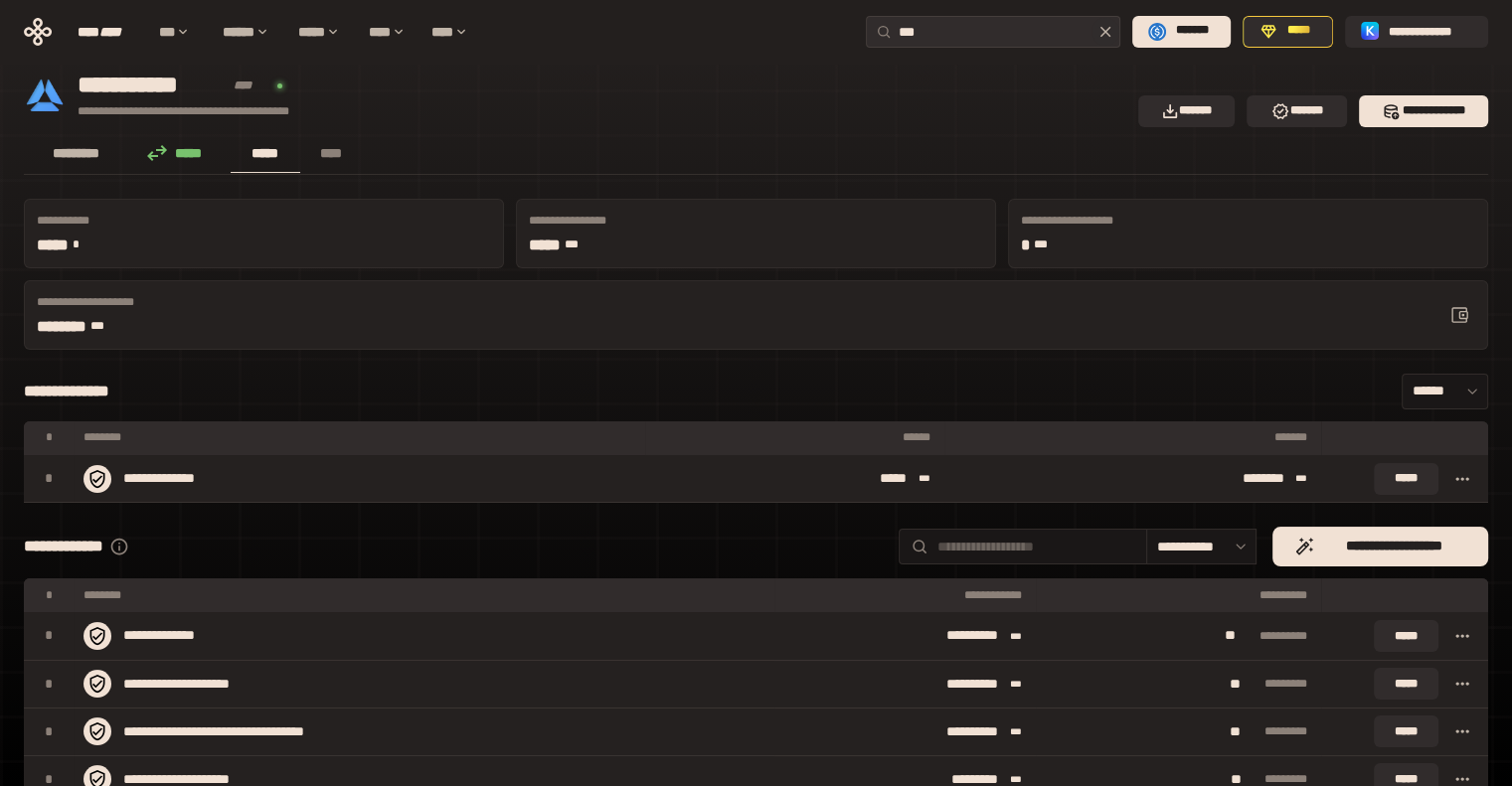 click on "*********" at bounding box center [77, 153] 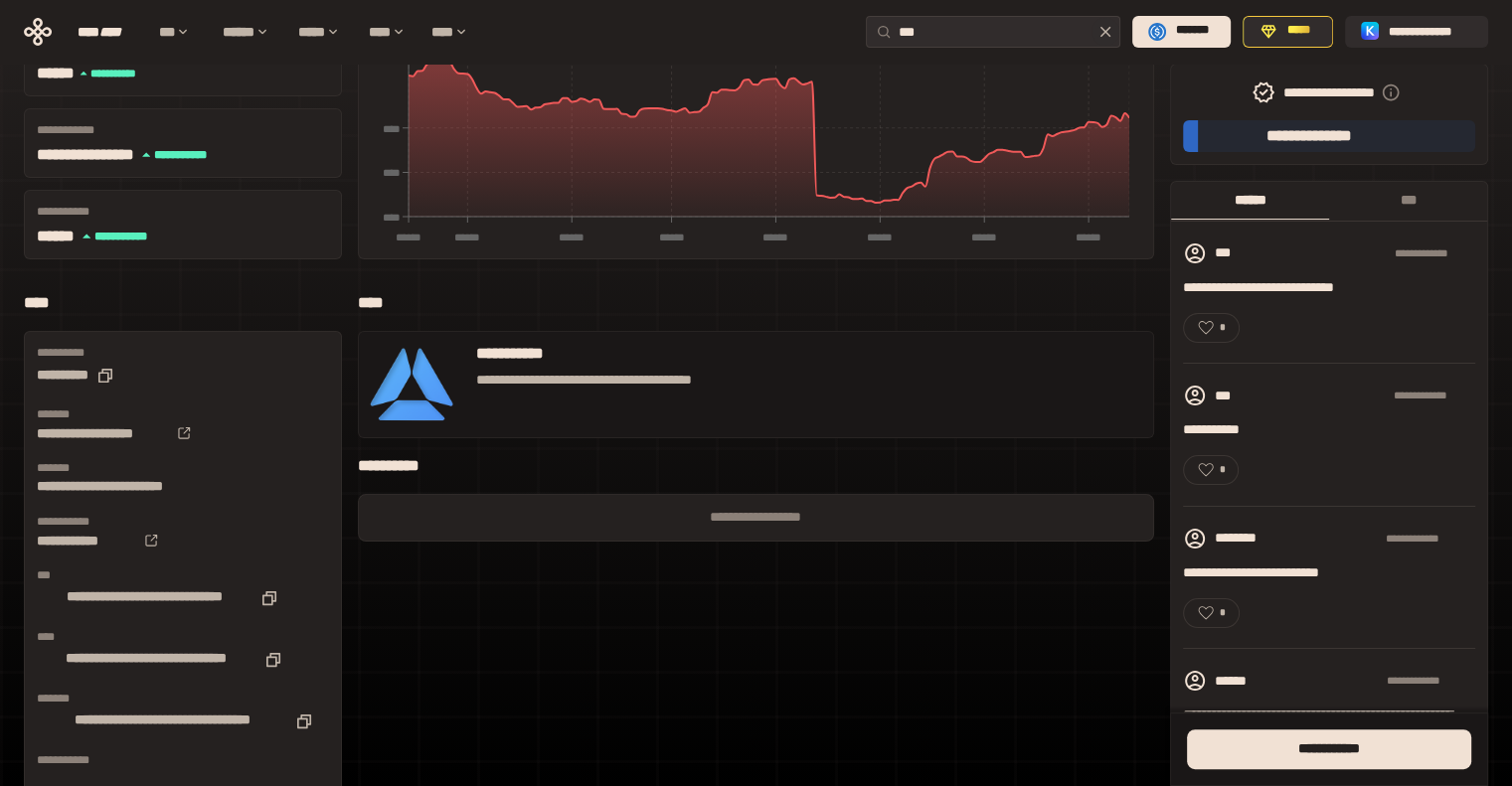 scroll, scrollTop: 0, scrollLeft: 0, axis: both 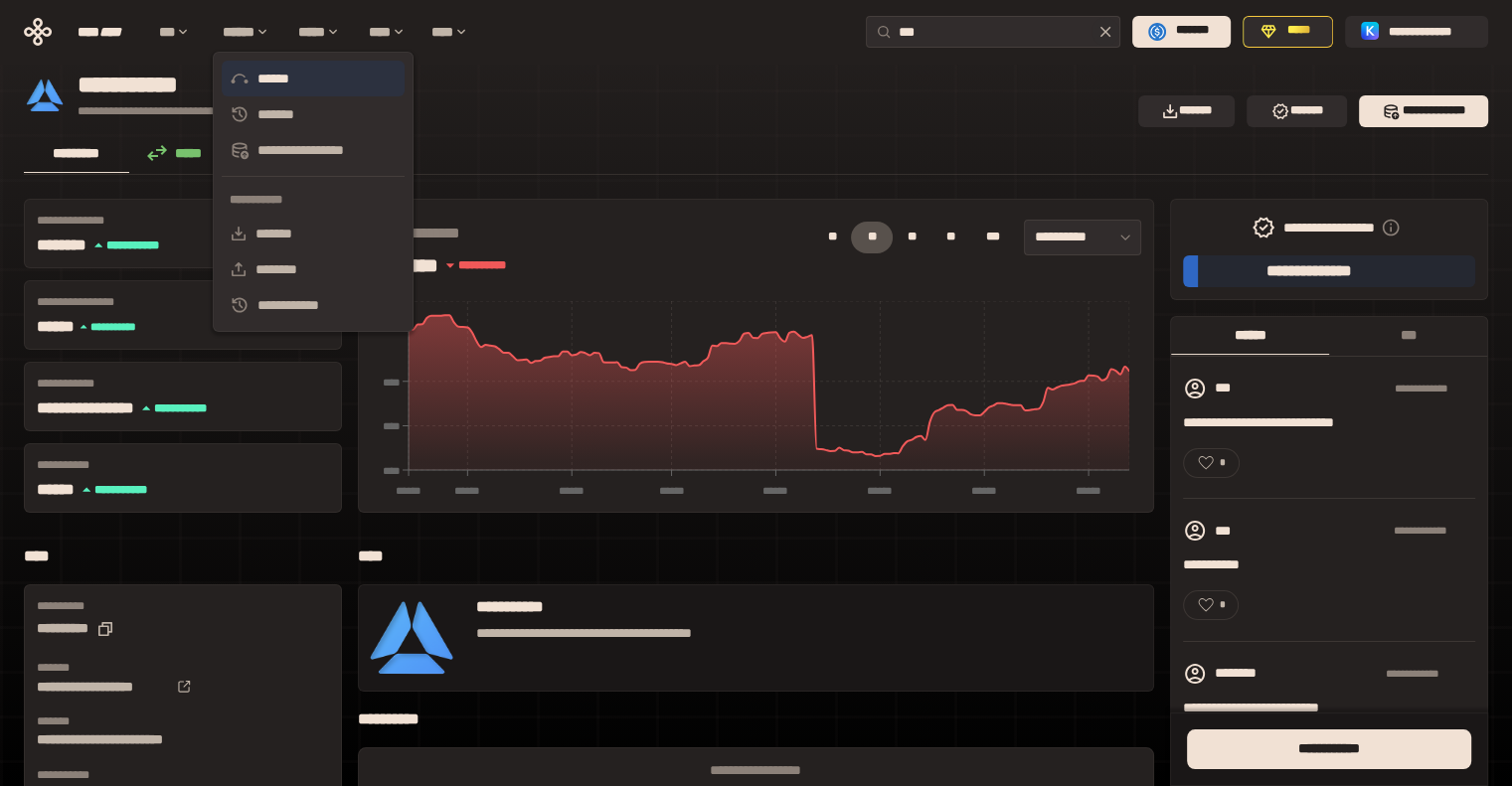 click on "******" at bounding box center [313, 79] 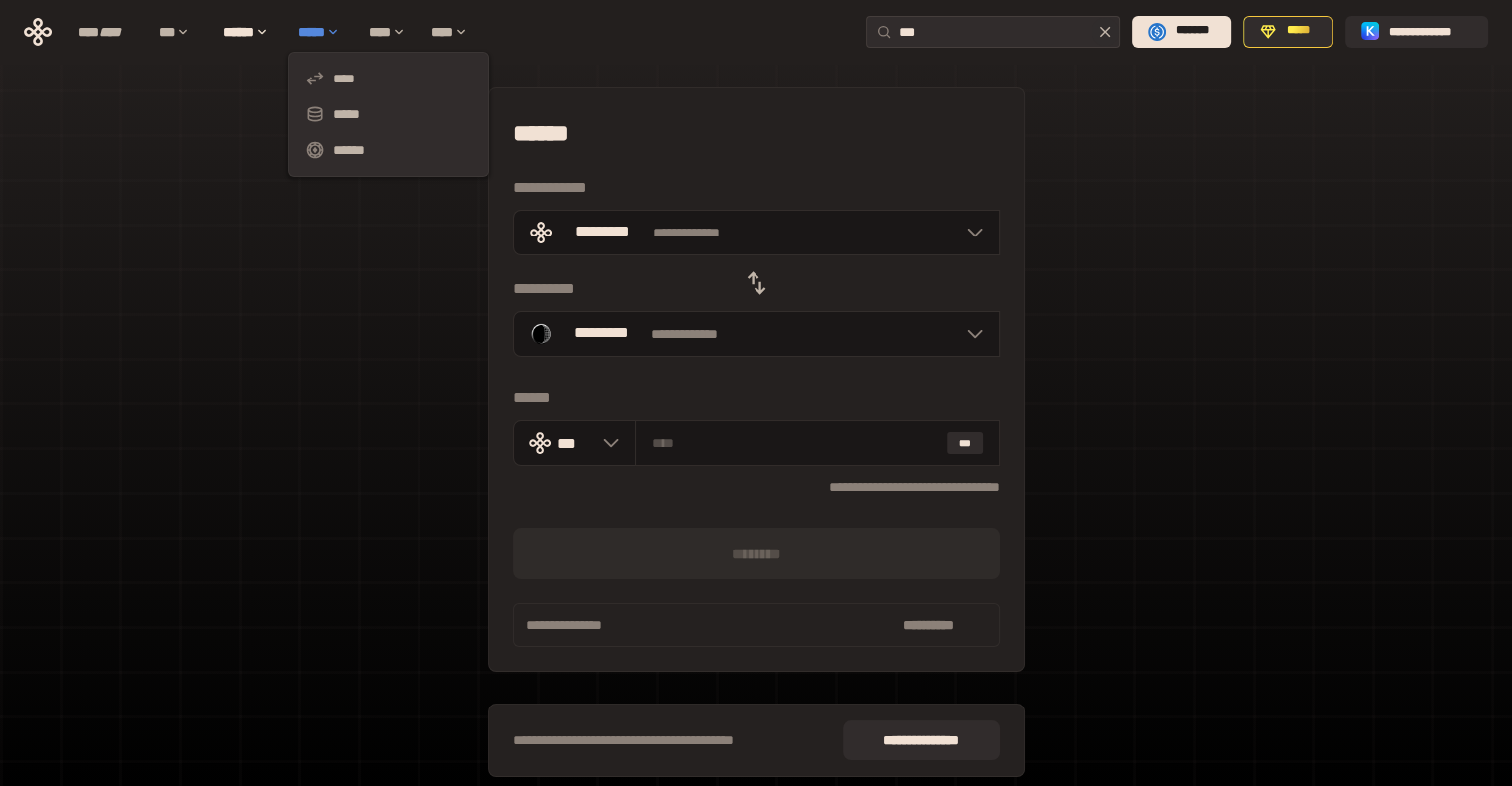 click on "*****" at bounding box center (323, 32) 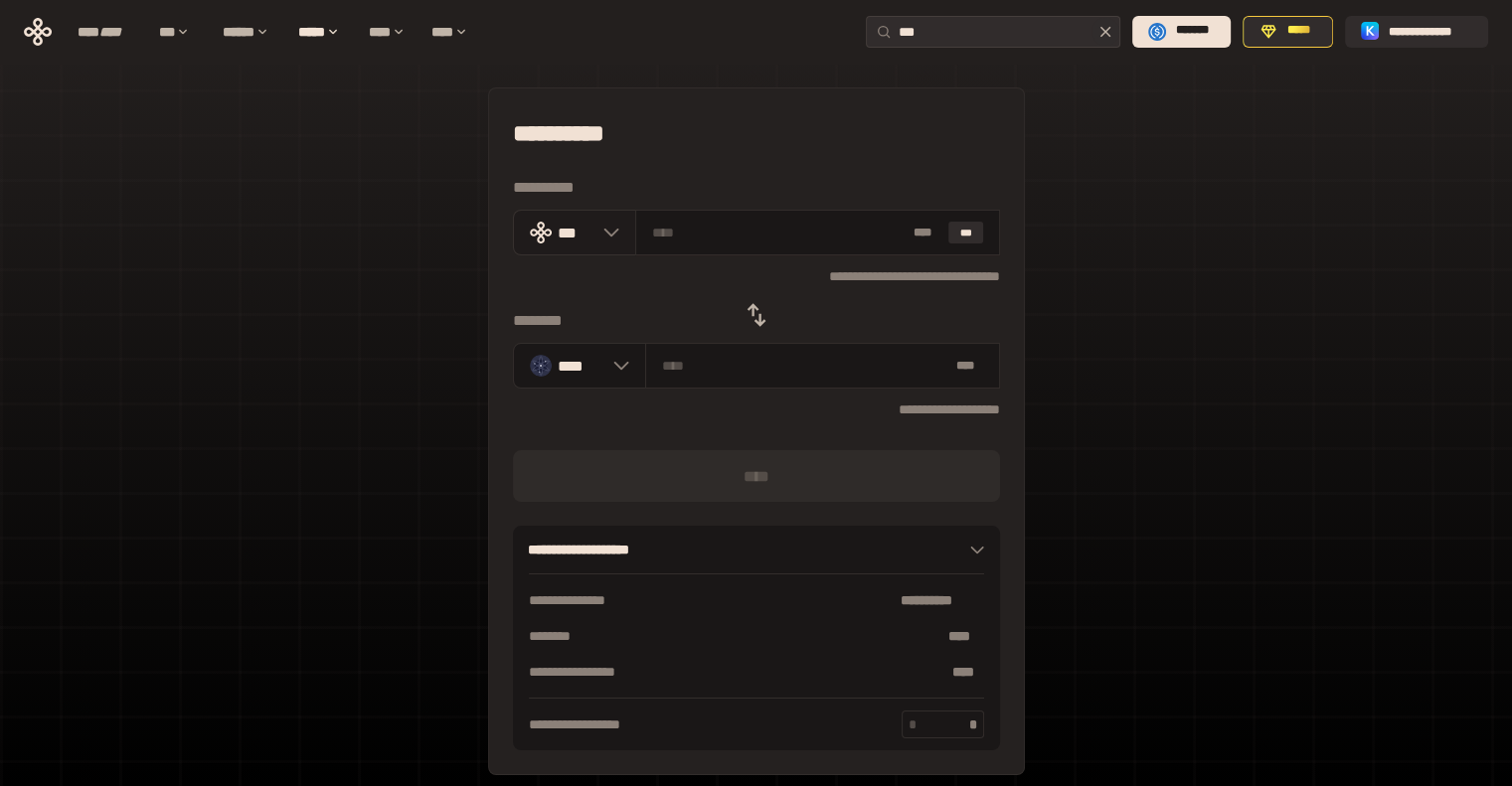 click 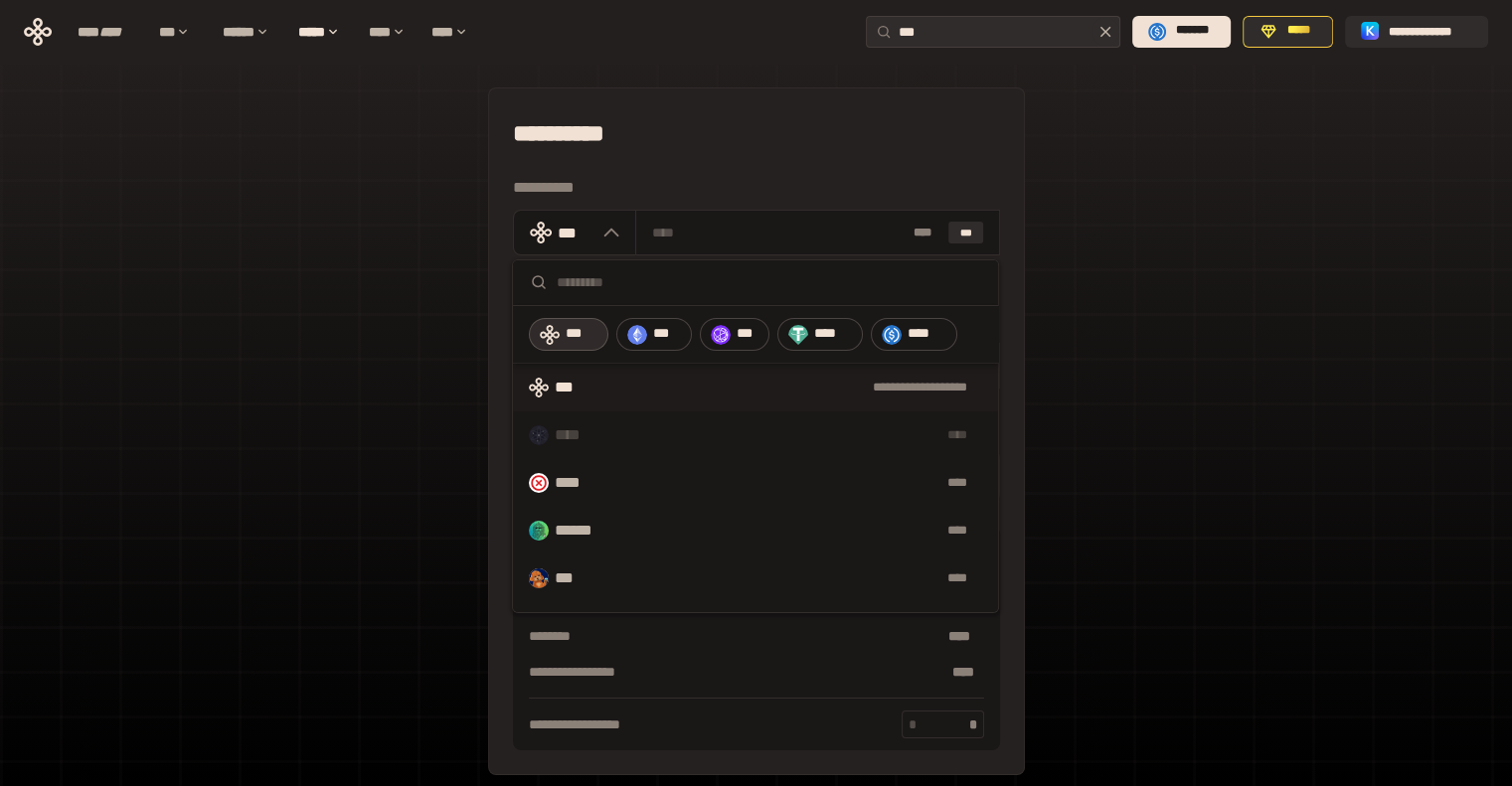 click at bounding box center [769, 282] 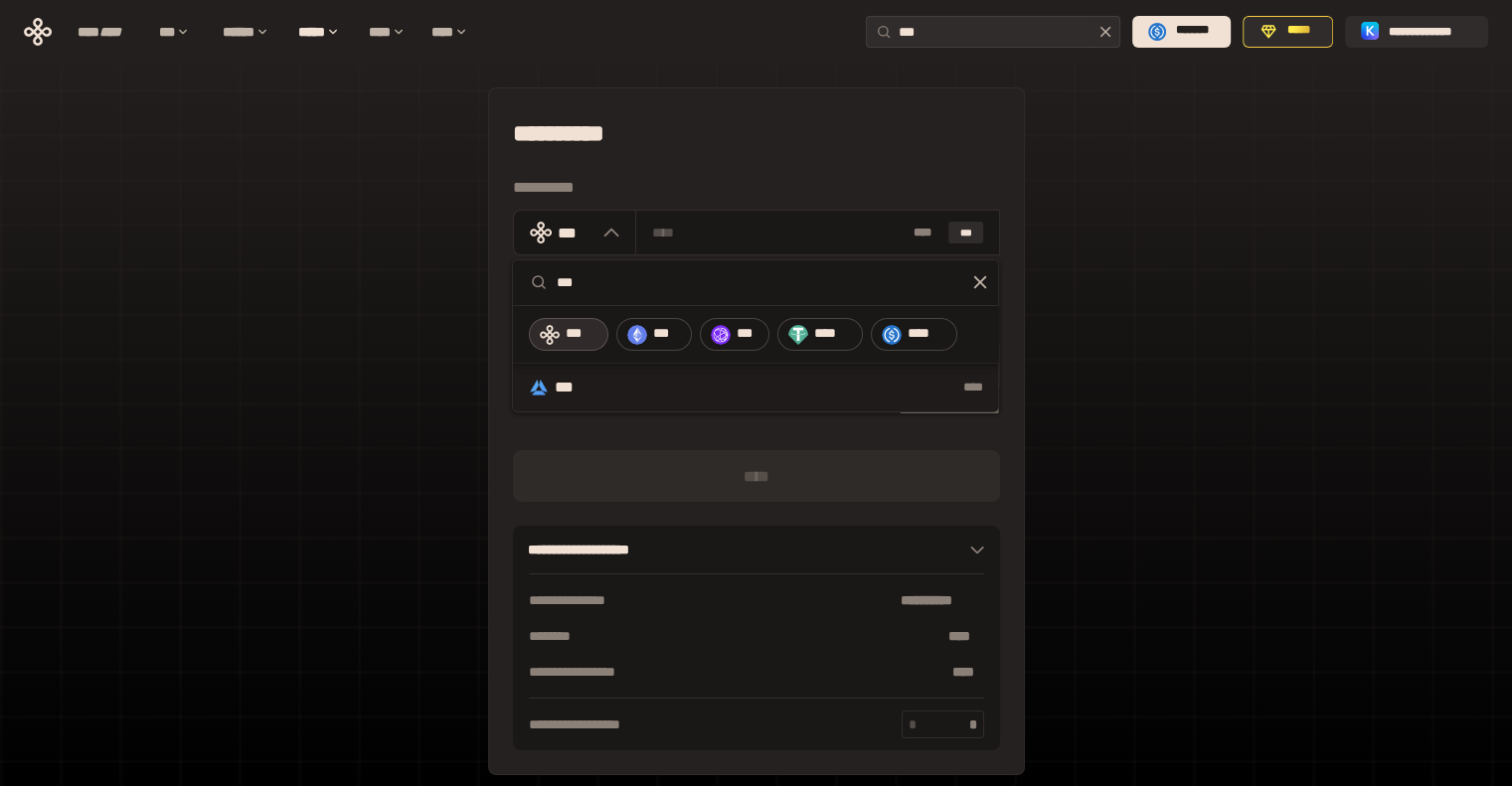type on "***" 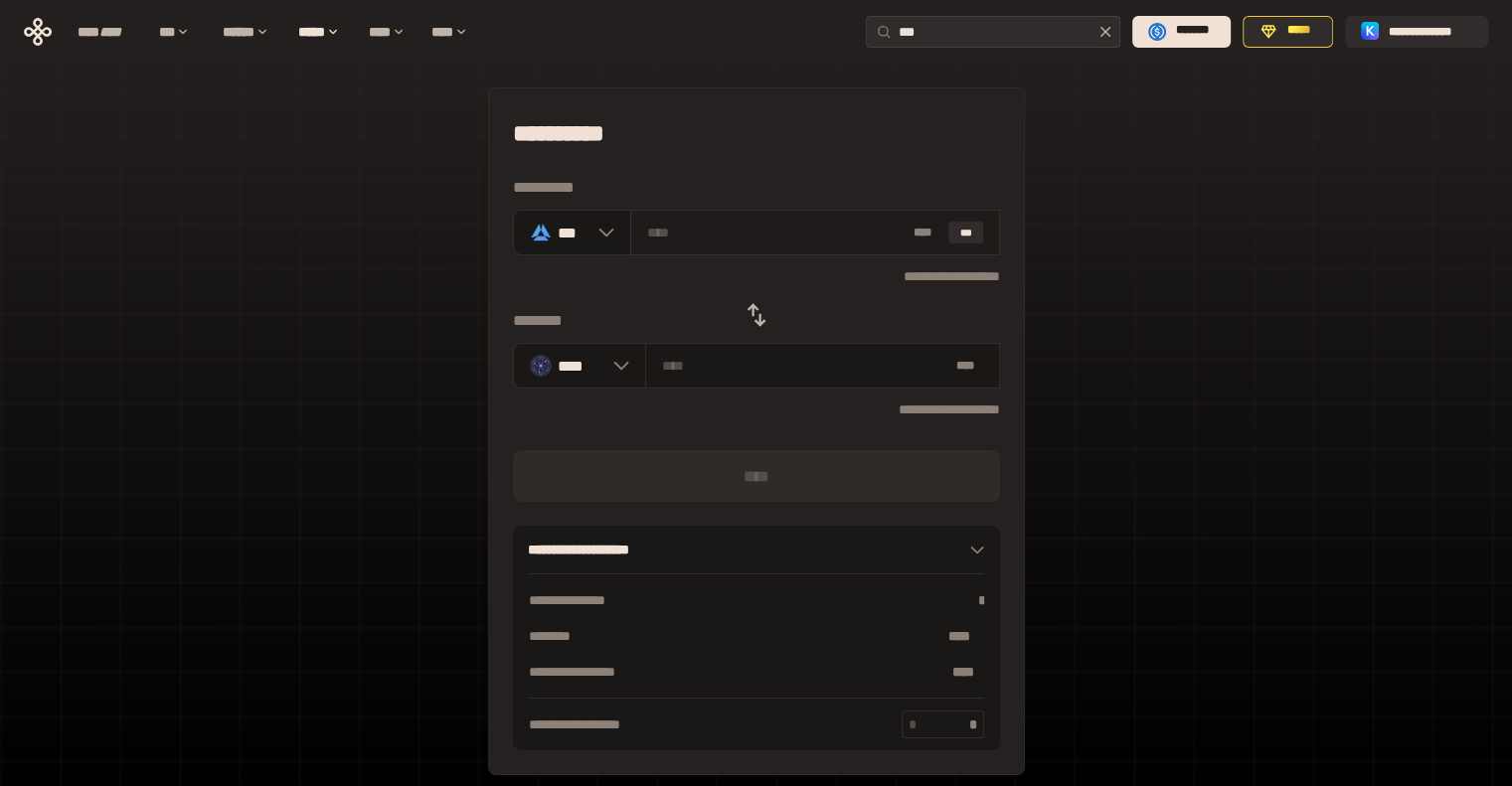 click on "* ** ***" at bounding box center [815, 233] 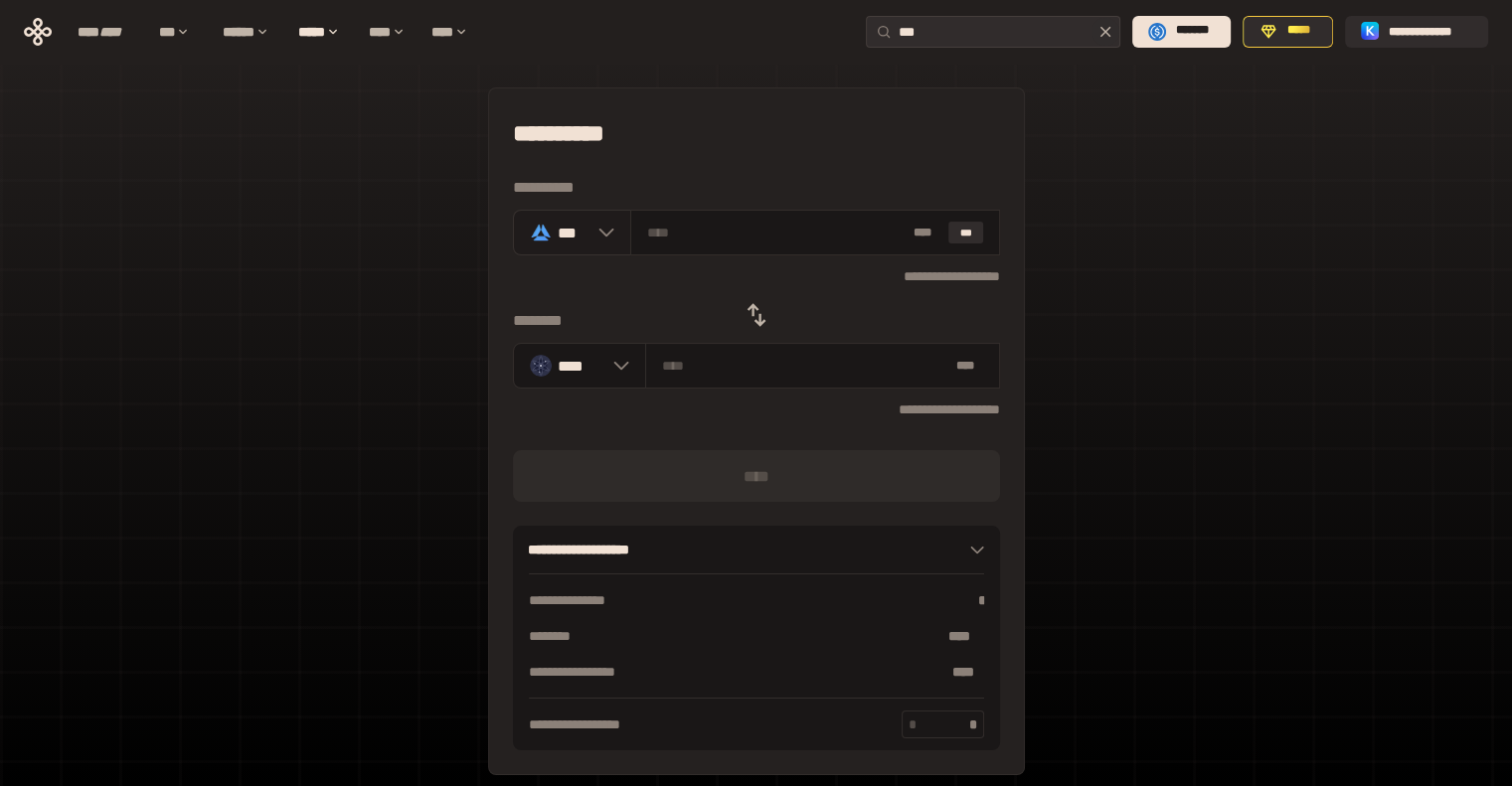 click at bounding box center [601, 233] 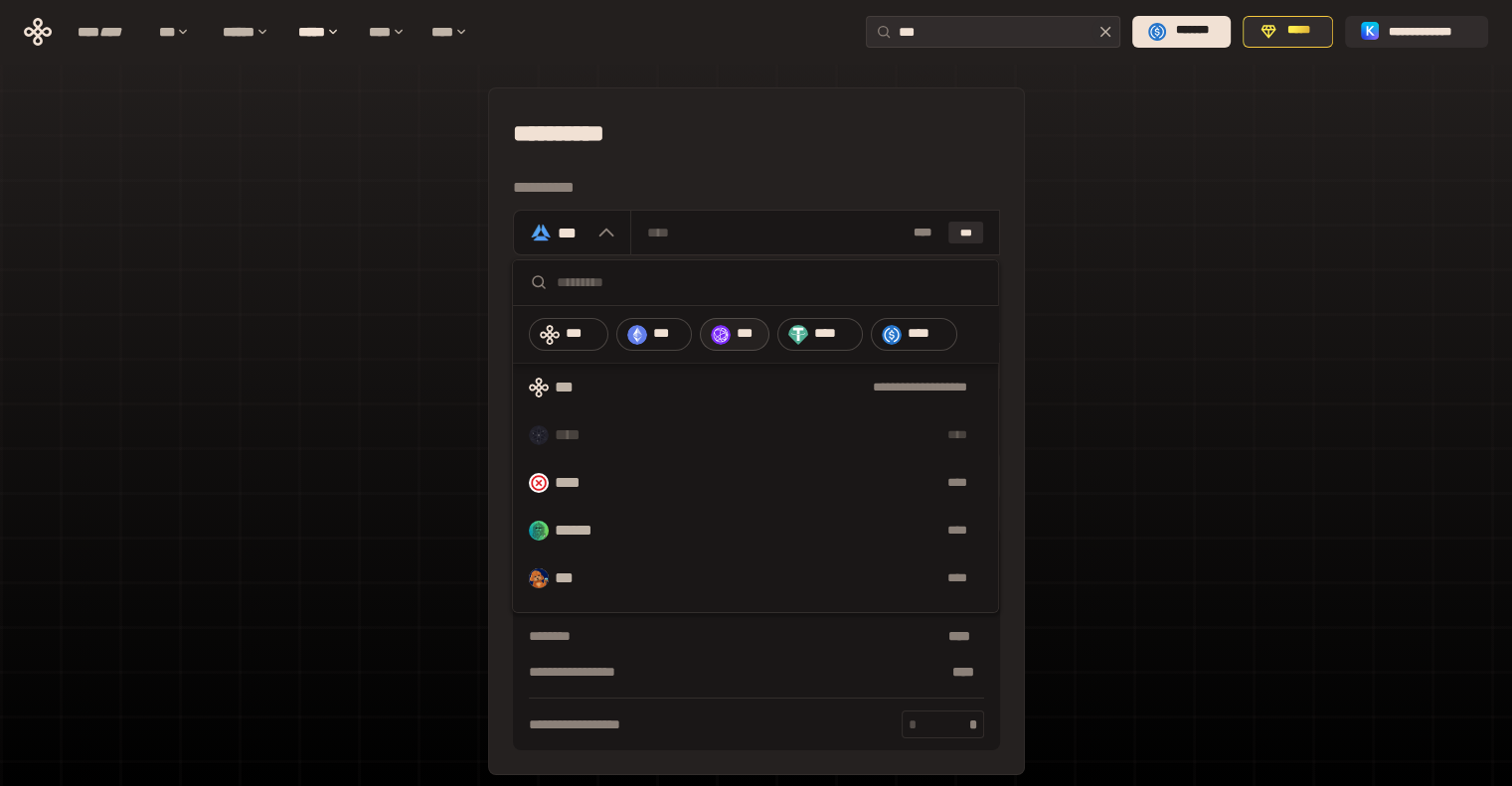 click at bounding box center (721, 335) 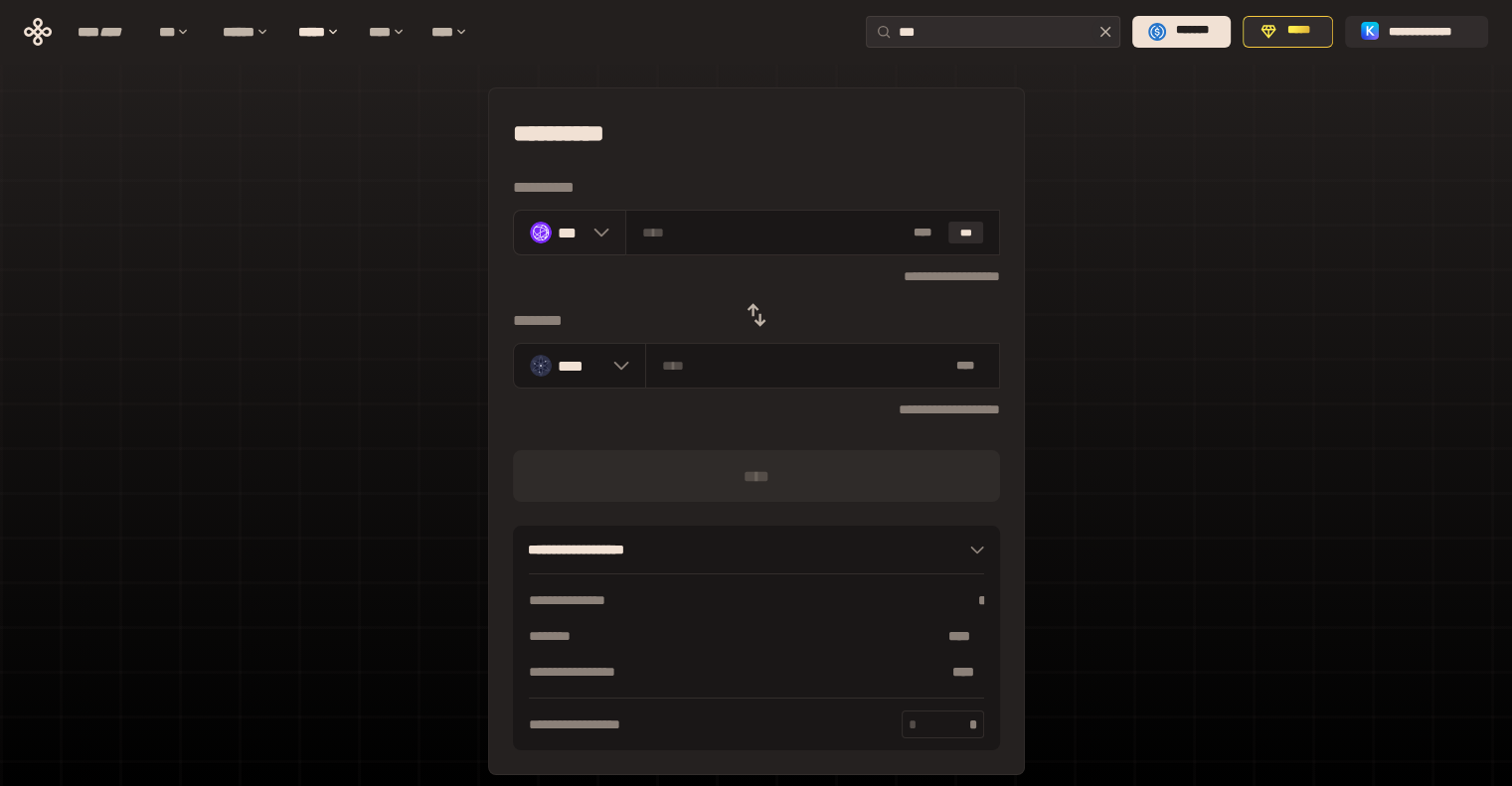 click 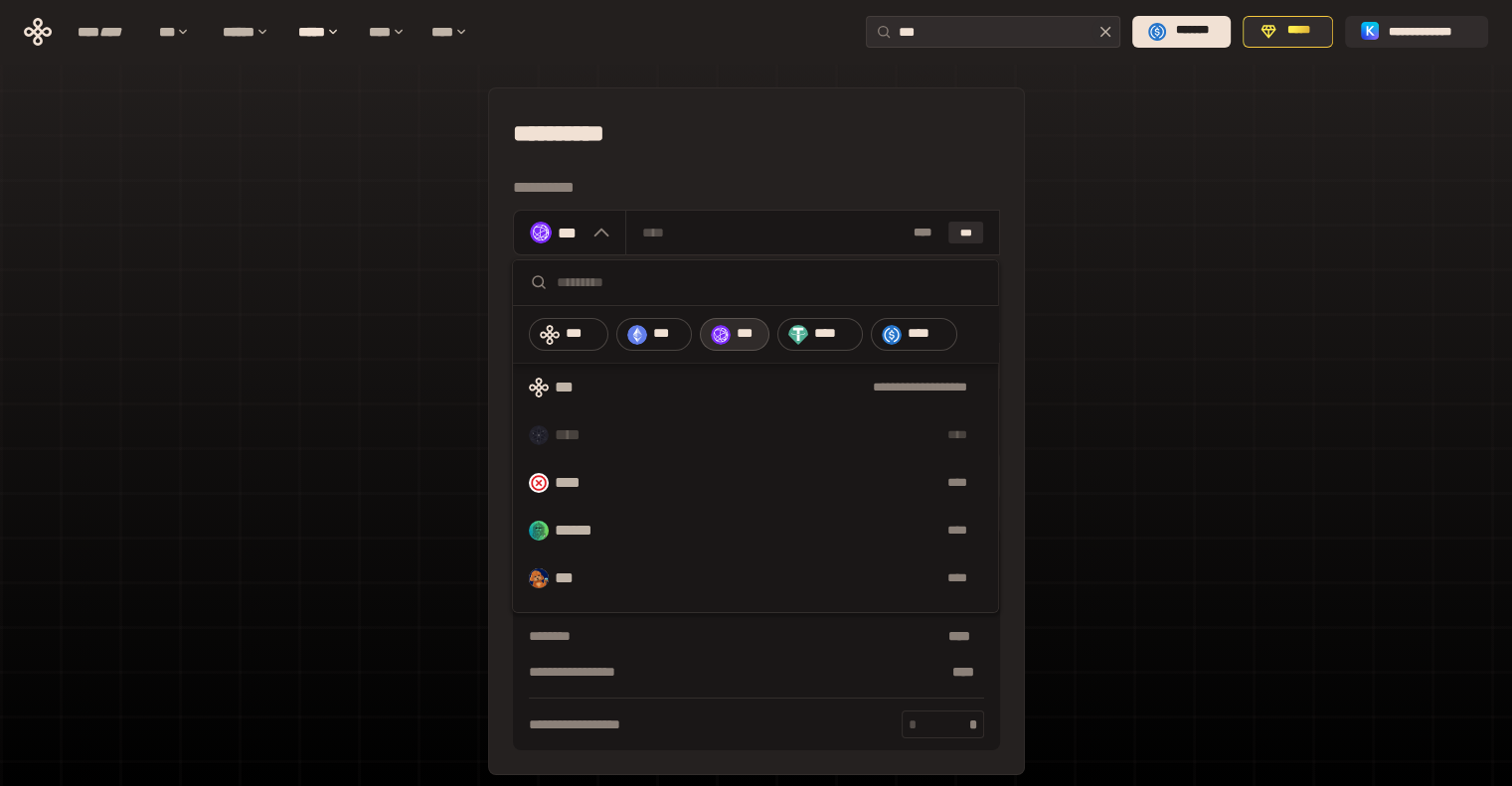 click at bounding box center [756, 283] 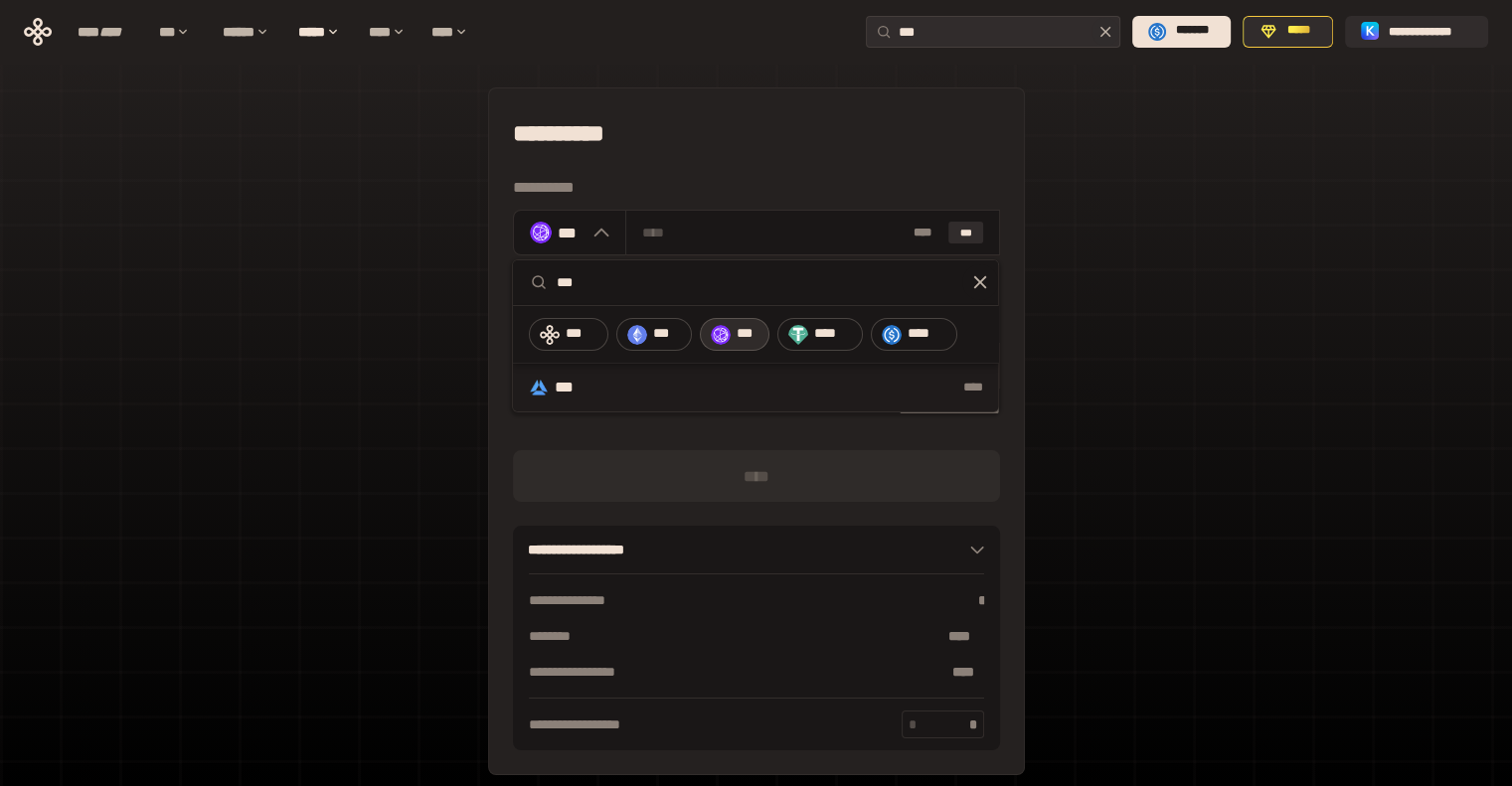 type on "***" 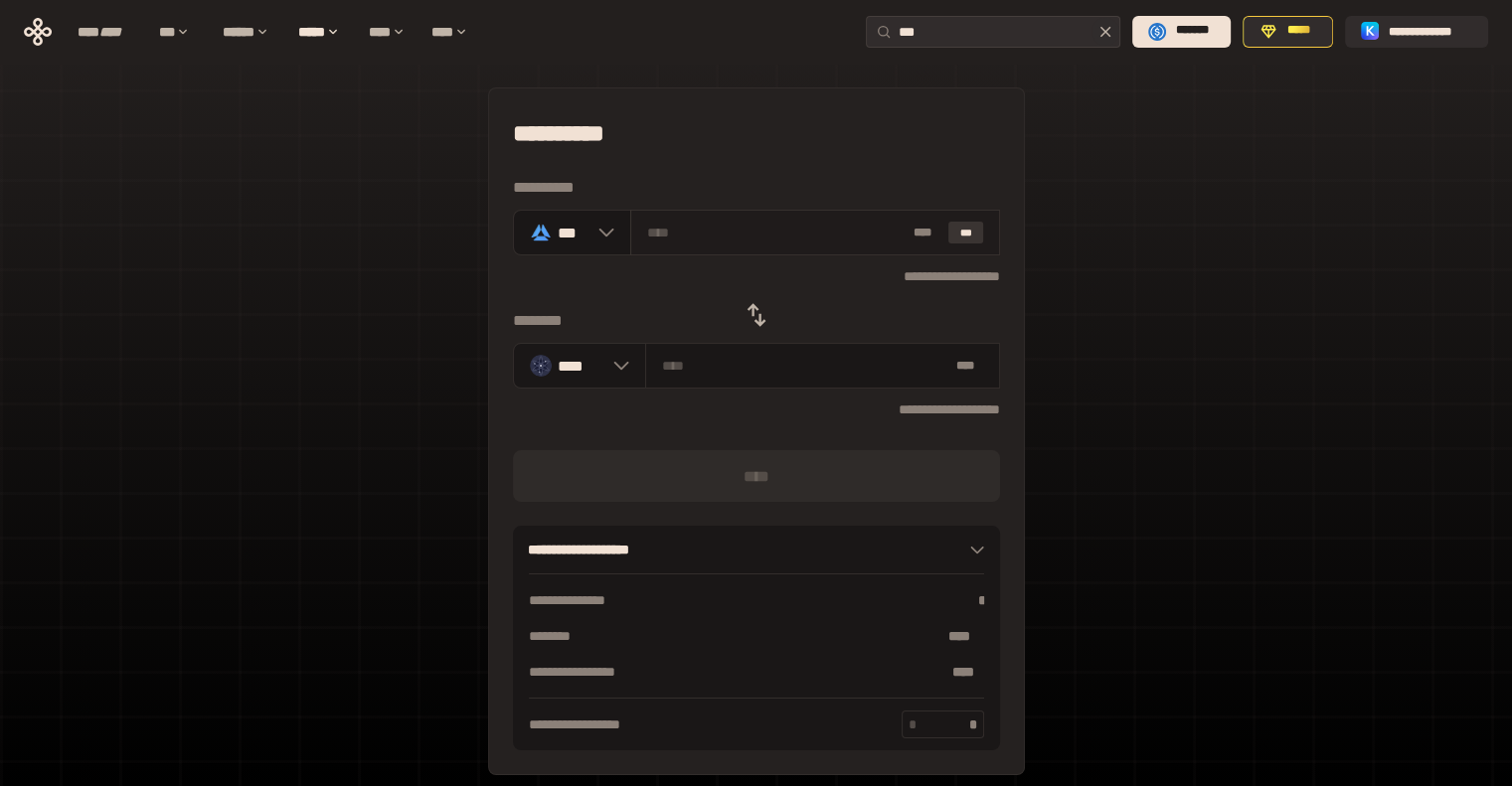 click on "***" at bounding box center [966, 233] 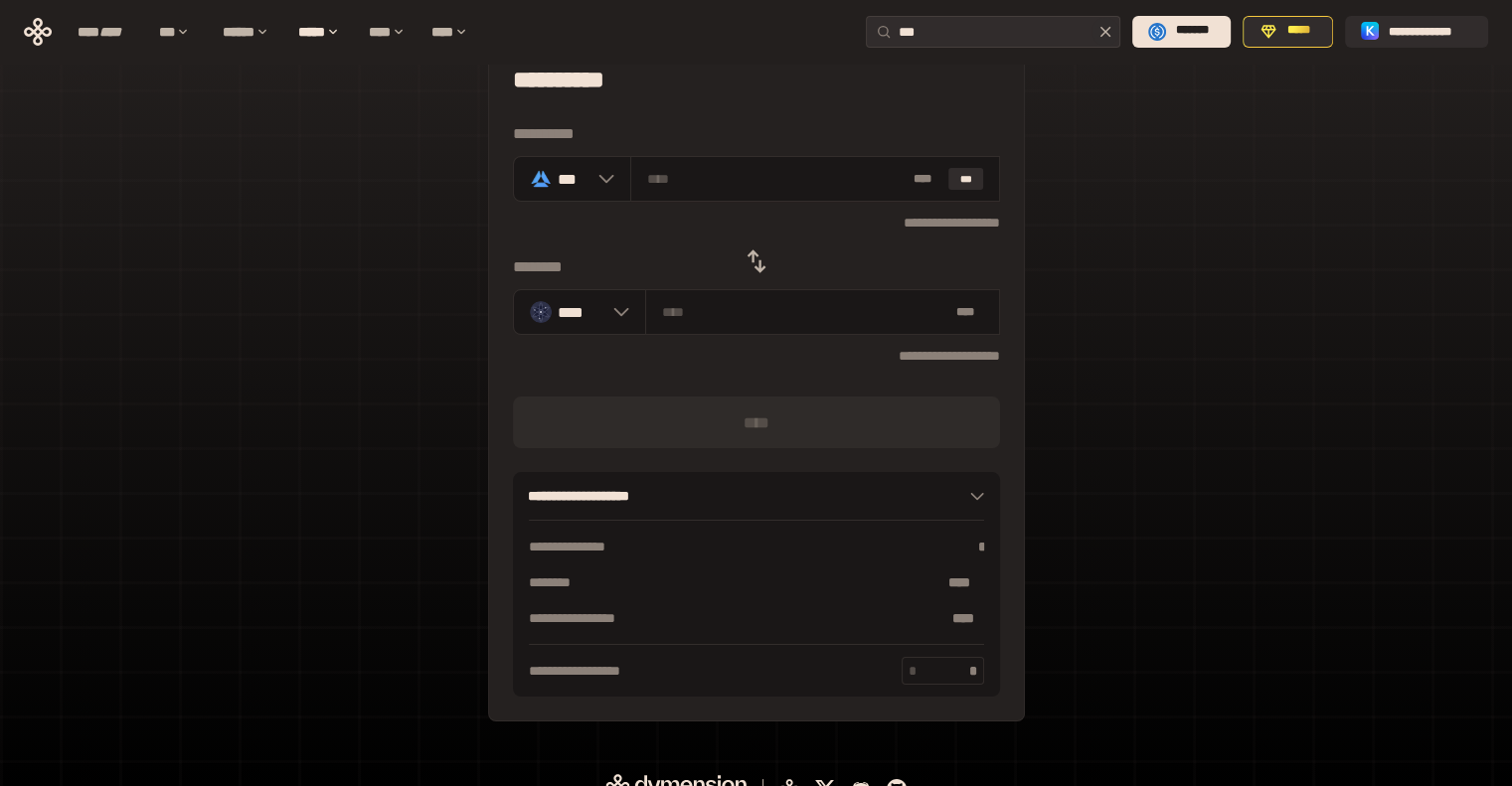 scroll, scrollTop: 79, scrollLeft: 0, axis: vertical 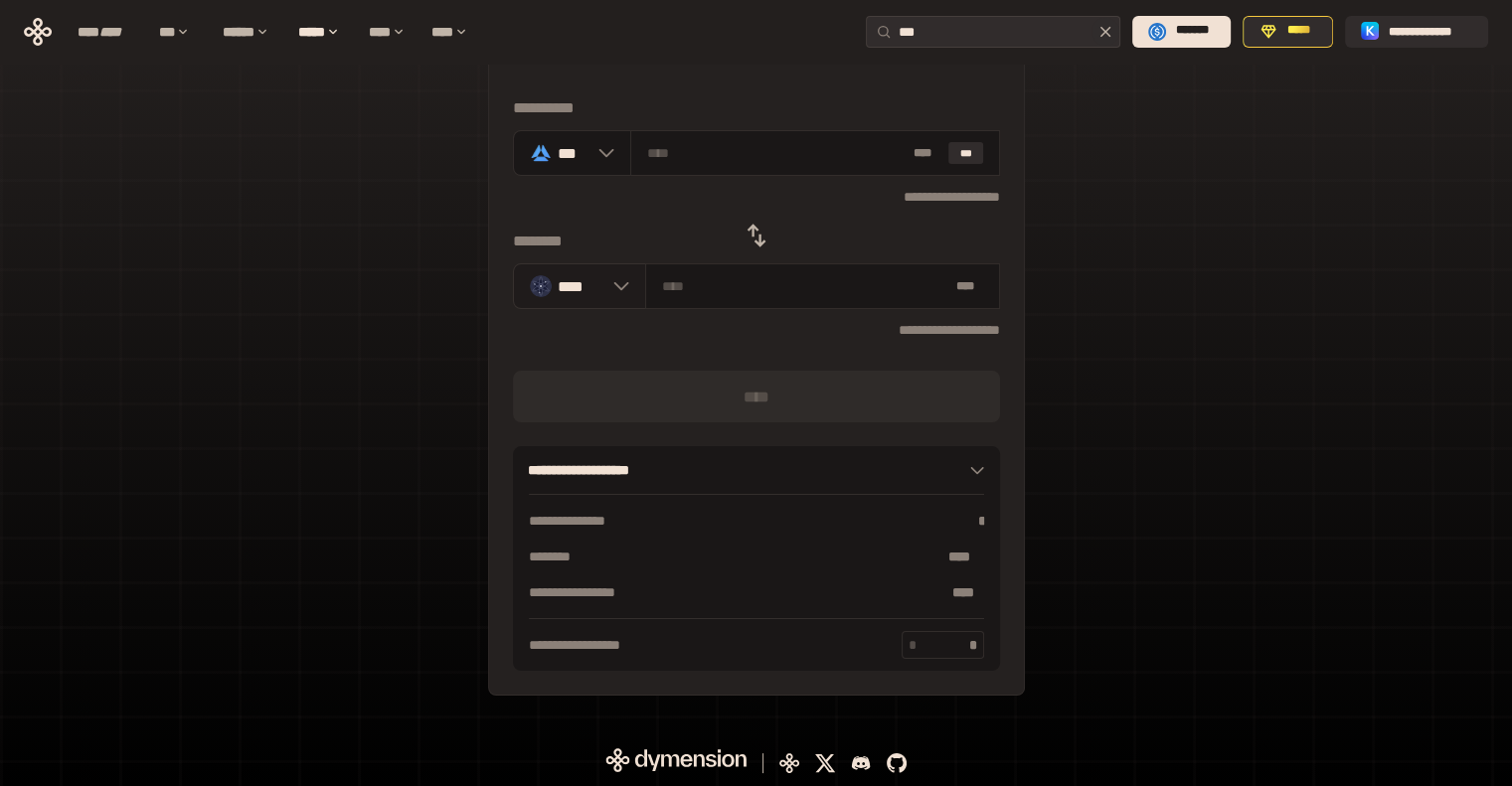 click 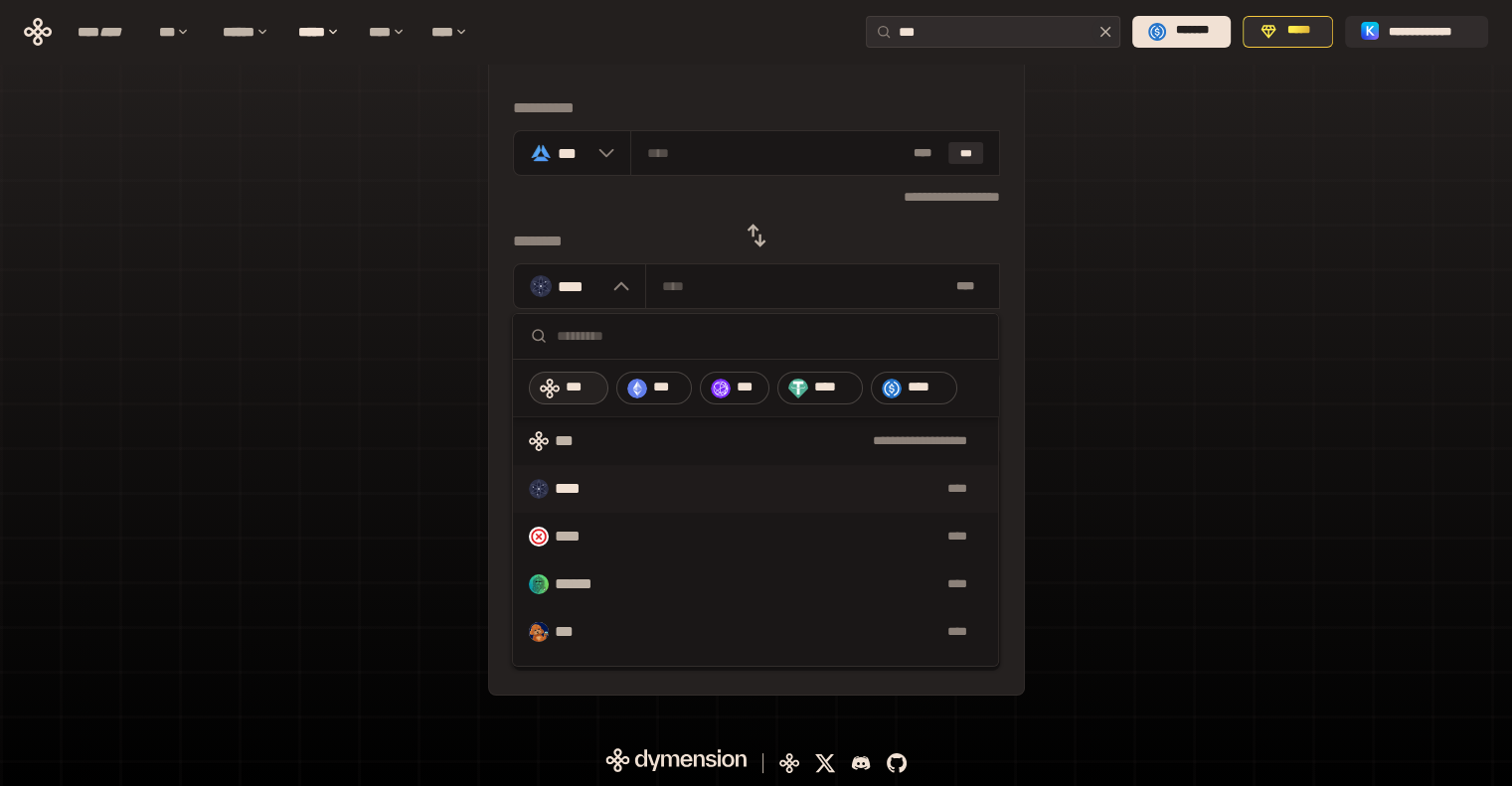 click on "***" at bounding box center [582, 388] 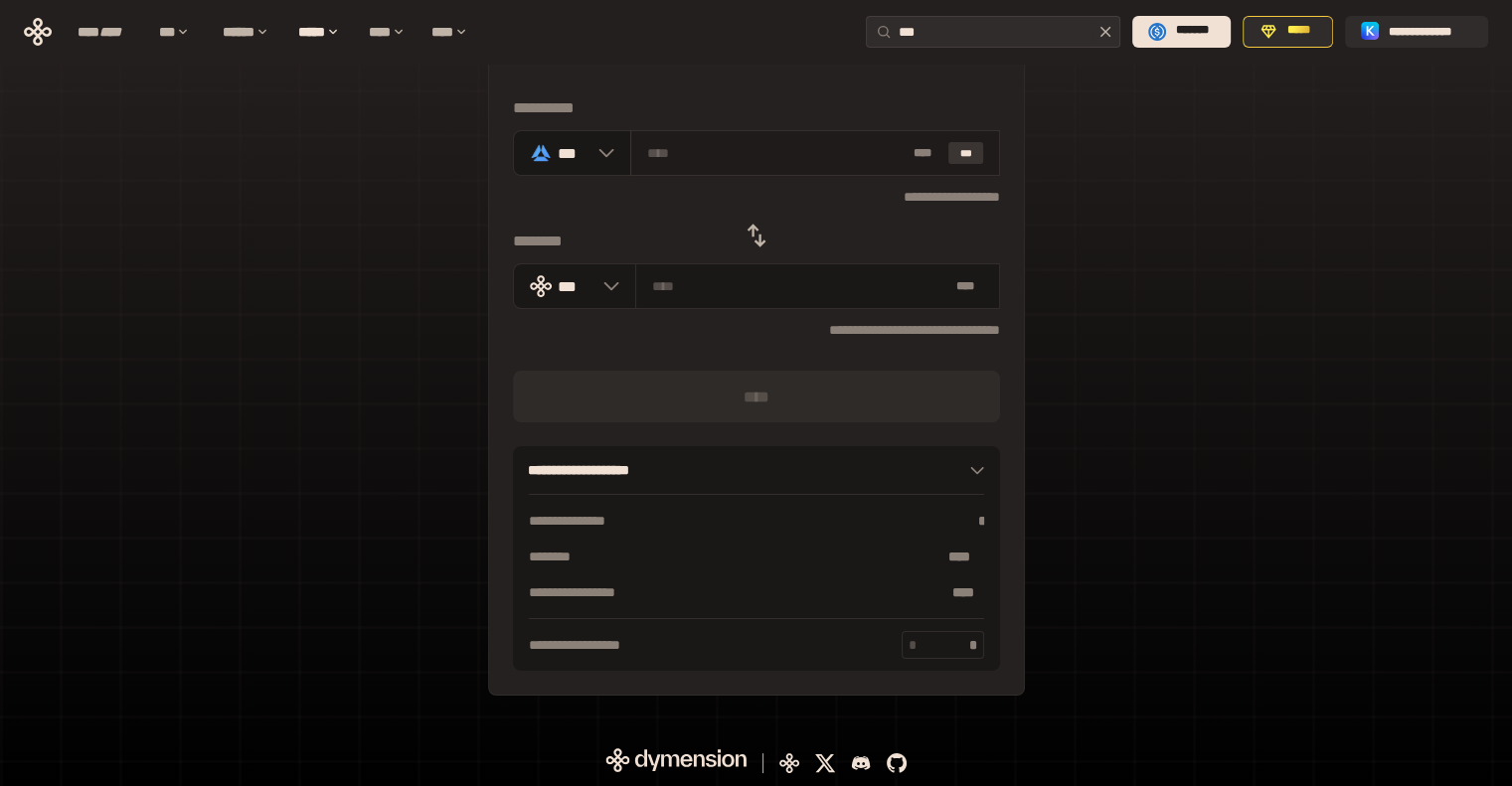 click on "***" at bounding box center [966, 153] 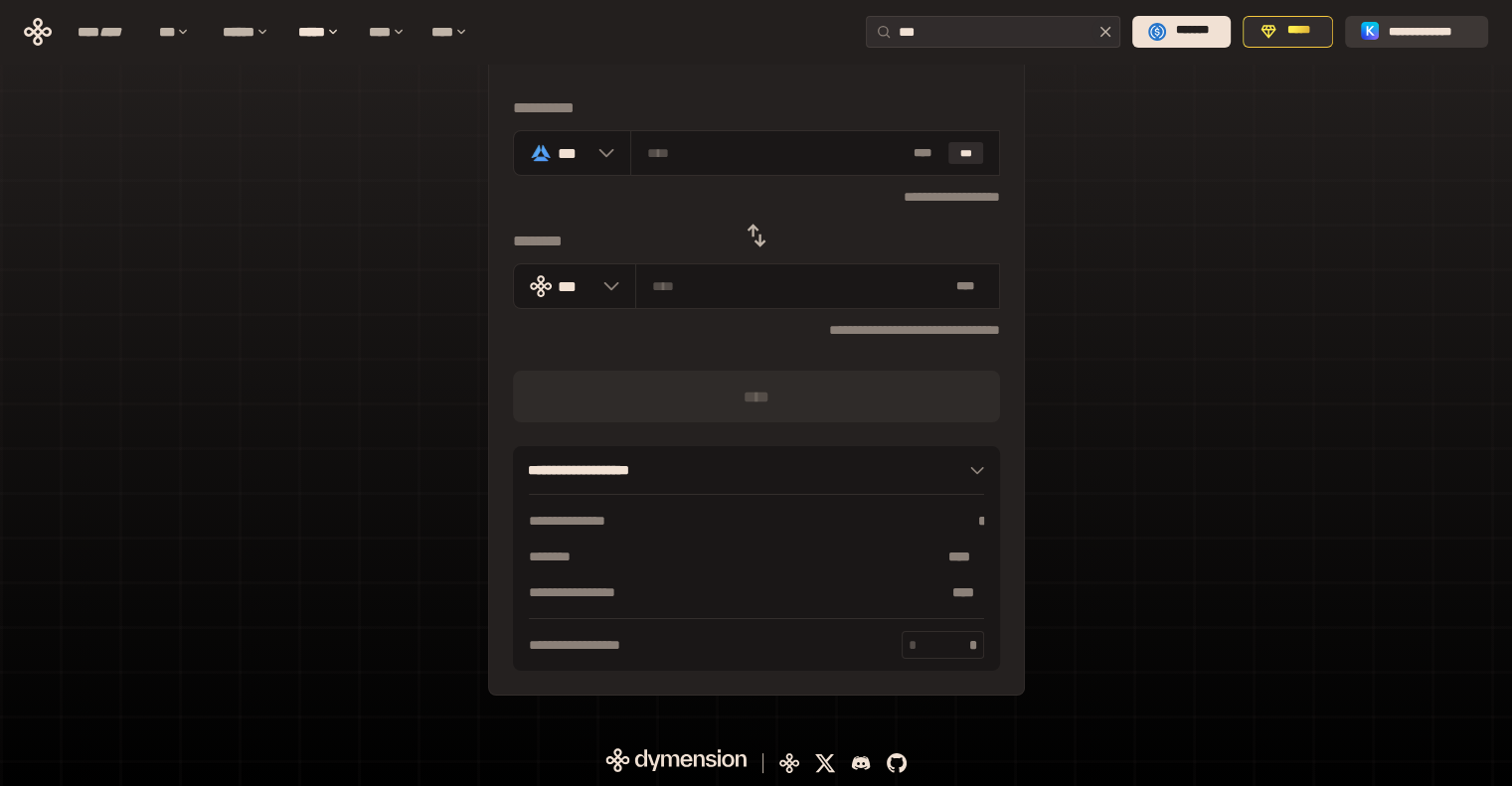 click on "**********" at bounding box center (1430, 31) 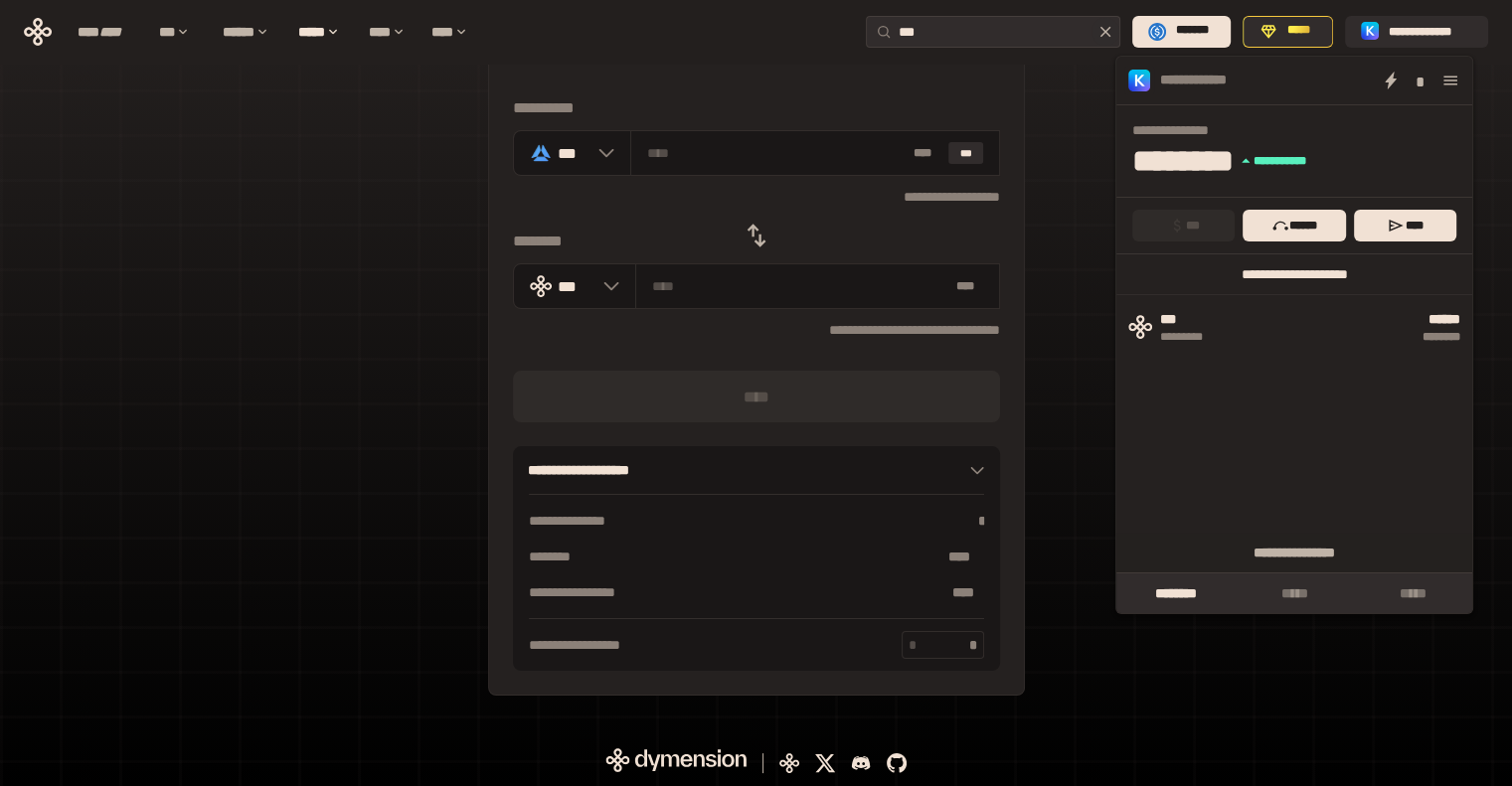 click on "**********" at bounding box center [1294, 274] 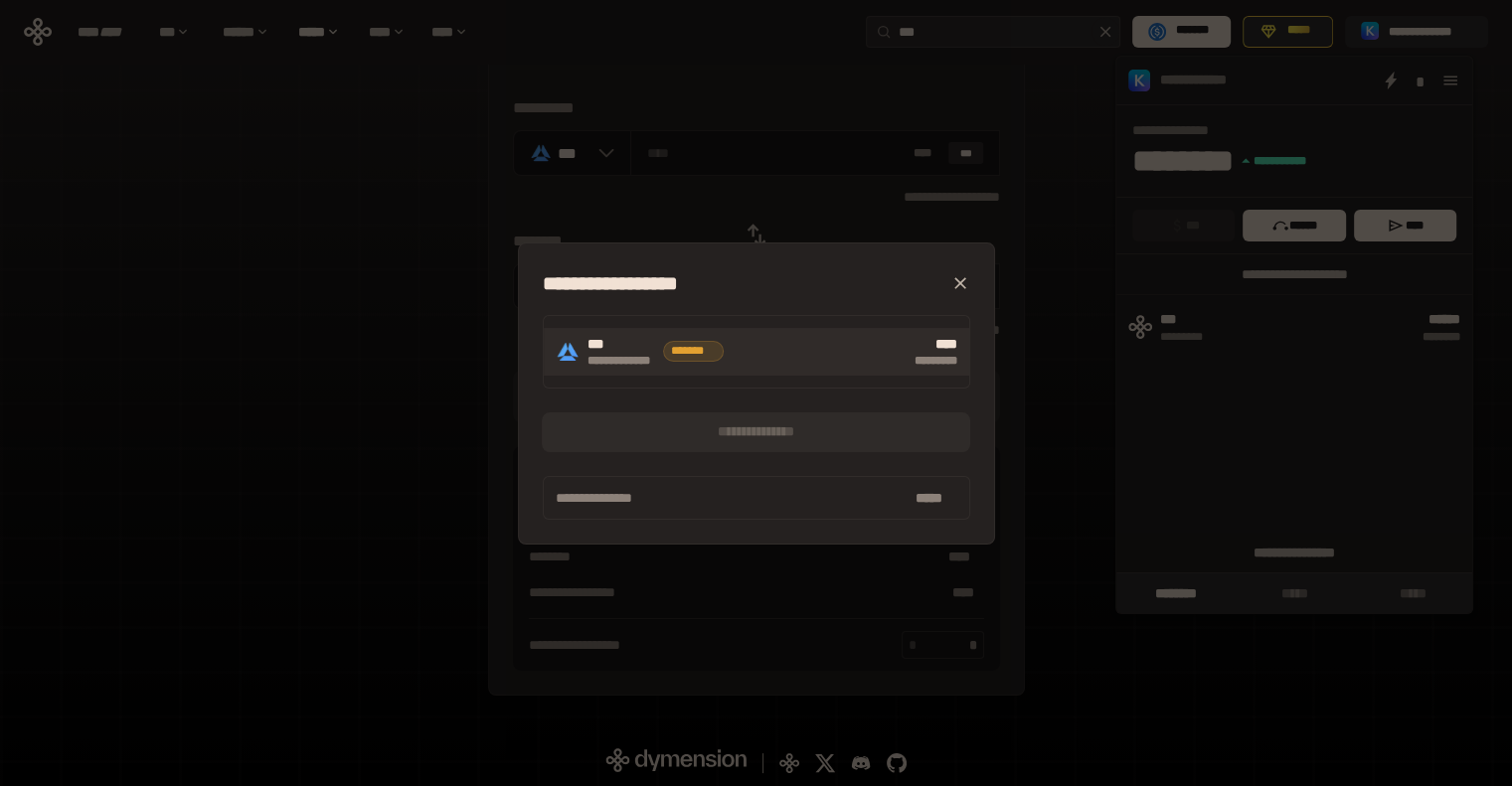 click on "**** *********" at bounding box center (844, 352) 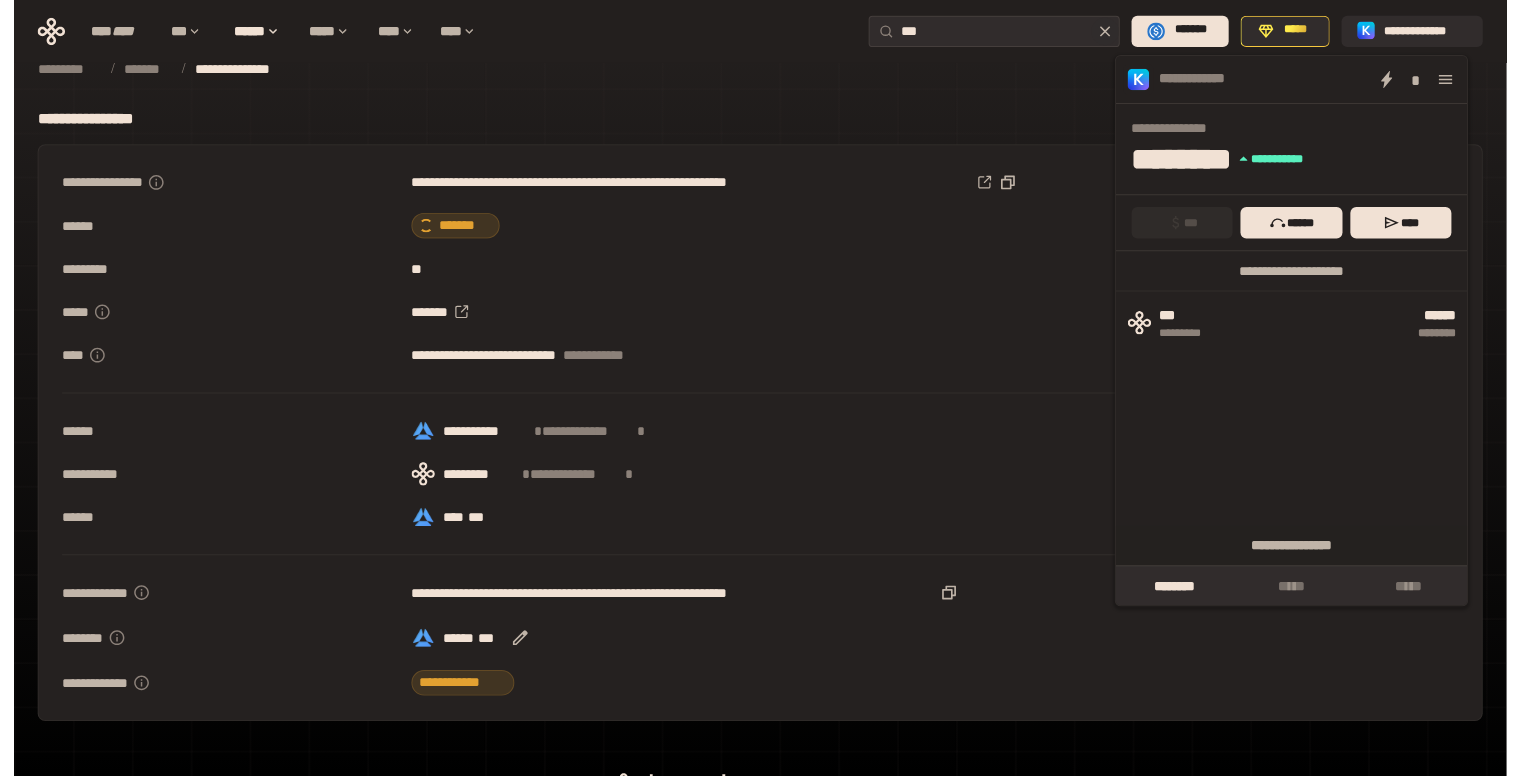 scroll, scrollTop: 0, scrollLeft: 0, axis: both 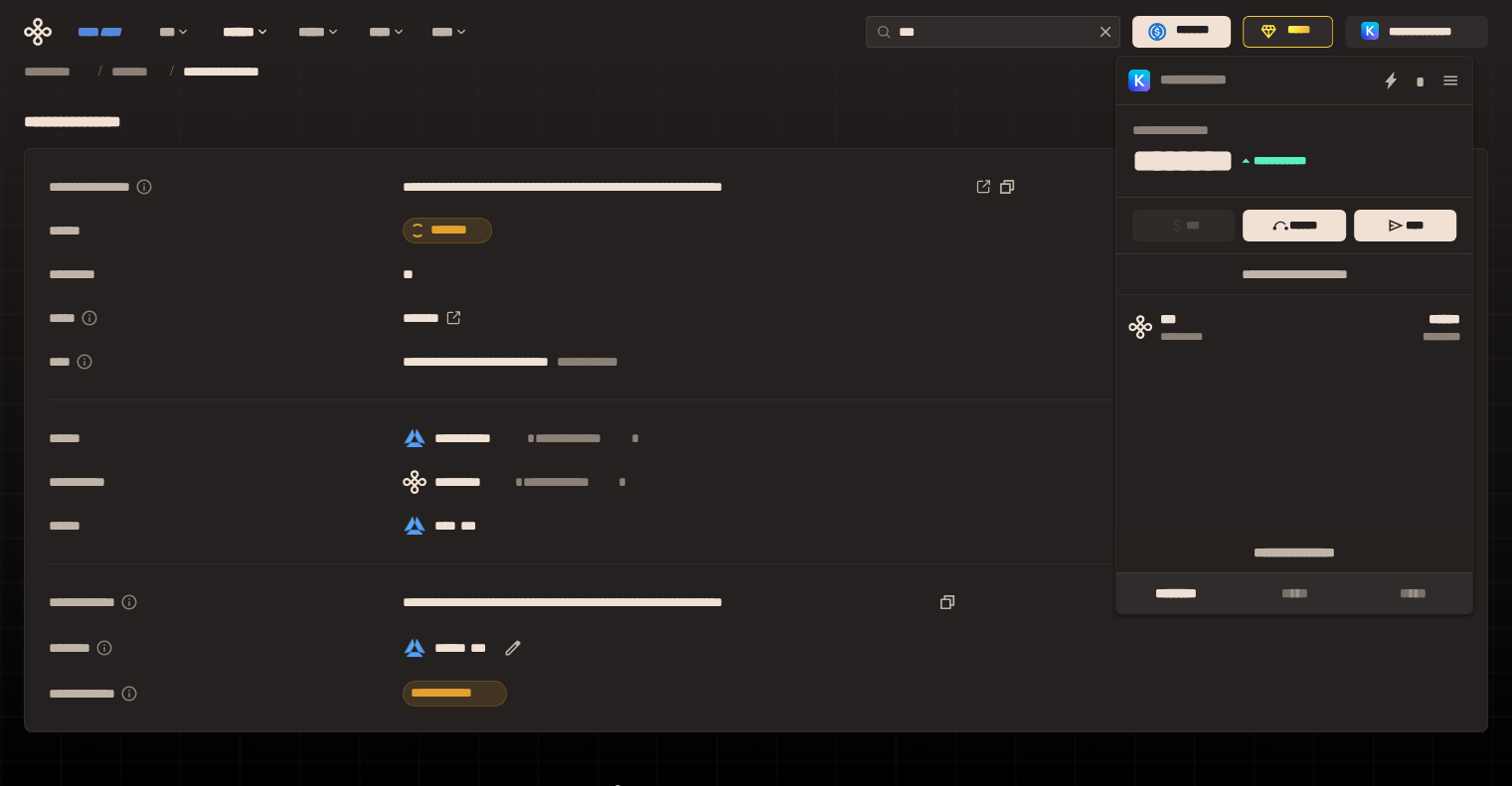 click on "****" at bounding box center [110, 32] 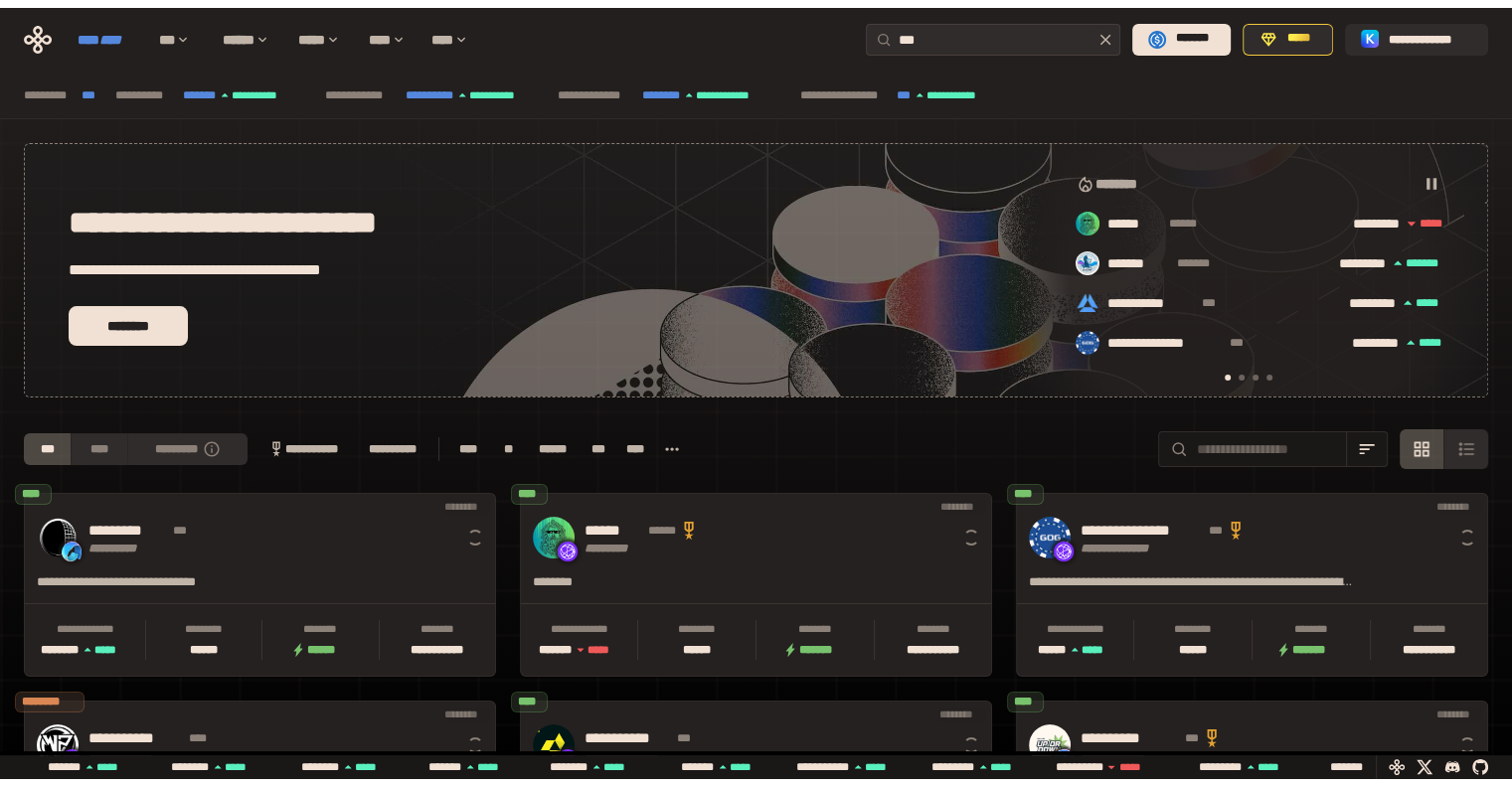 scroll, scrollTop: 0, scrollLeft: 16, axis: horizontal 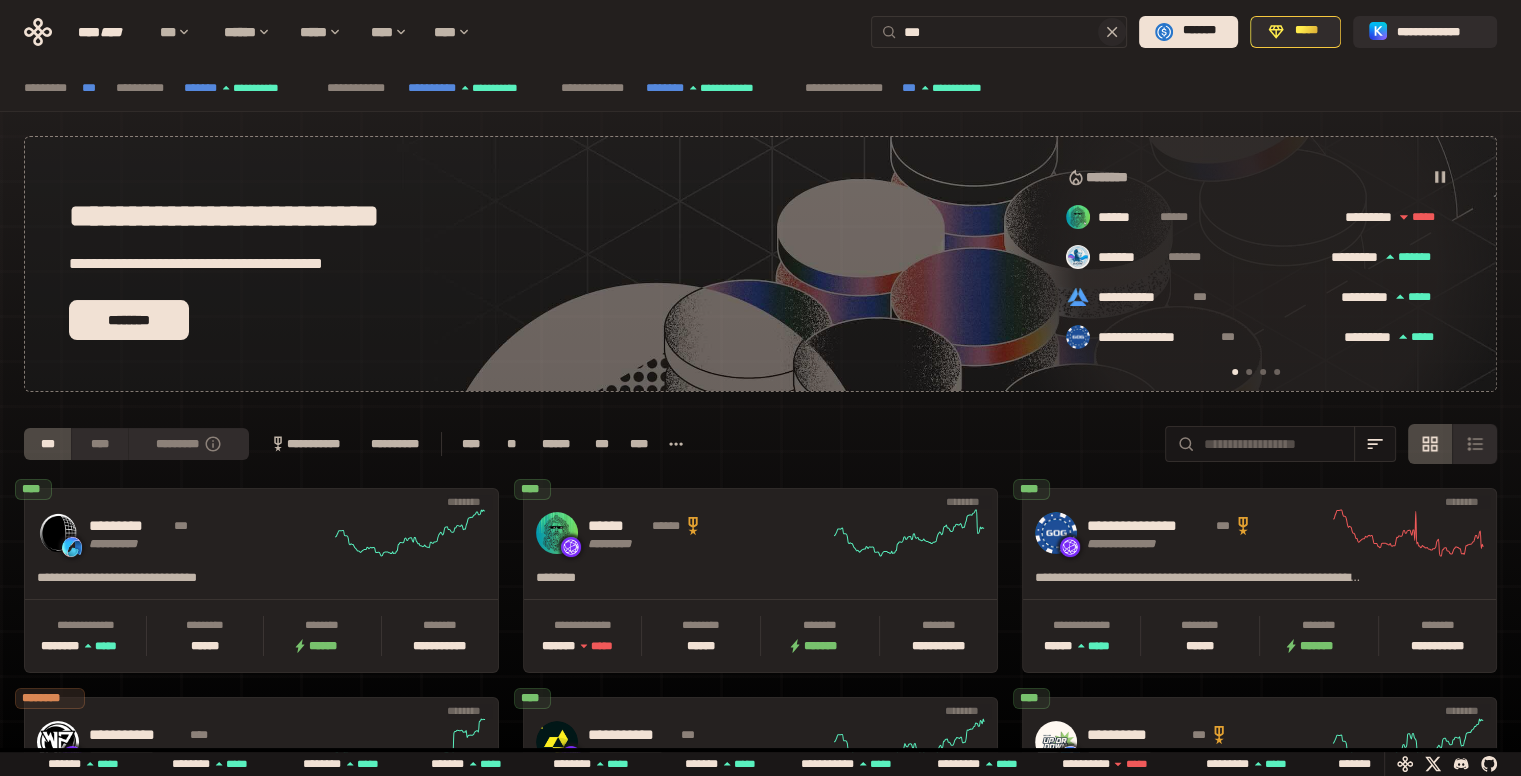 click on "***" at bounding box center (1011, 32) 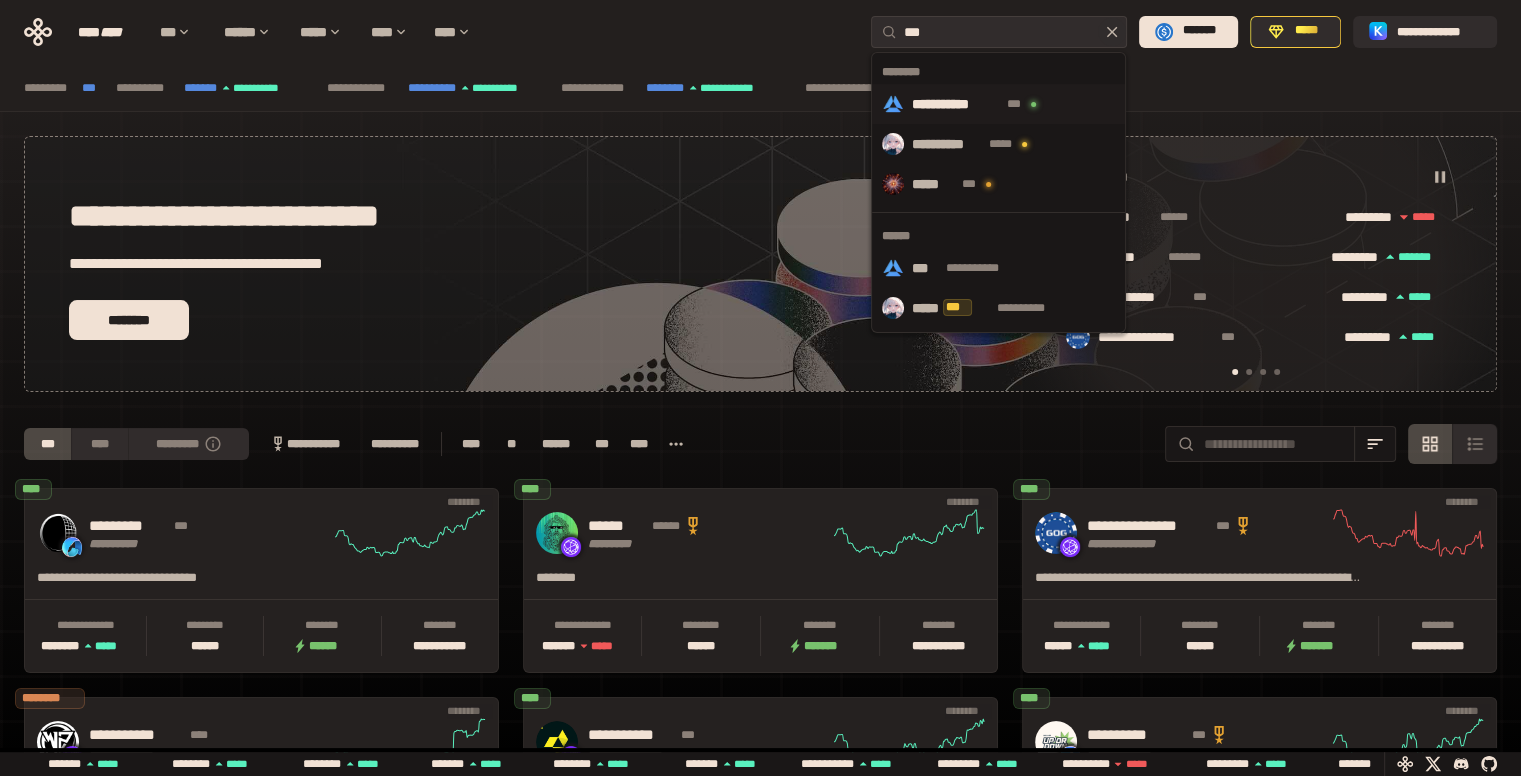 click on "**********" at bounding box center (956, 104) 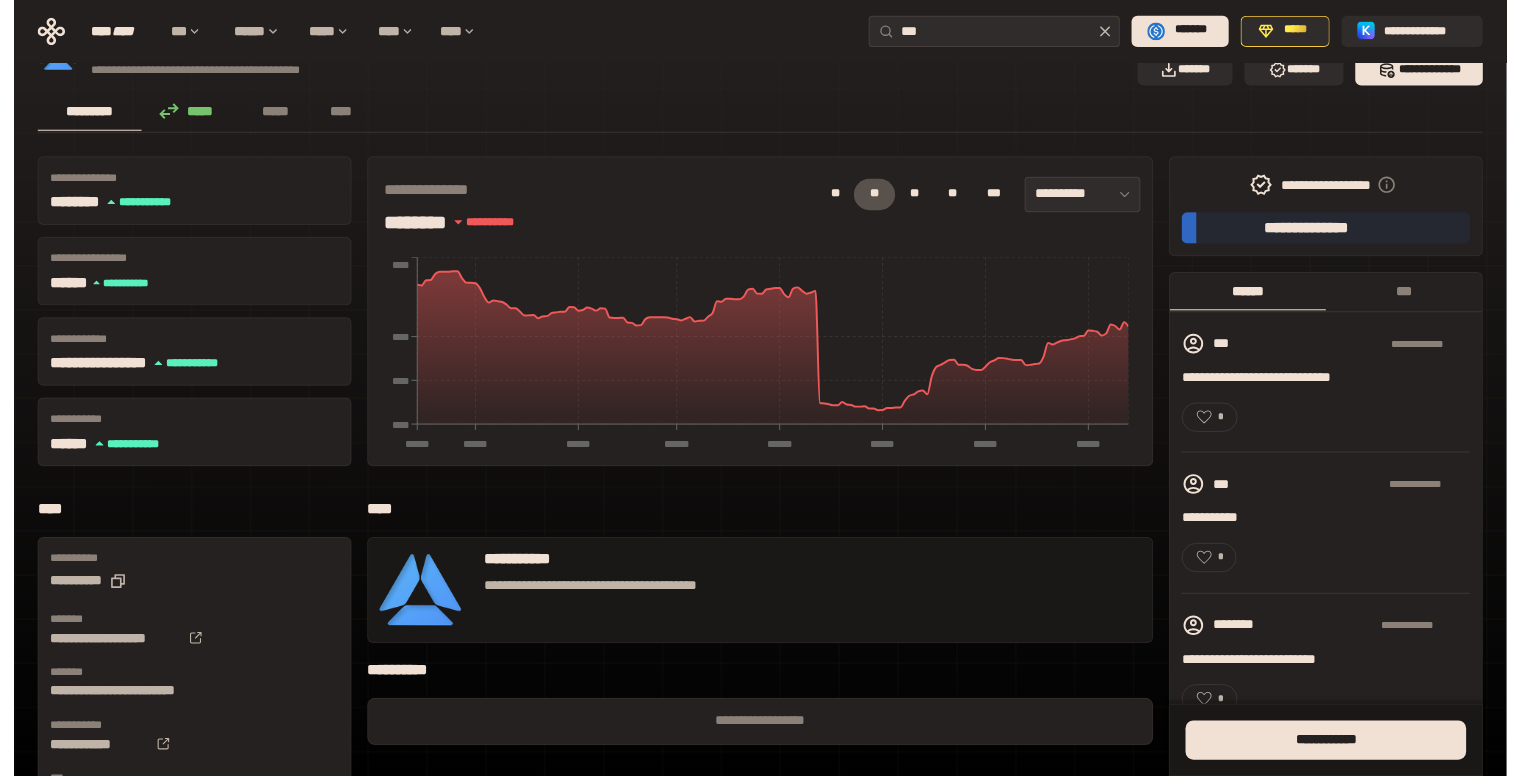 scroll, scrollTop: 0, scrollLeft: 0, axis: both 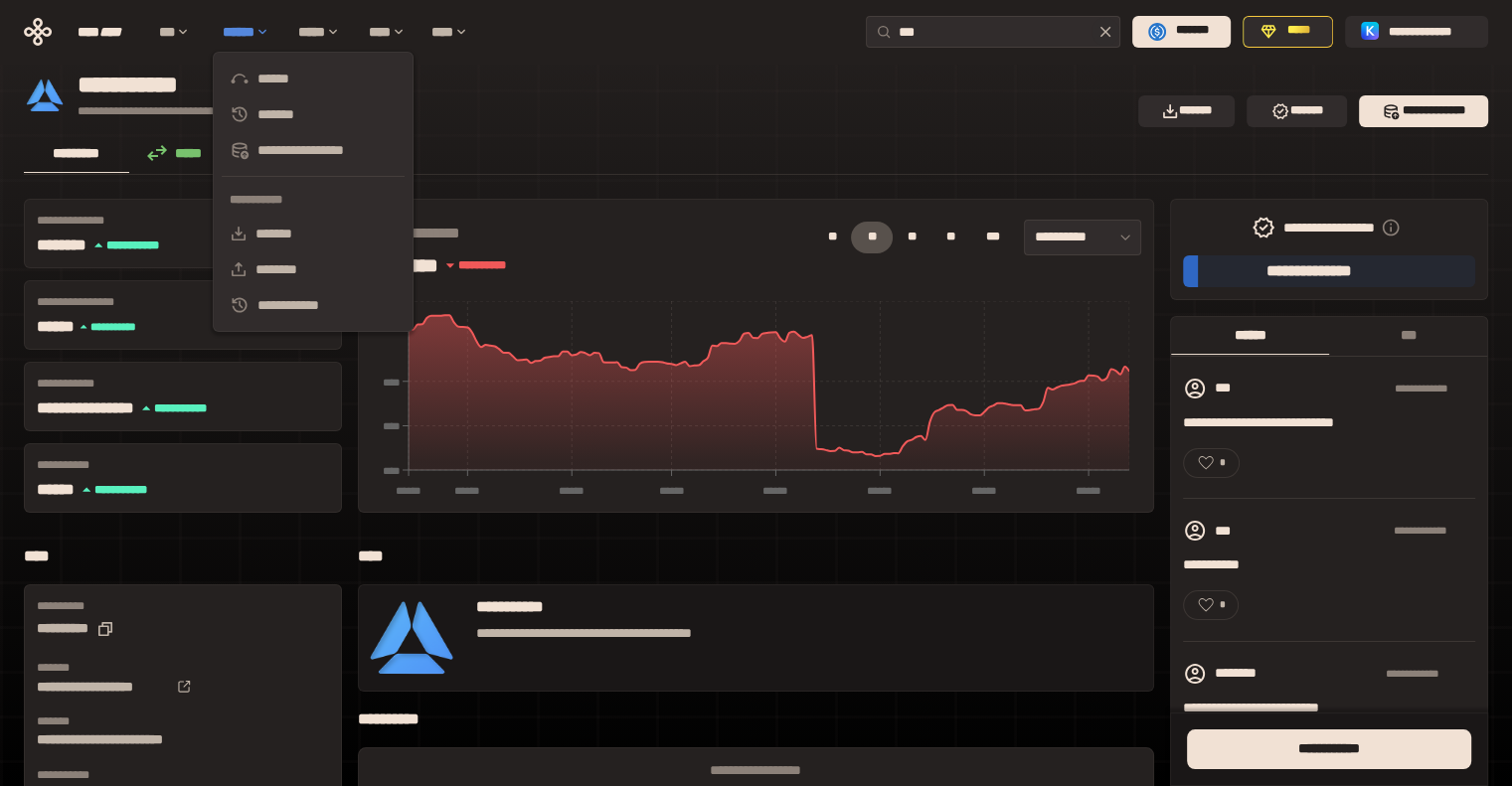 click on "******" at bounding box center [251, 32] 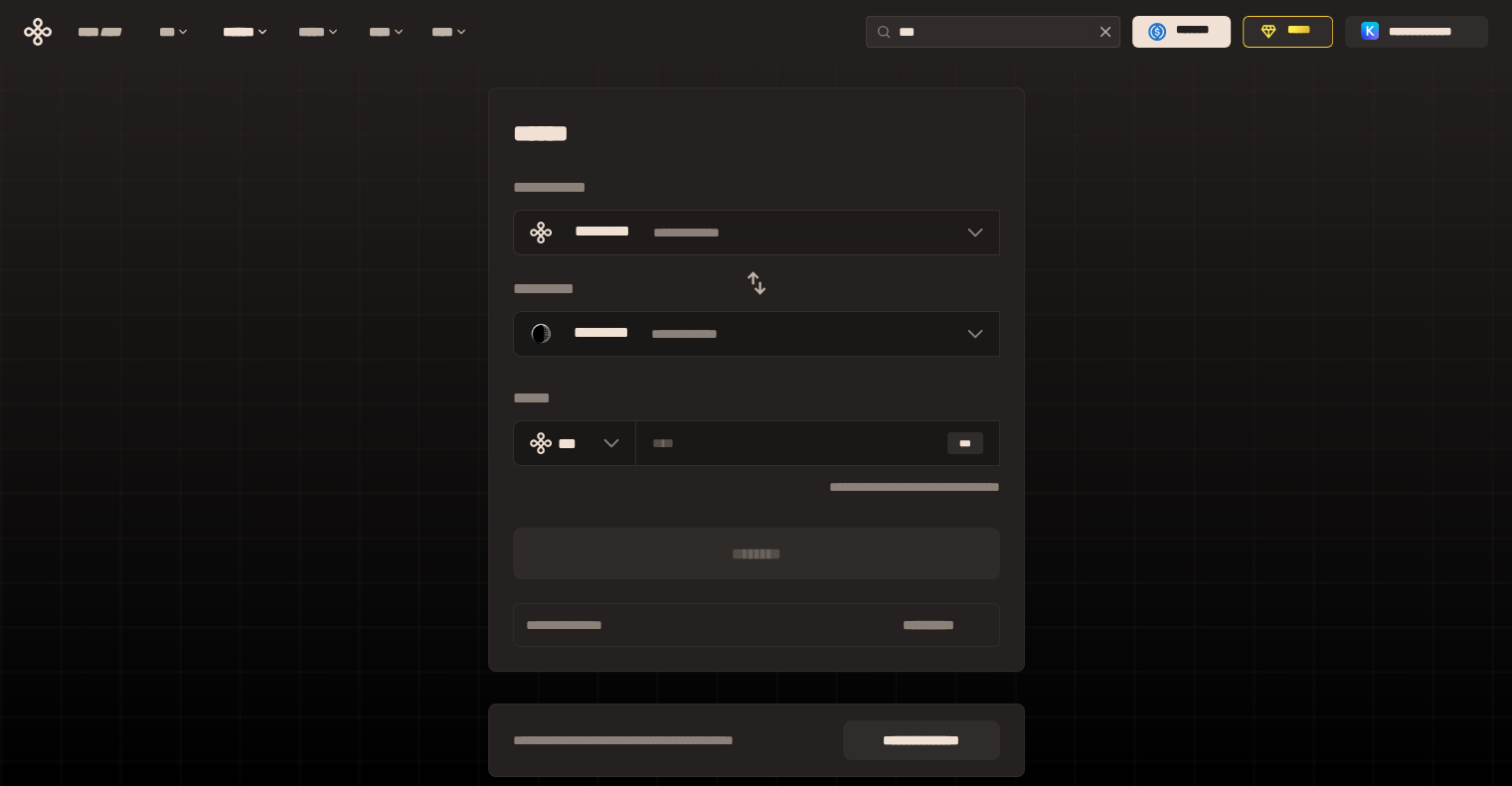 click on "**********" at bounding box center (756, 233) 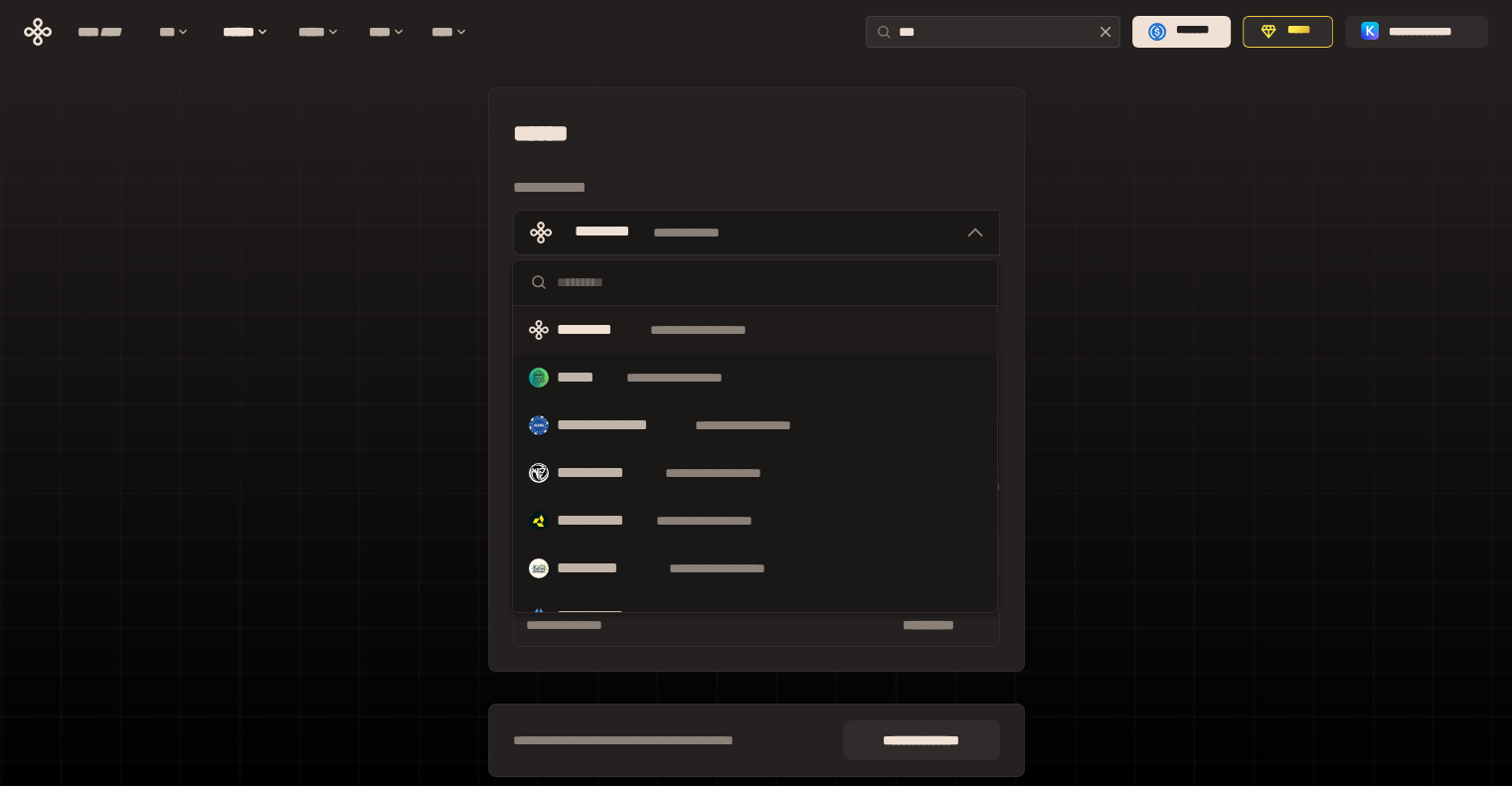 click at bounding box center (768, 282) 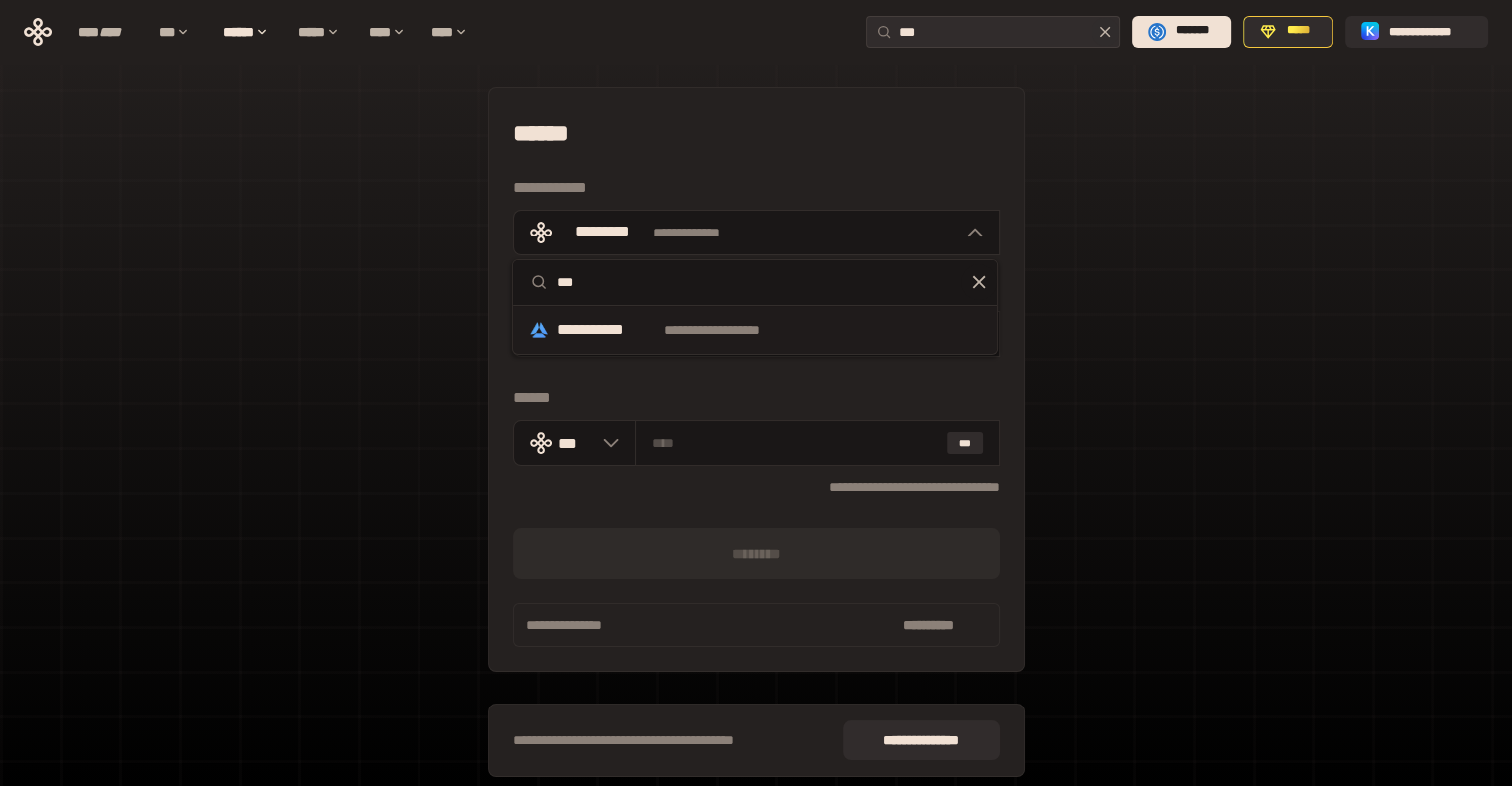 type on "***" 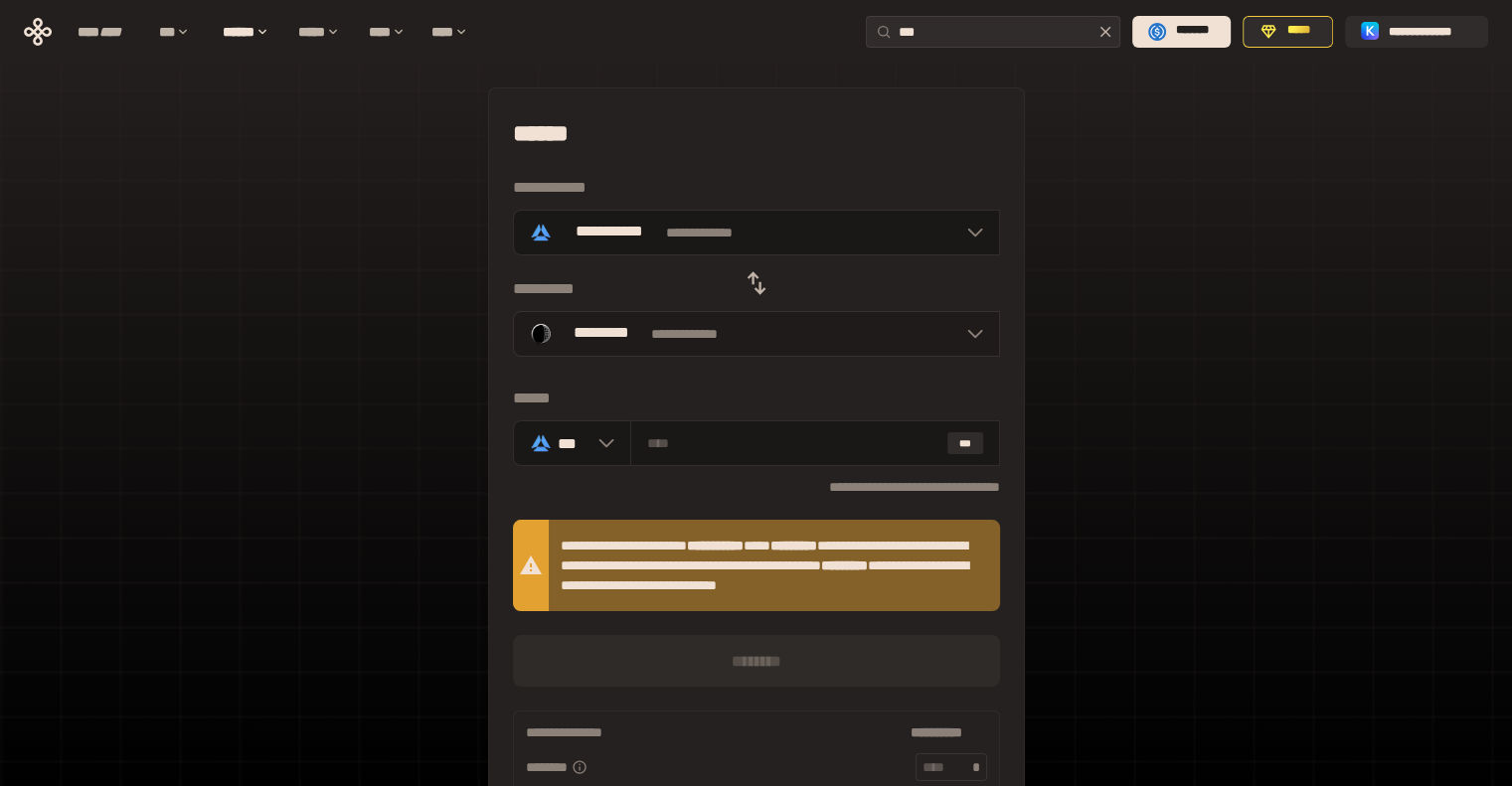 click at bounding box center (970, 334) 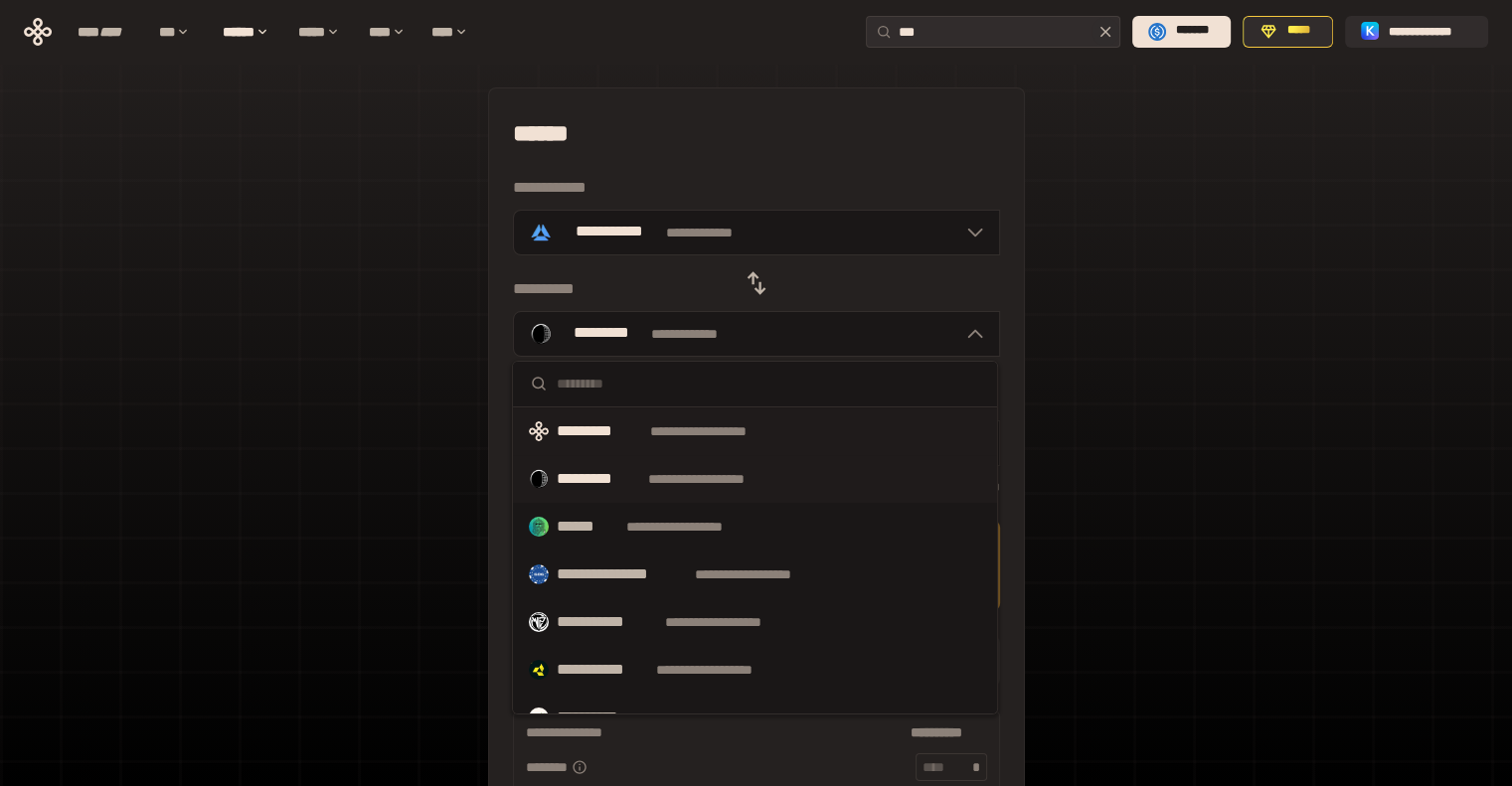 click on "*********" at bounding box center [599, 431] 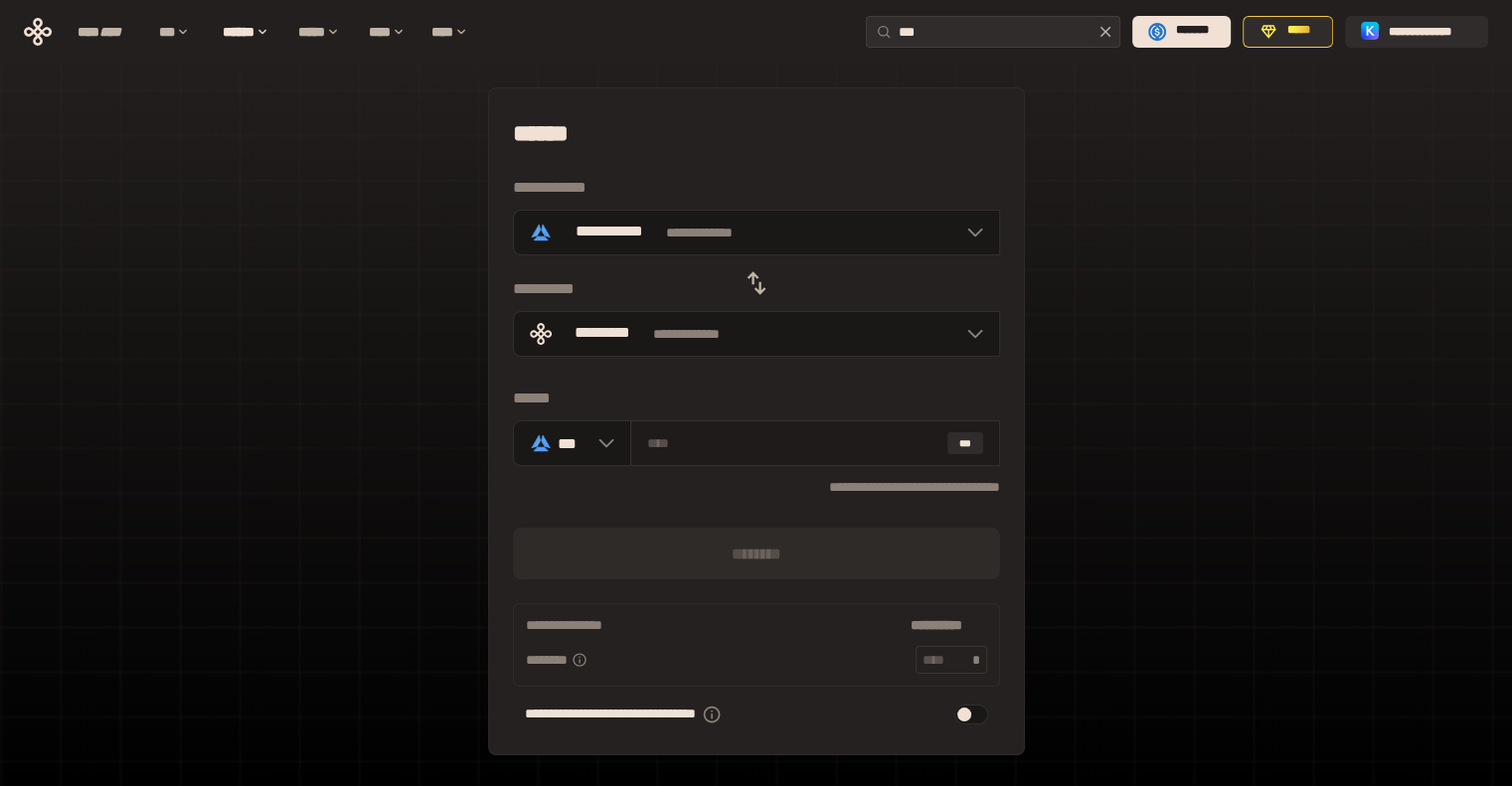 click at bounding box center (793, 443) 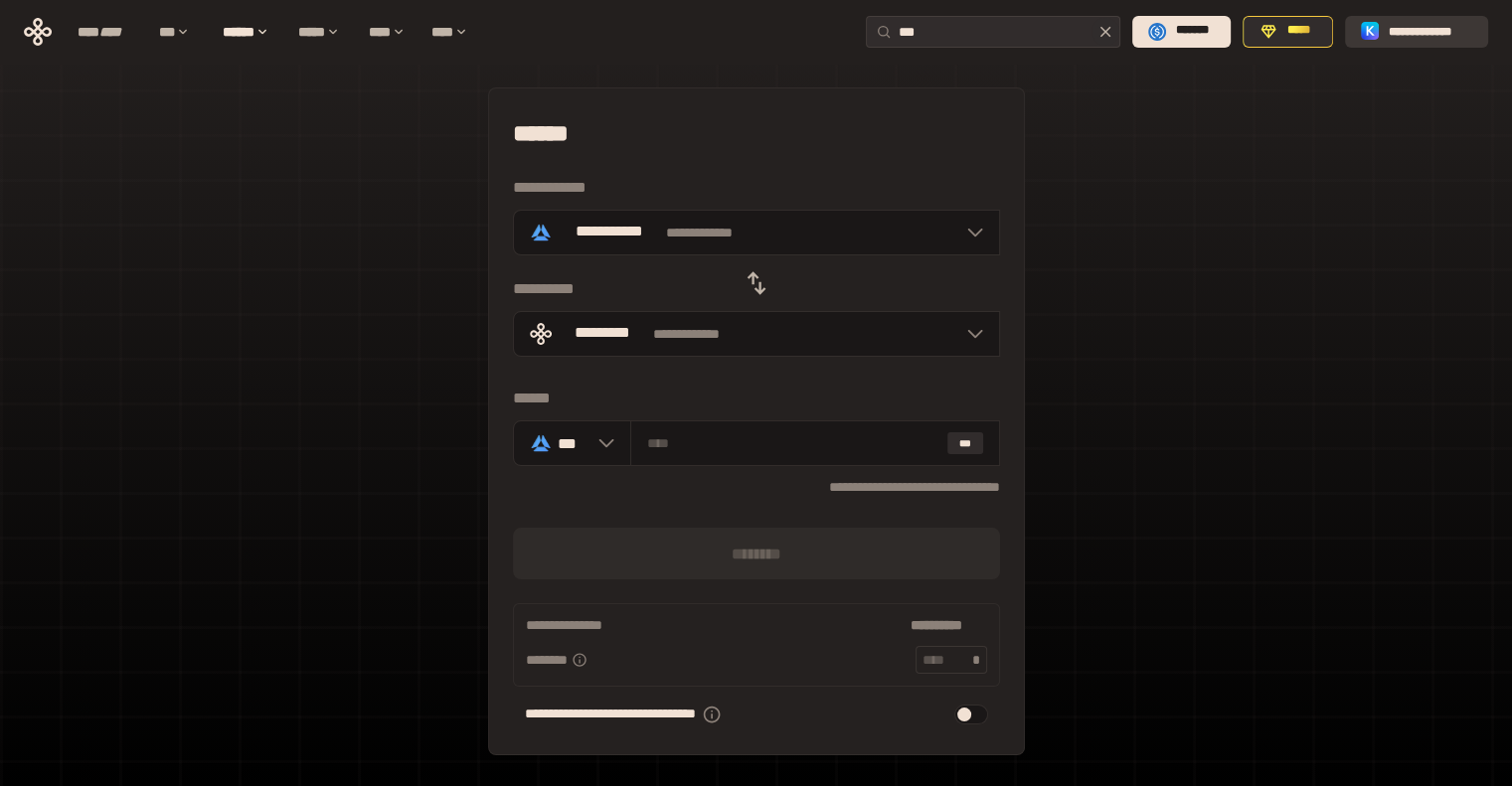 click on "**********" at bounding box center (1430, 31) 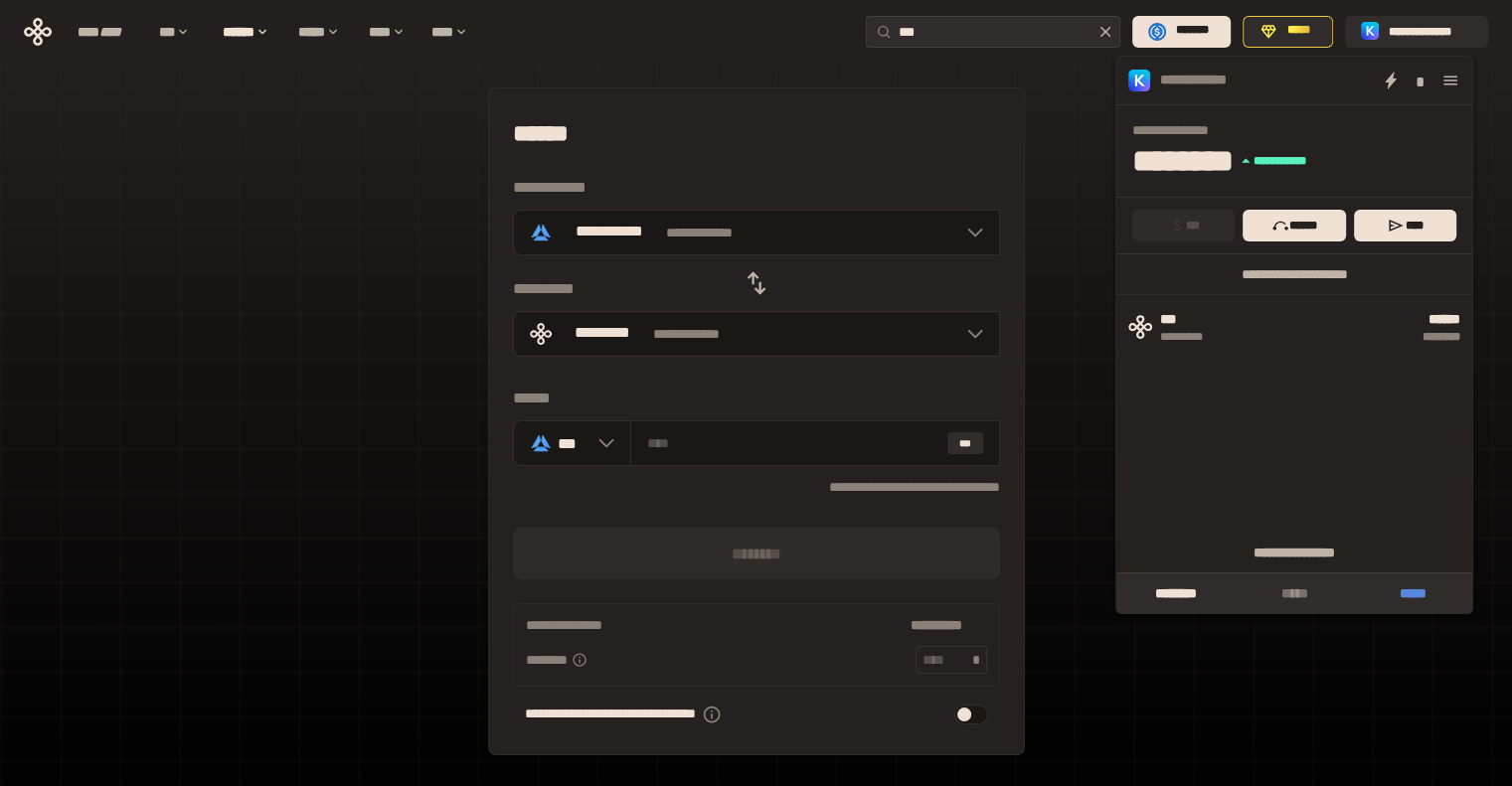 click on "*****" at bounding box center (1413, 593) 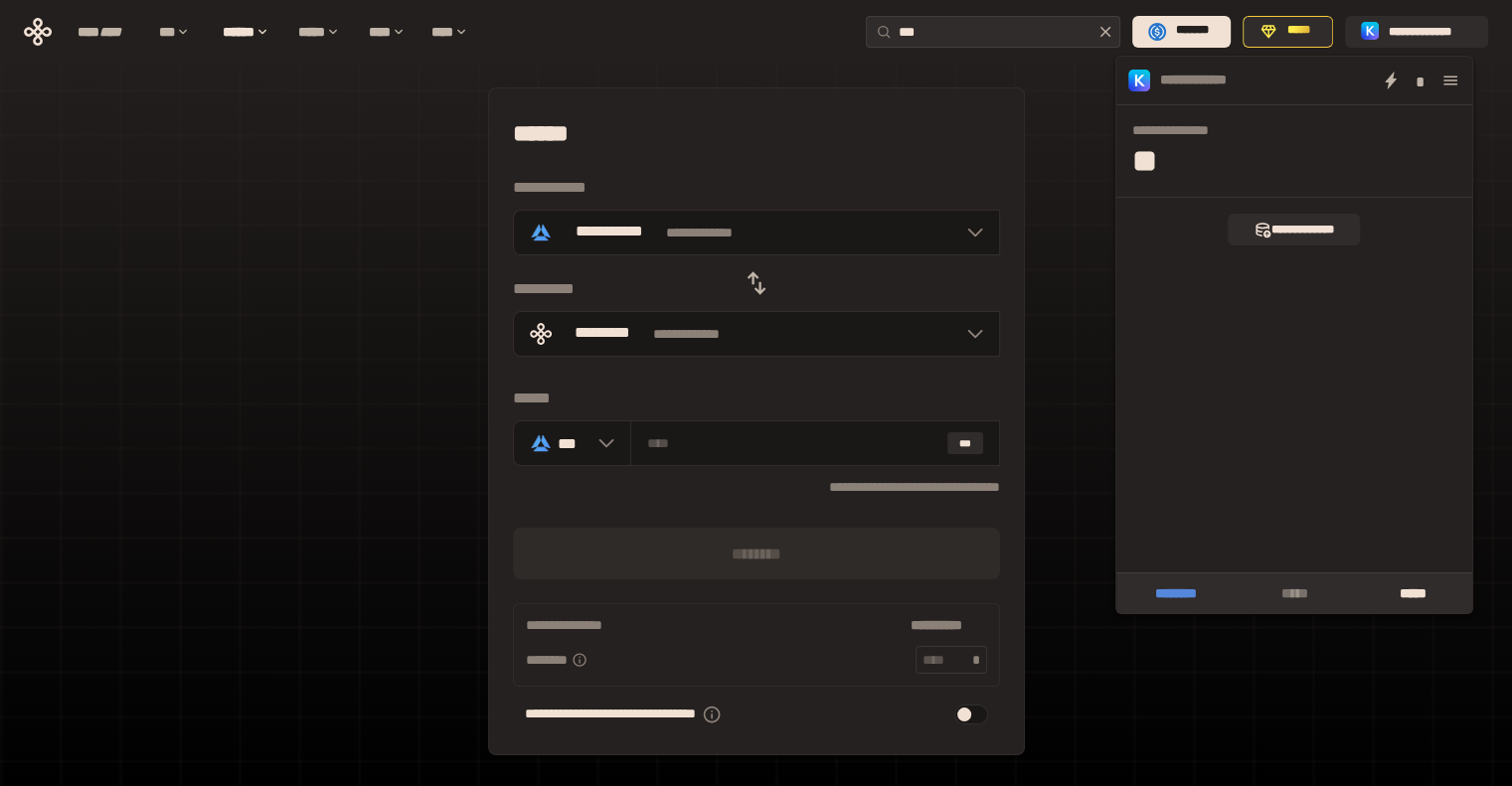 click on "********" at bounding box center [1175, 593] 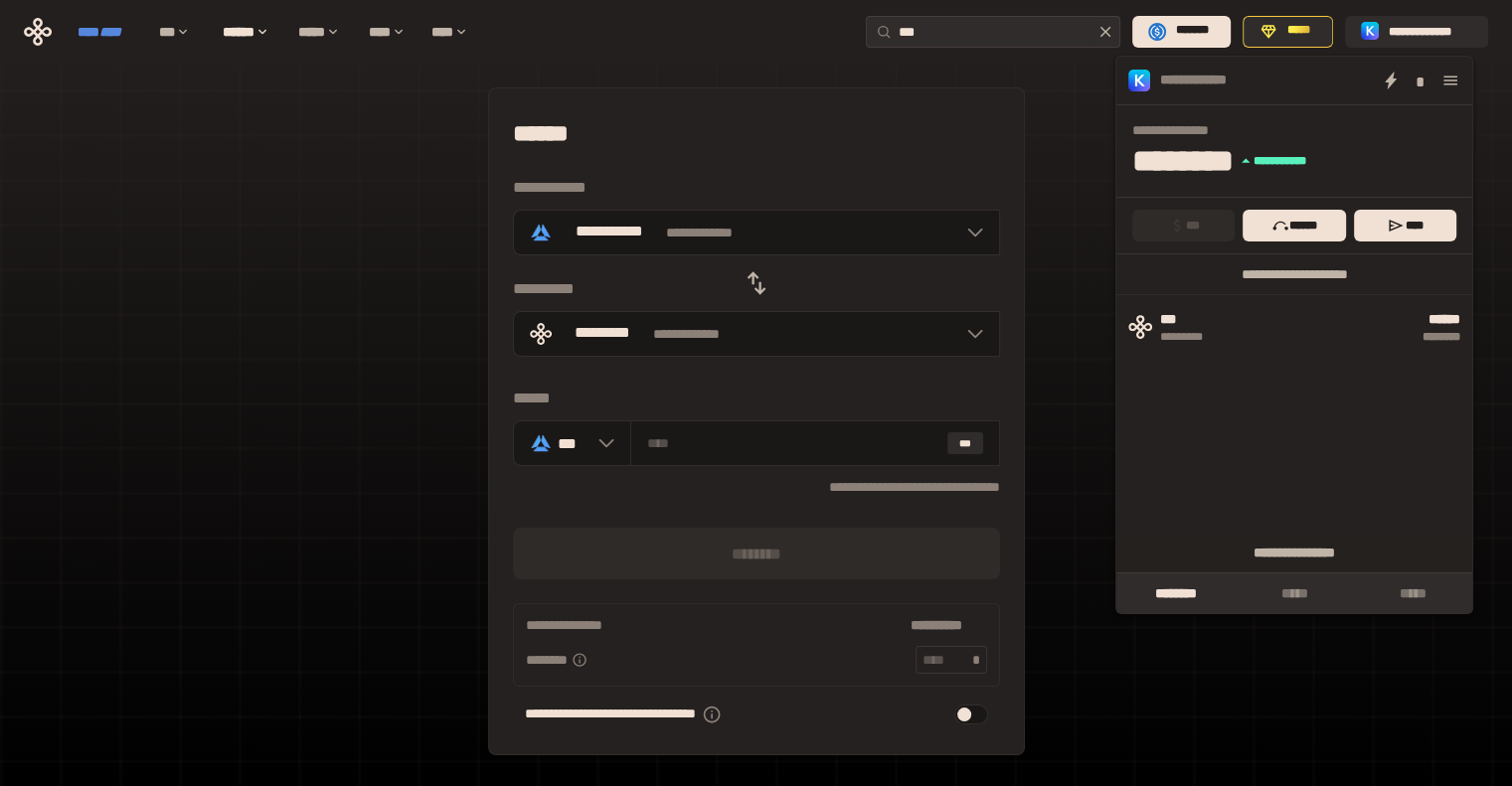 click on "****" at bounding box center [110, 32] 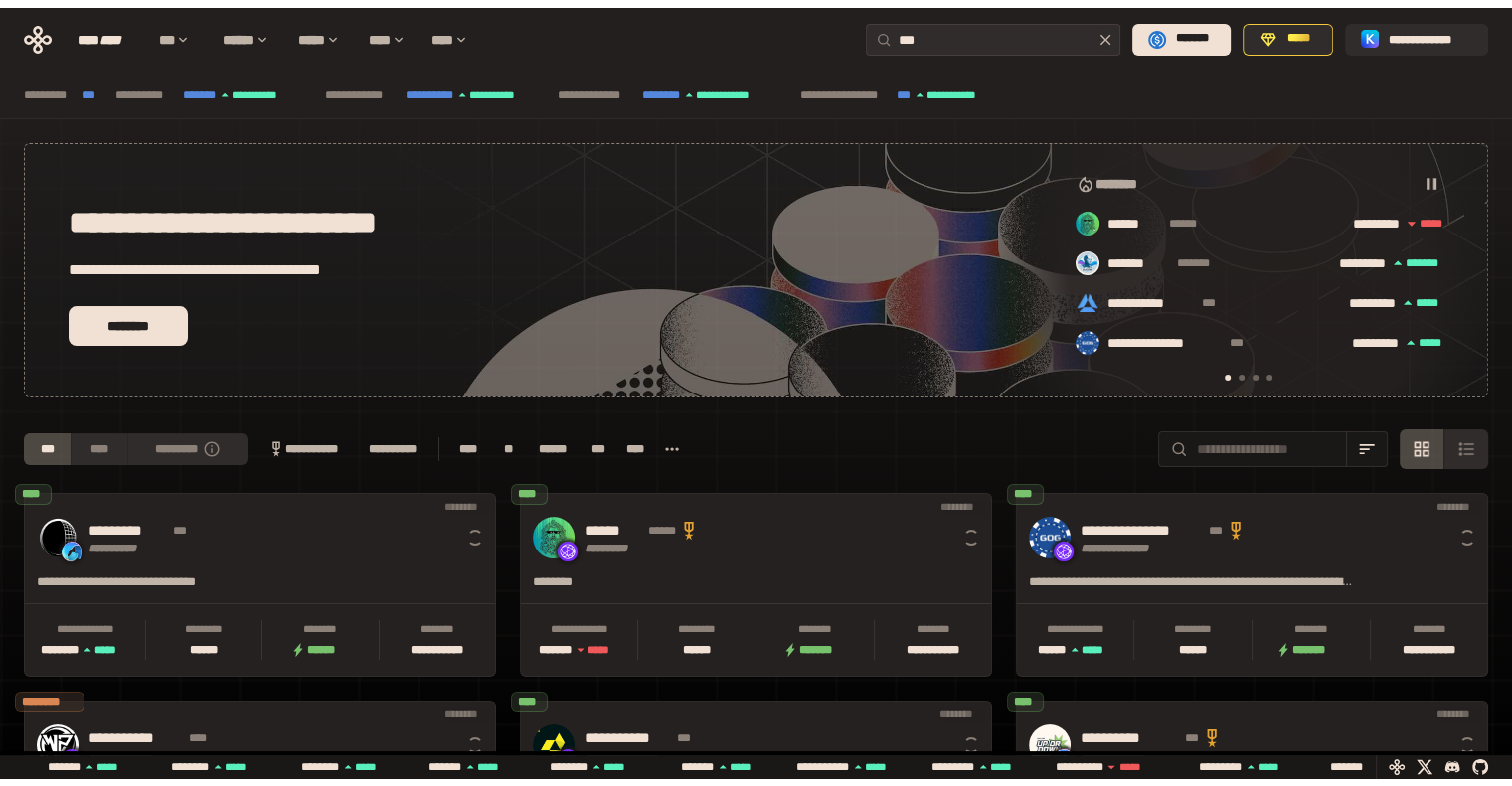 scroll, scrollTop: 0, scrollLeft: 16, axis: horizontal 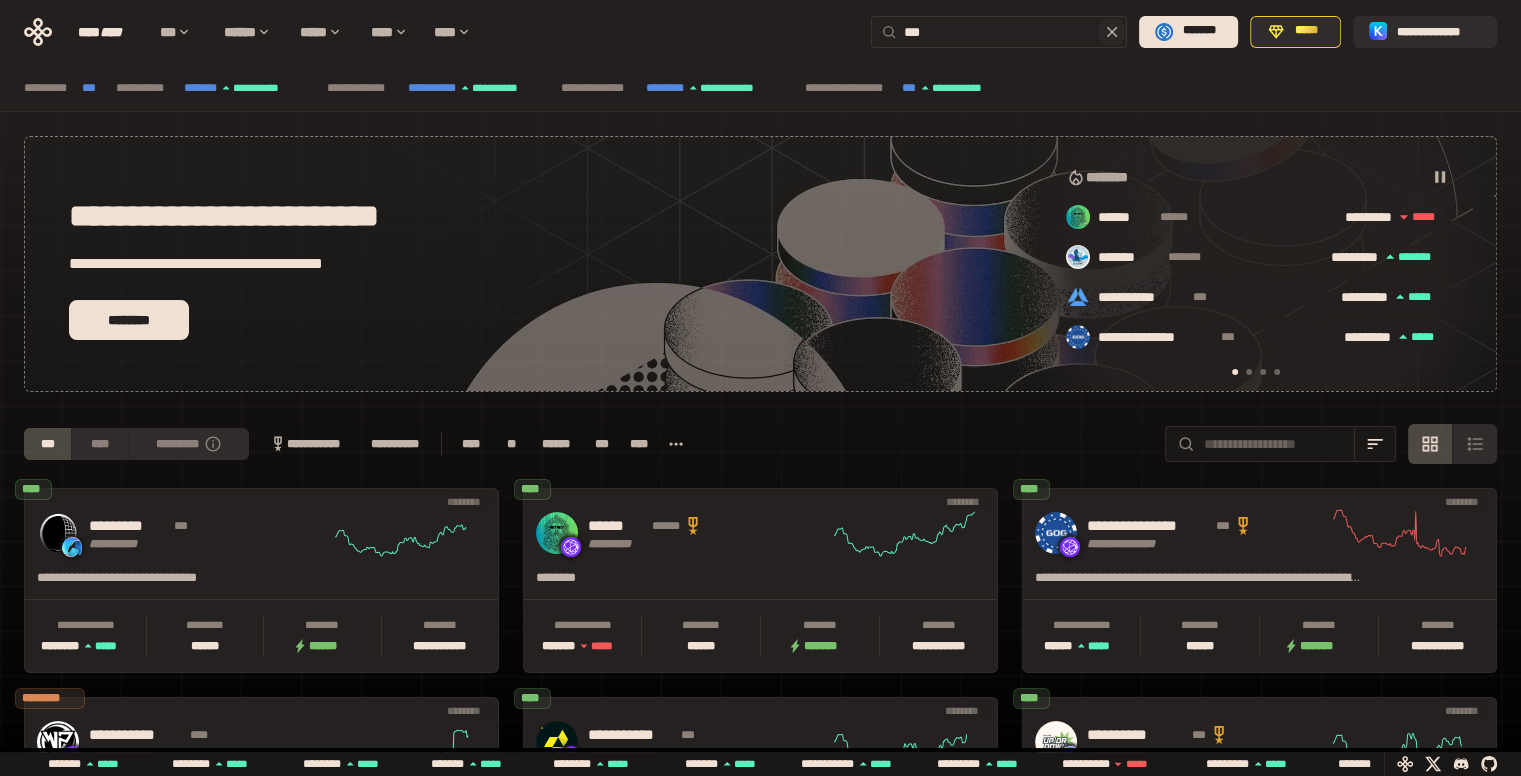 click on "***" at bounding box center [1011, 32] 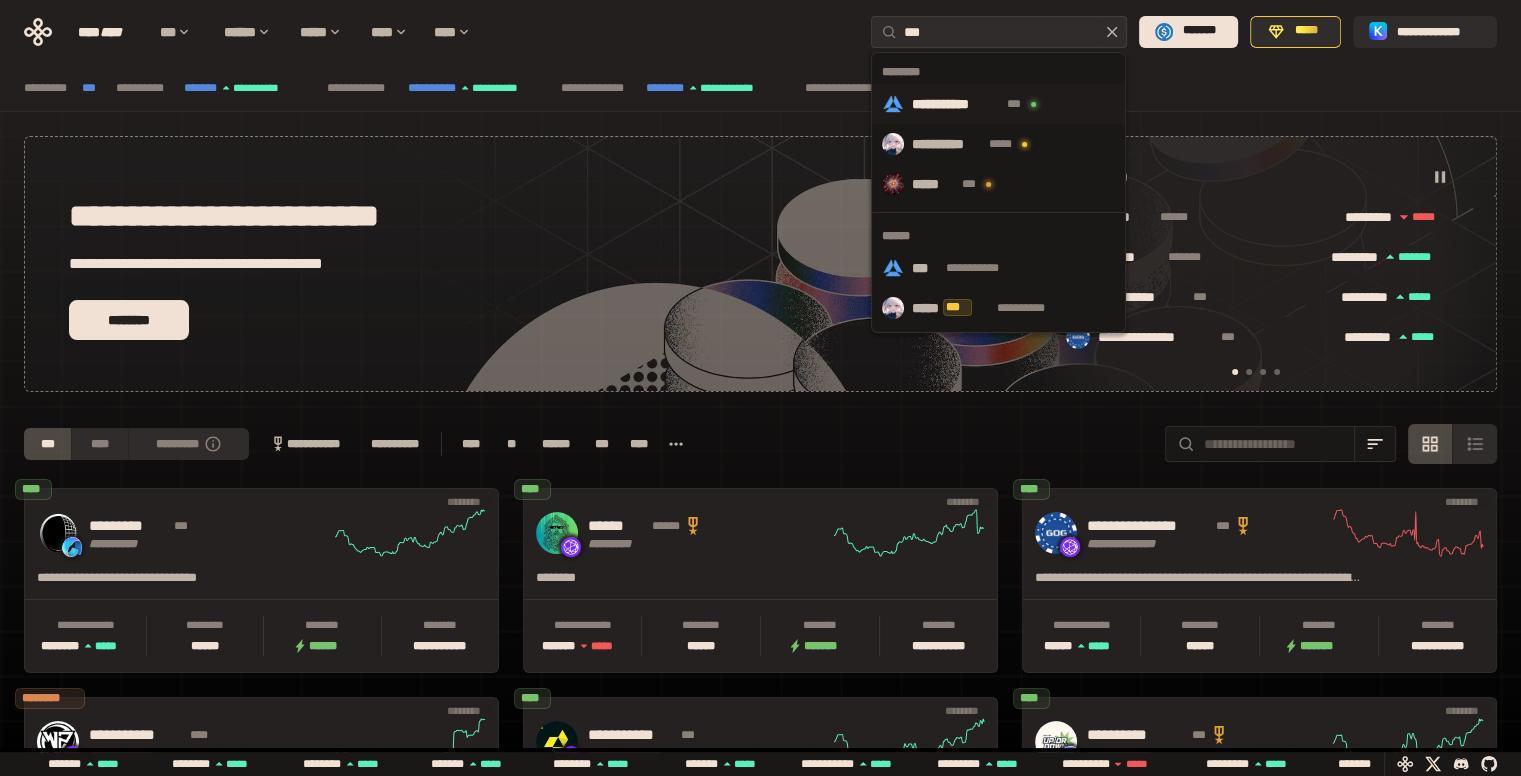 click on "**********" at bounding box center [956, 104] 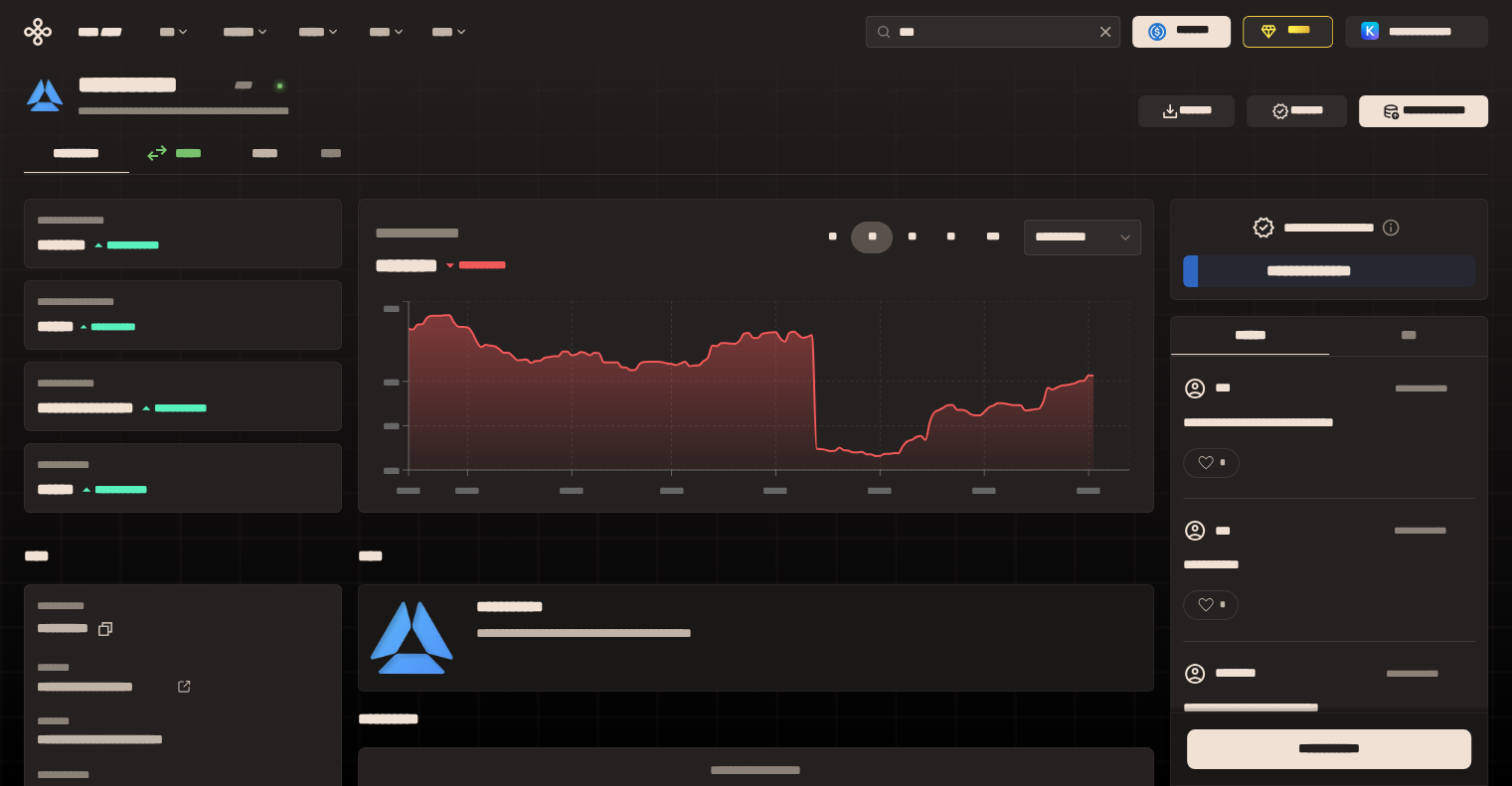 click on "*****" at bounding box center [265, 153] 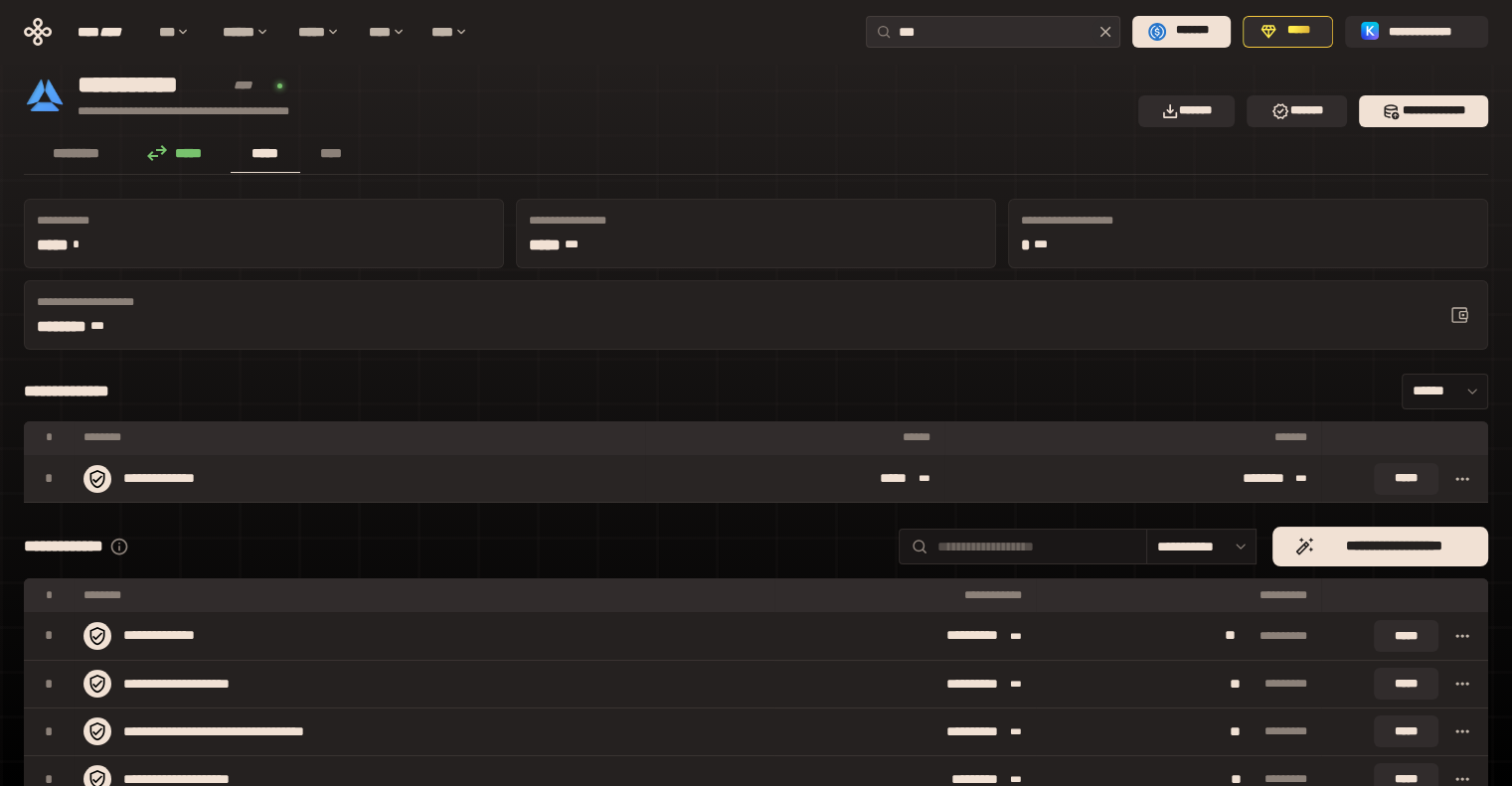 click 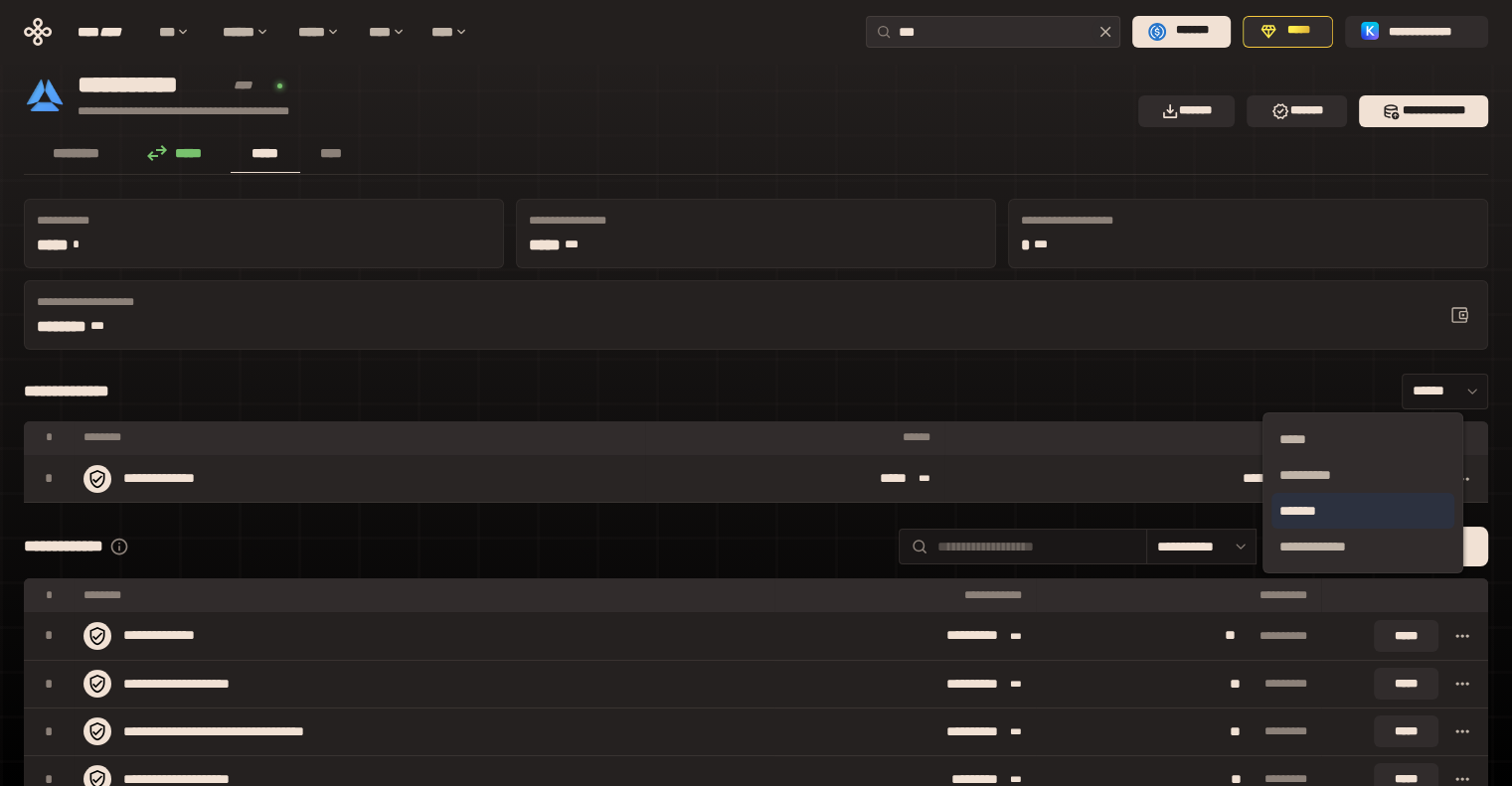 click on "*******" at bounding box center [1363, 511] 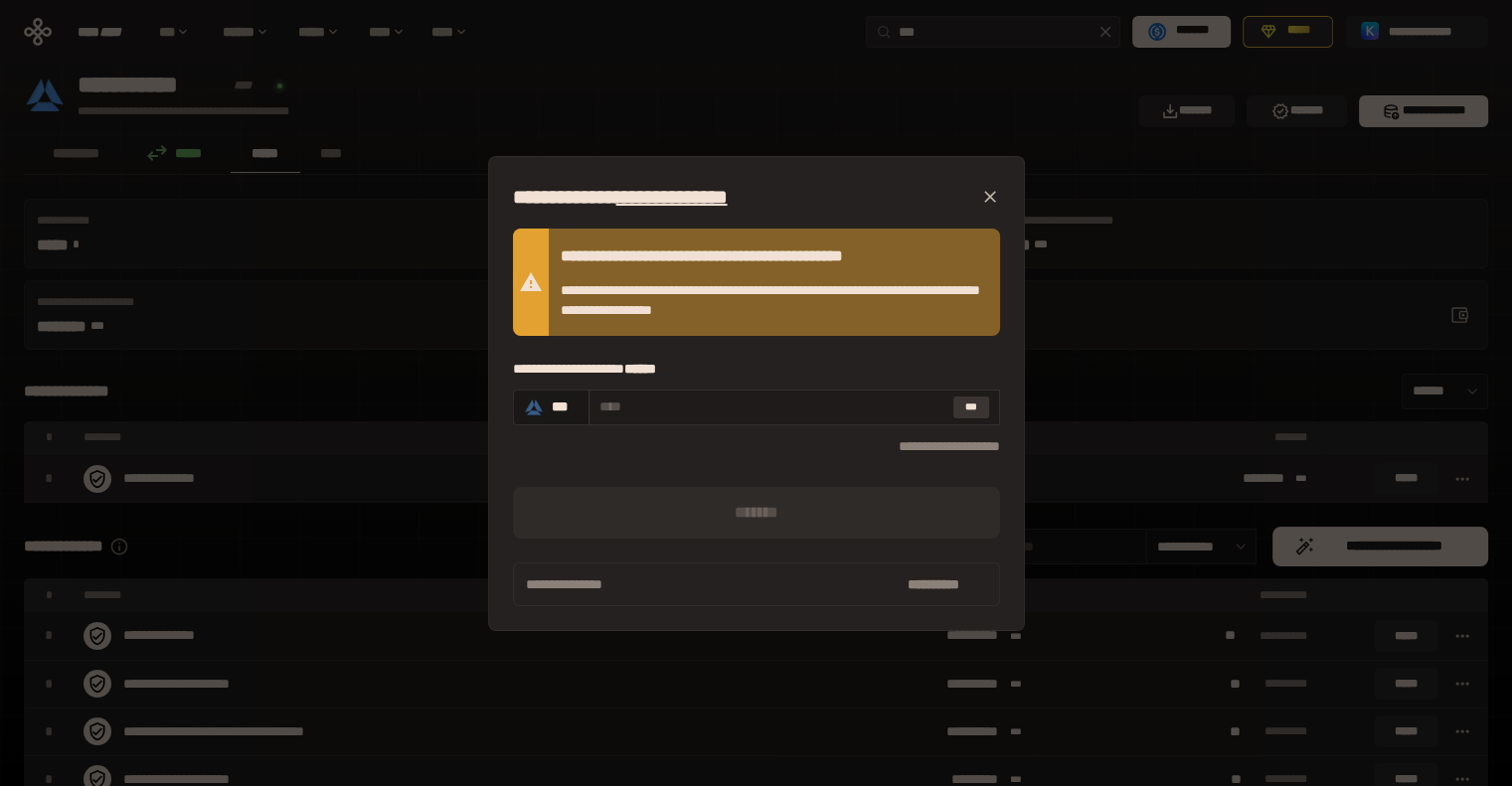 click on "***" at bounding box center [971, 407] 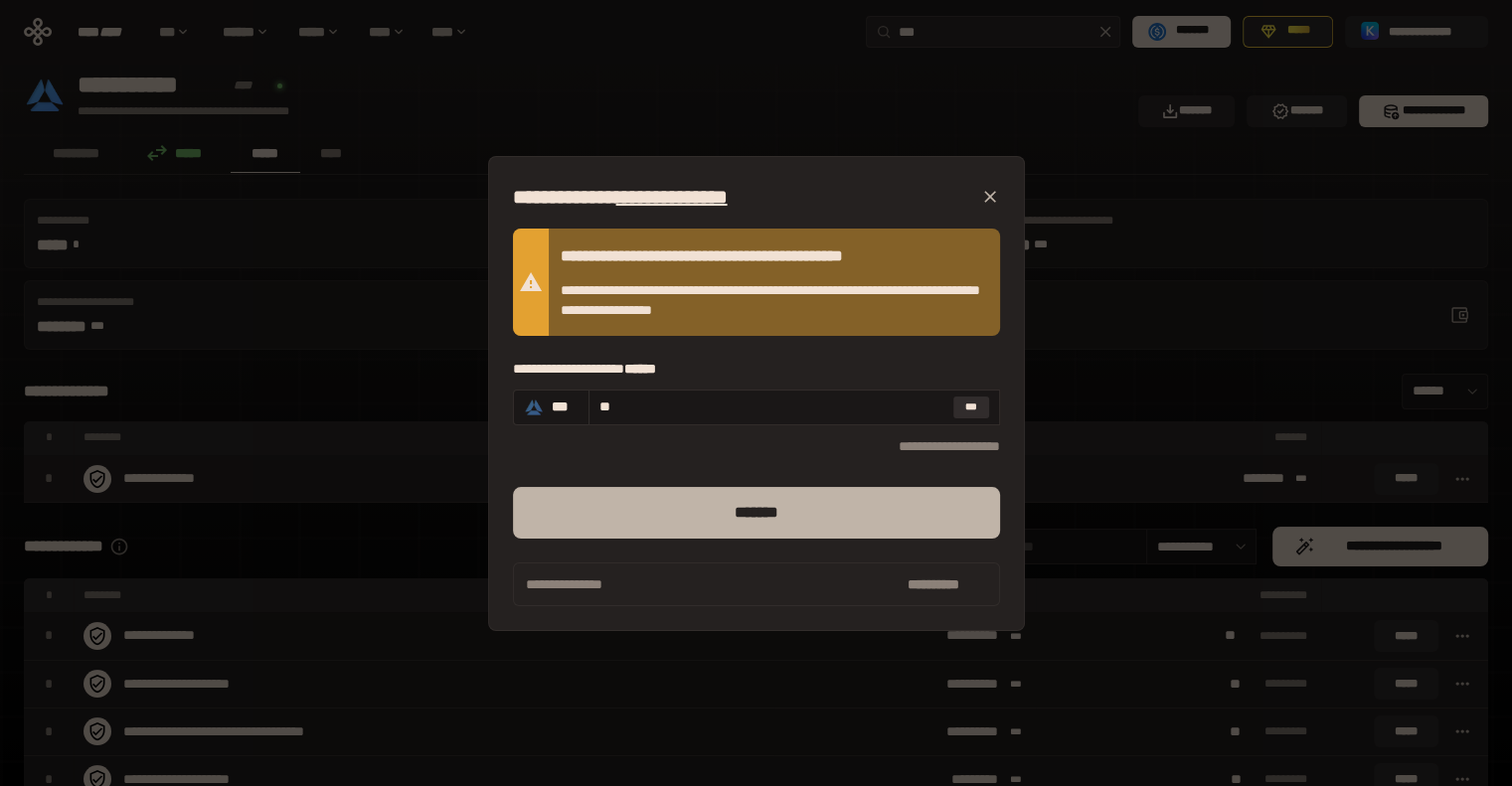click on "*******" at bounding box center [756, 513] 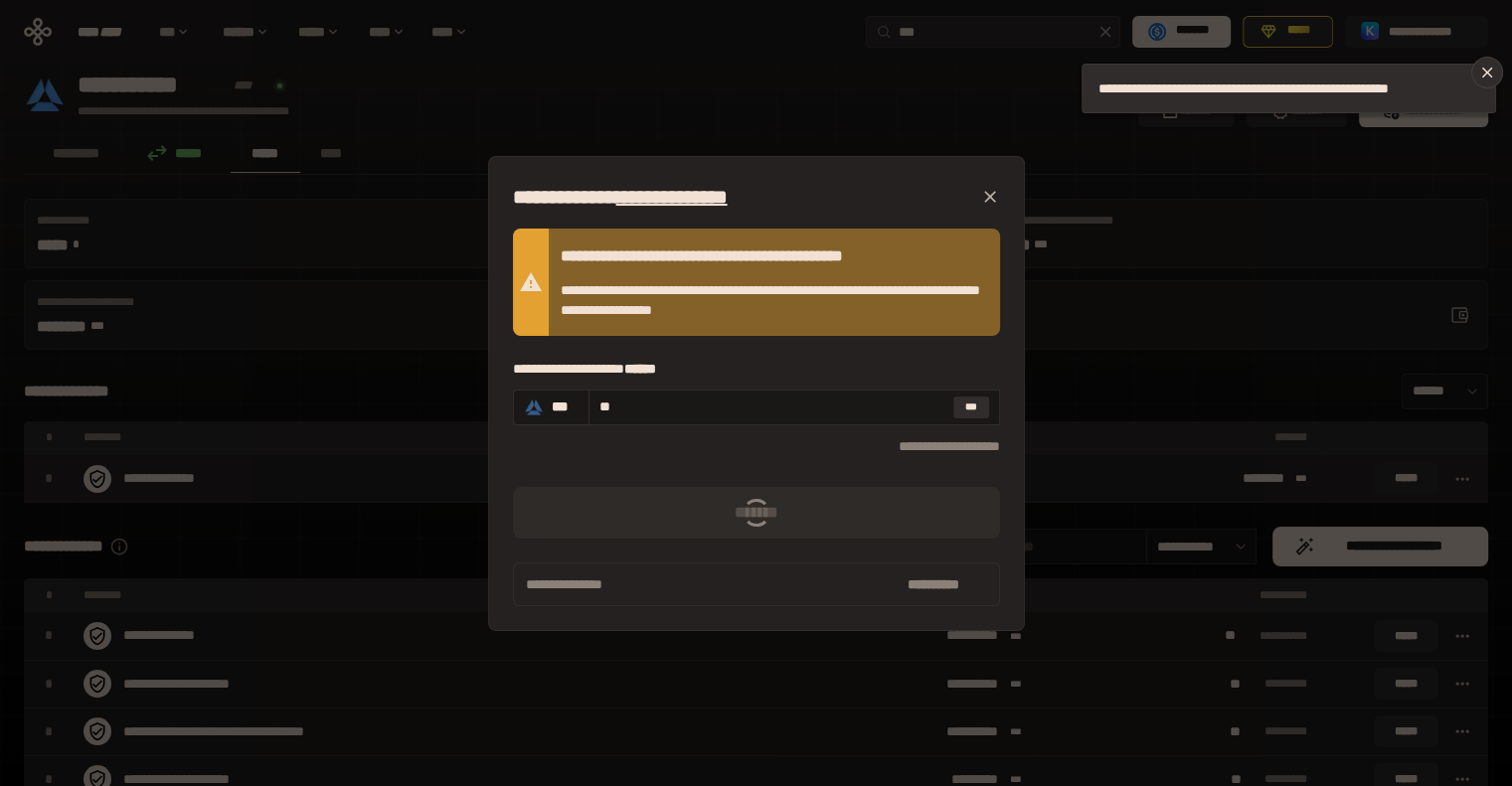 click 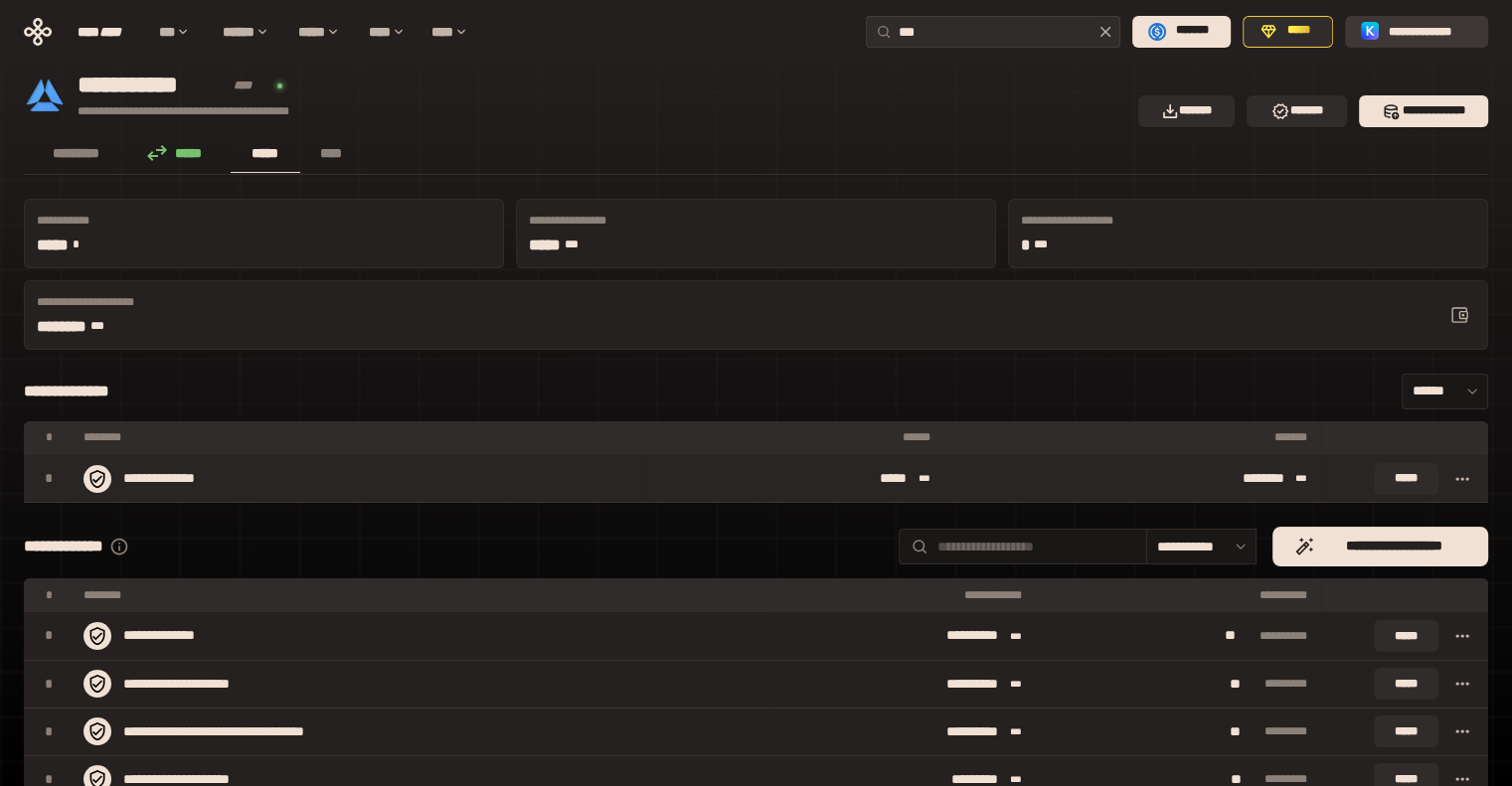 click on "**********" at bounding box center (1430, 31) 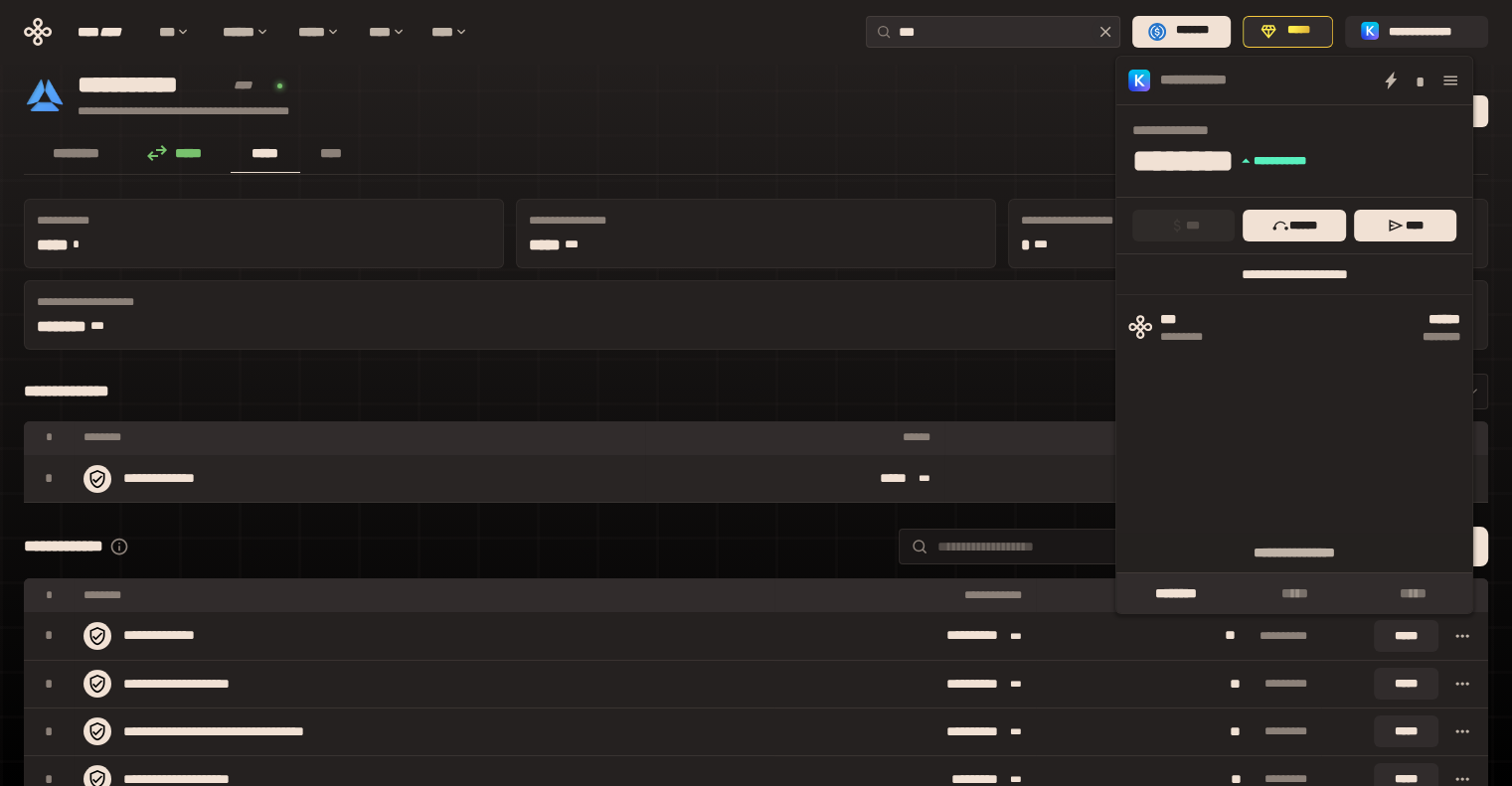 click on "**********" at bounding box center (1294, 274) 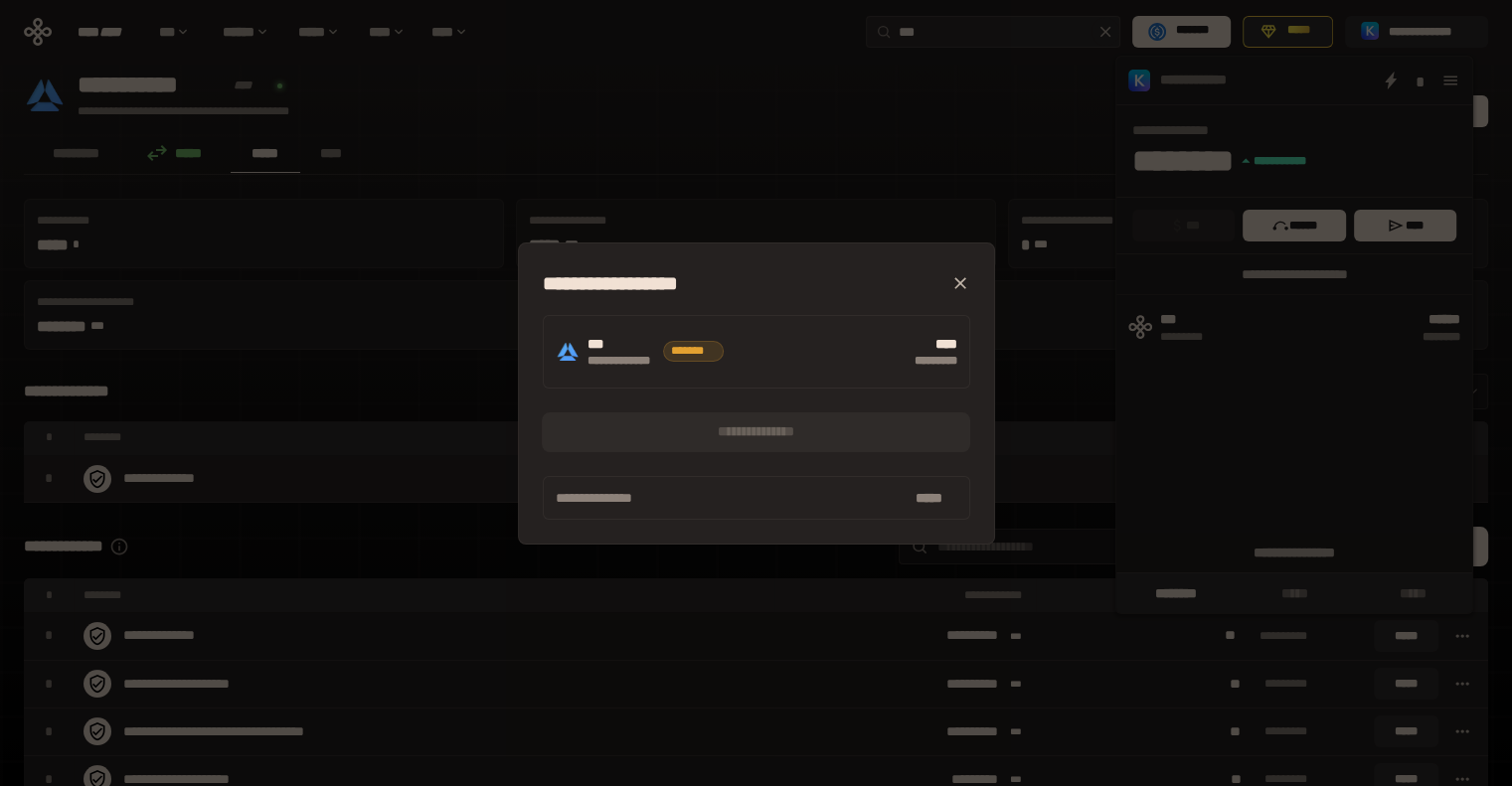 click 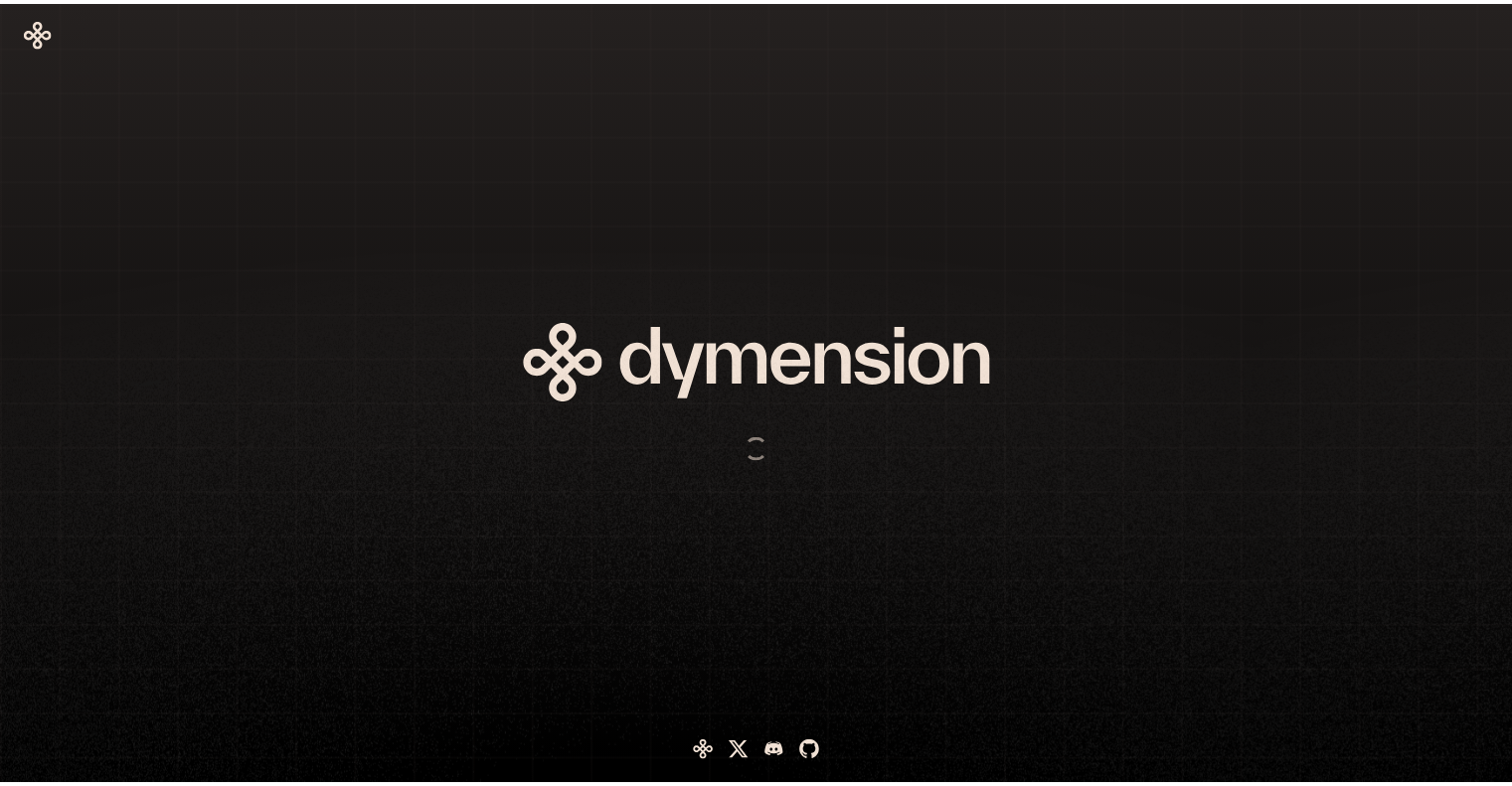 scroll, scrollTop: 0, scrollLeft: 0, axis: both 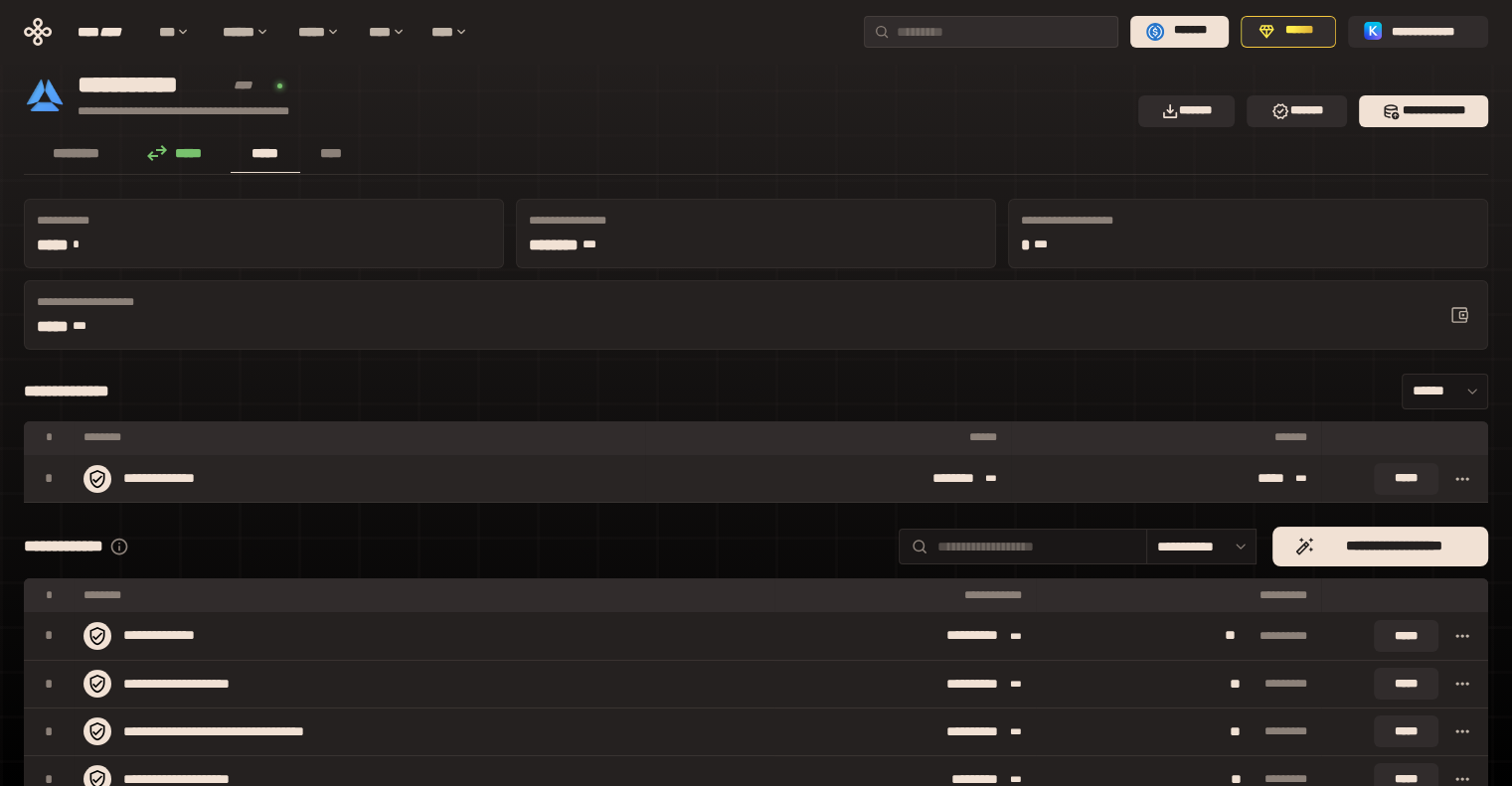 click 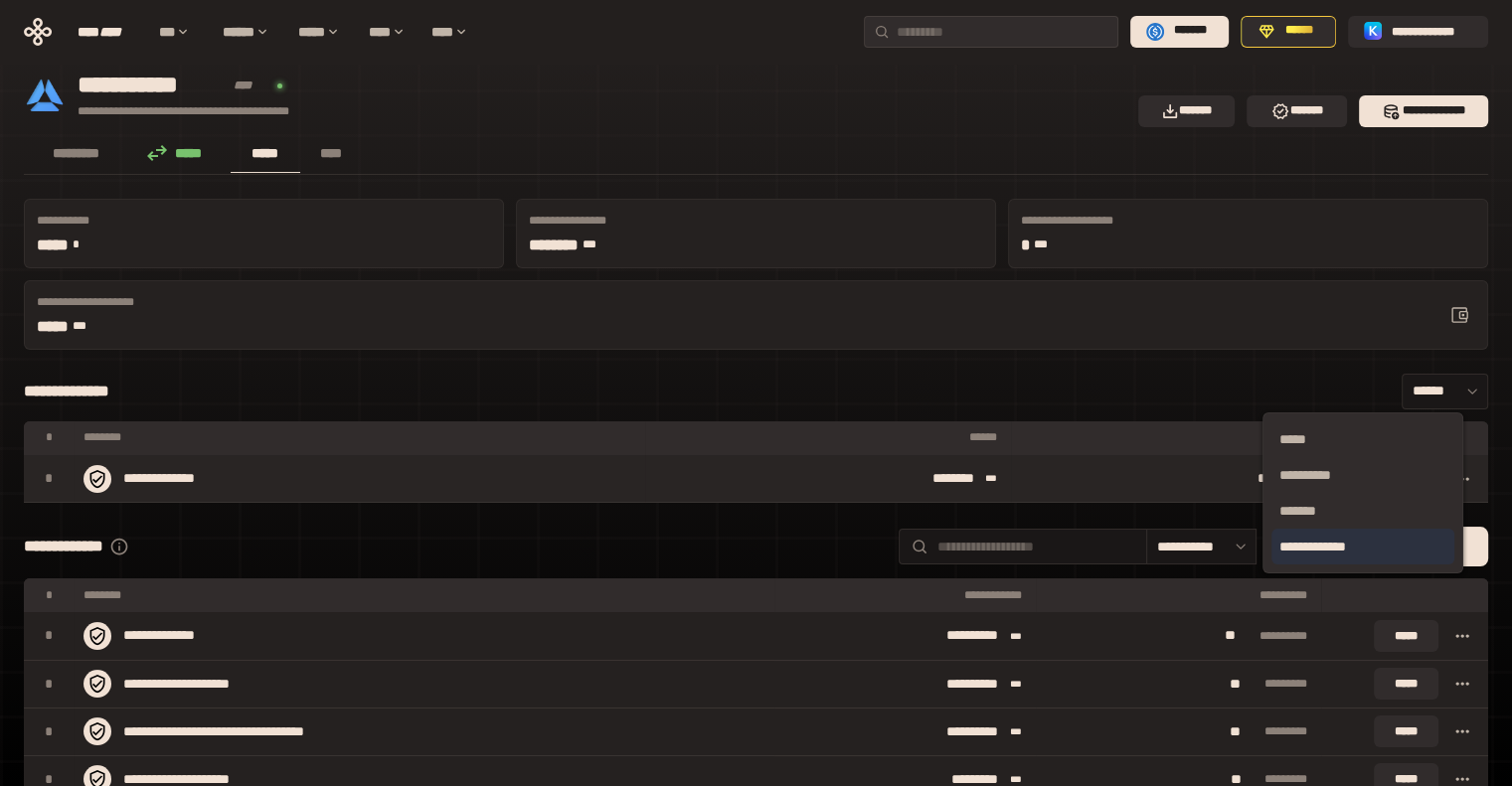 click on "**********" at bounding box center [1363, 547] 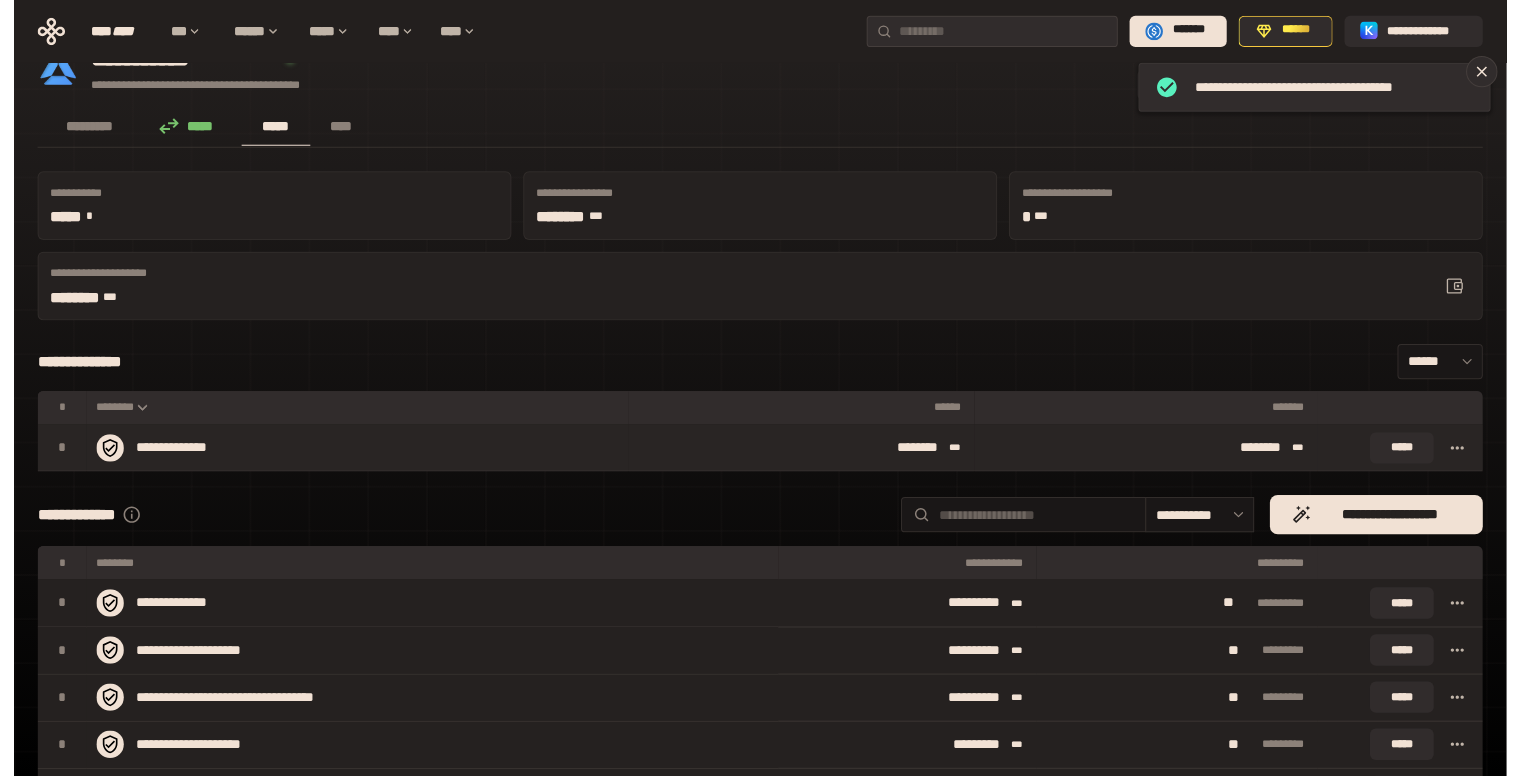 scroll, scrollTop: 0, scrollLeft: 0, axis: both 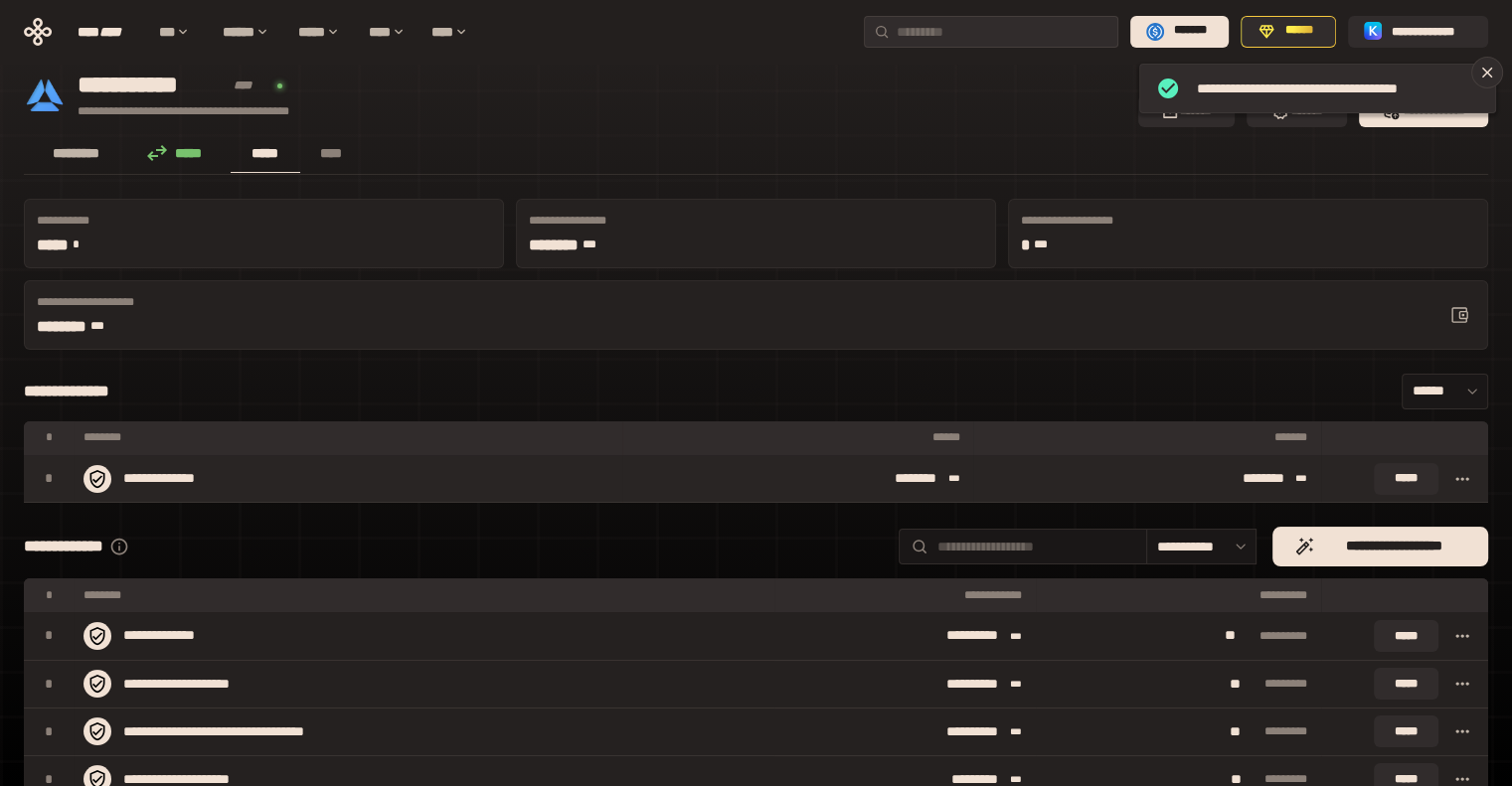 click on "*********" at bounding box center (77, 153) 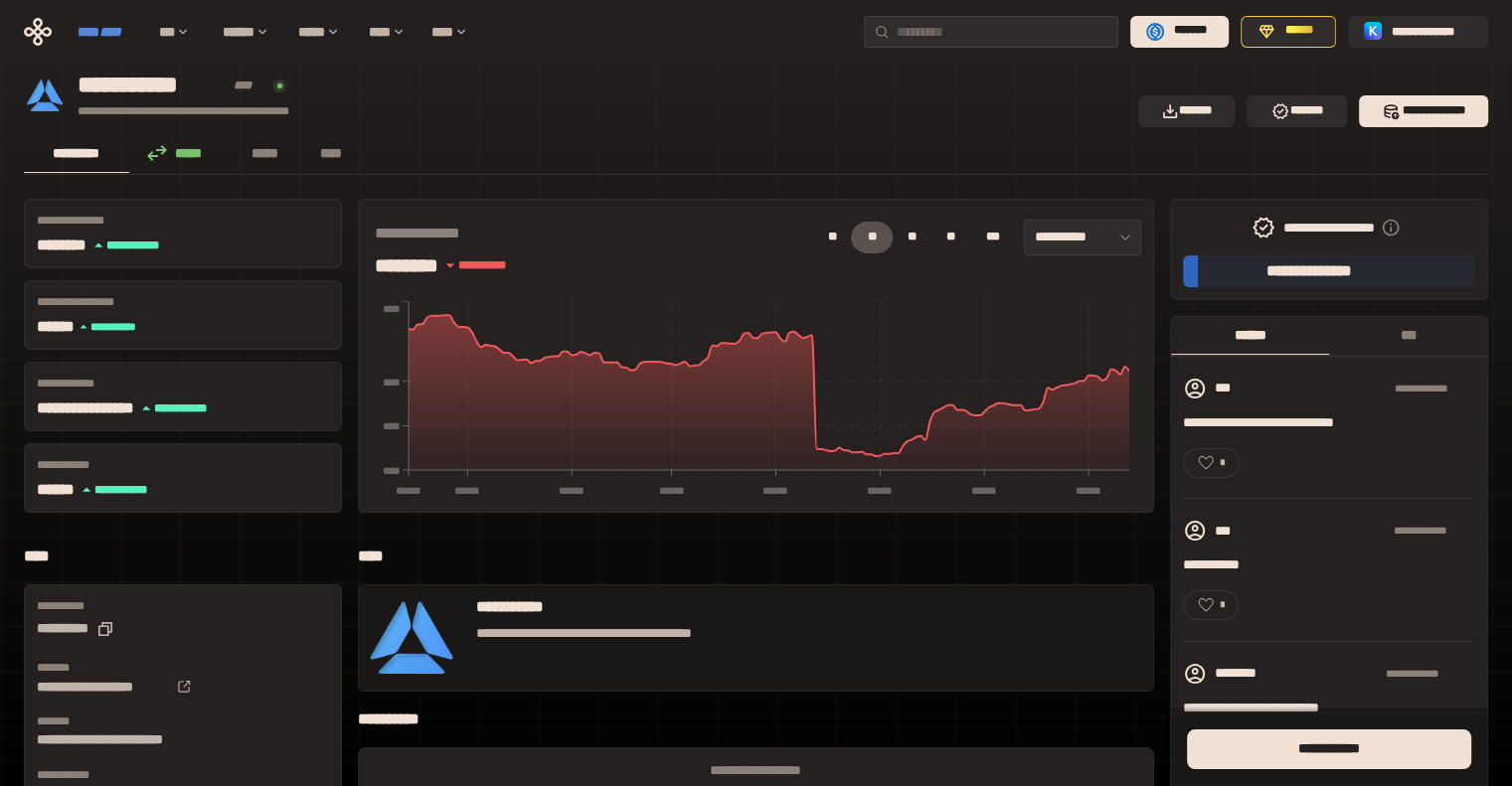 click on "****" at bounding box center [110, 32] 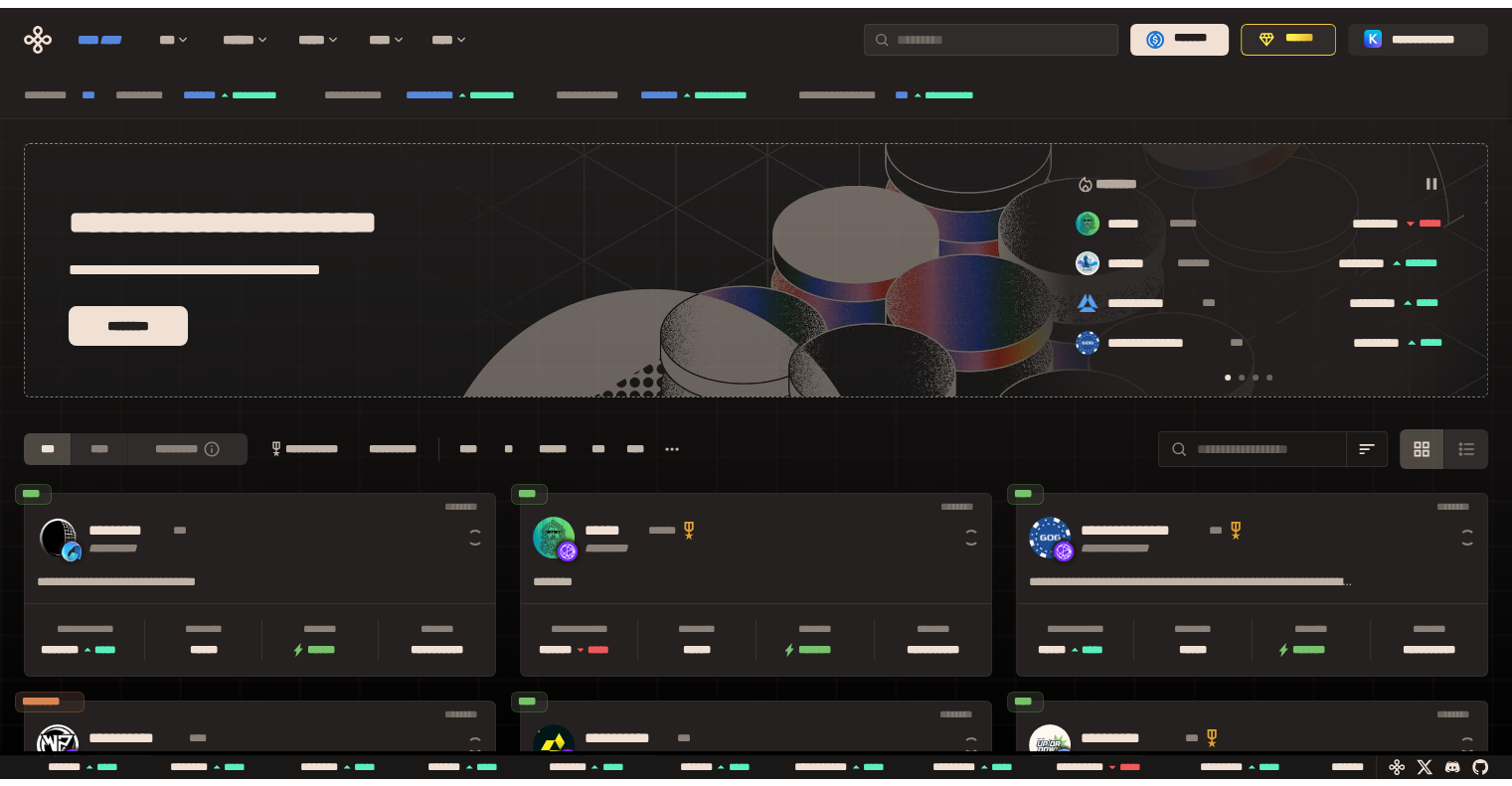scroll, scrollTop: 0, scrollLeft: 16, axis: horizontal 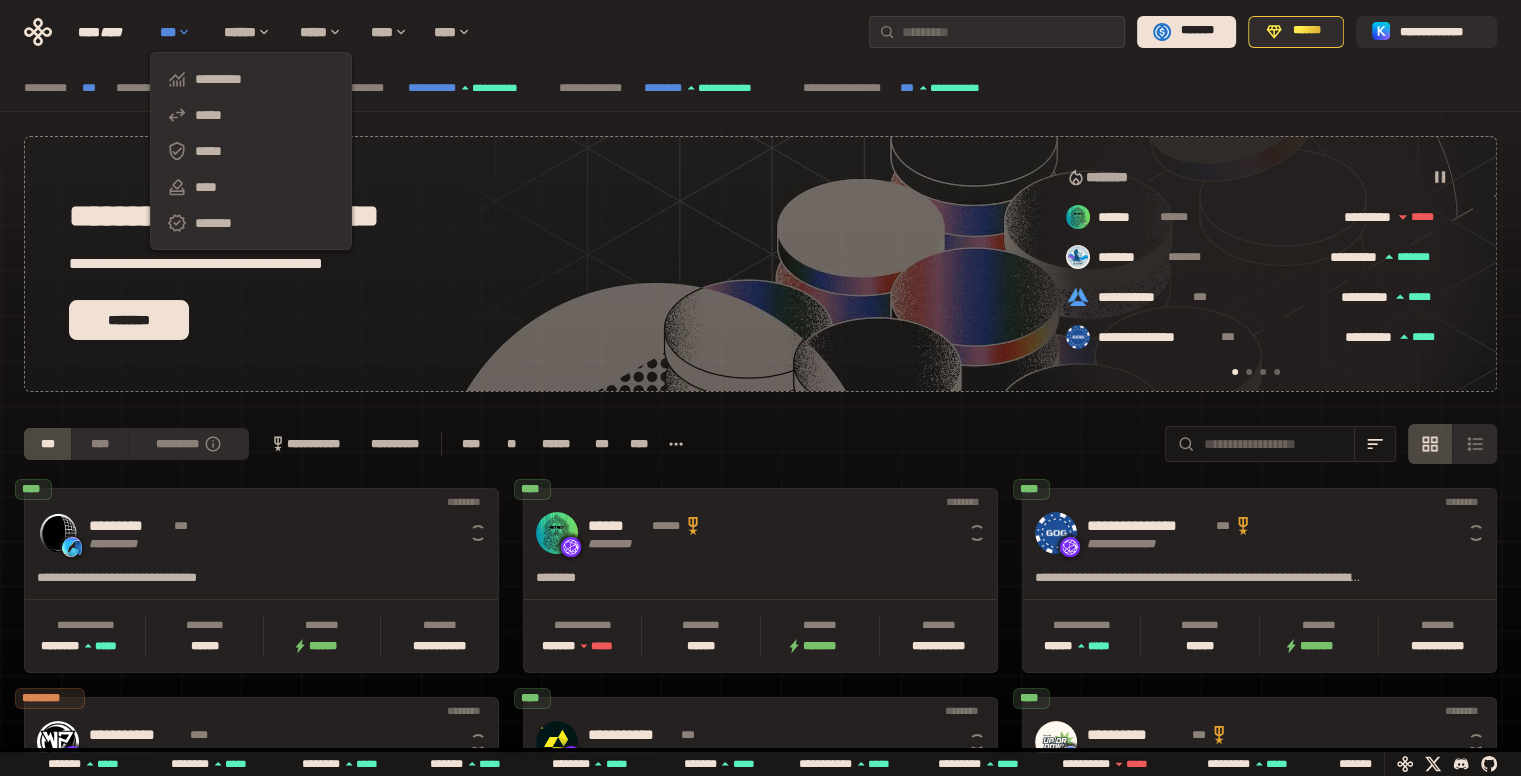 click on "***" at bounding box center (182, 32) 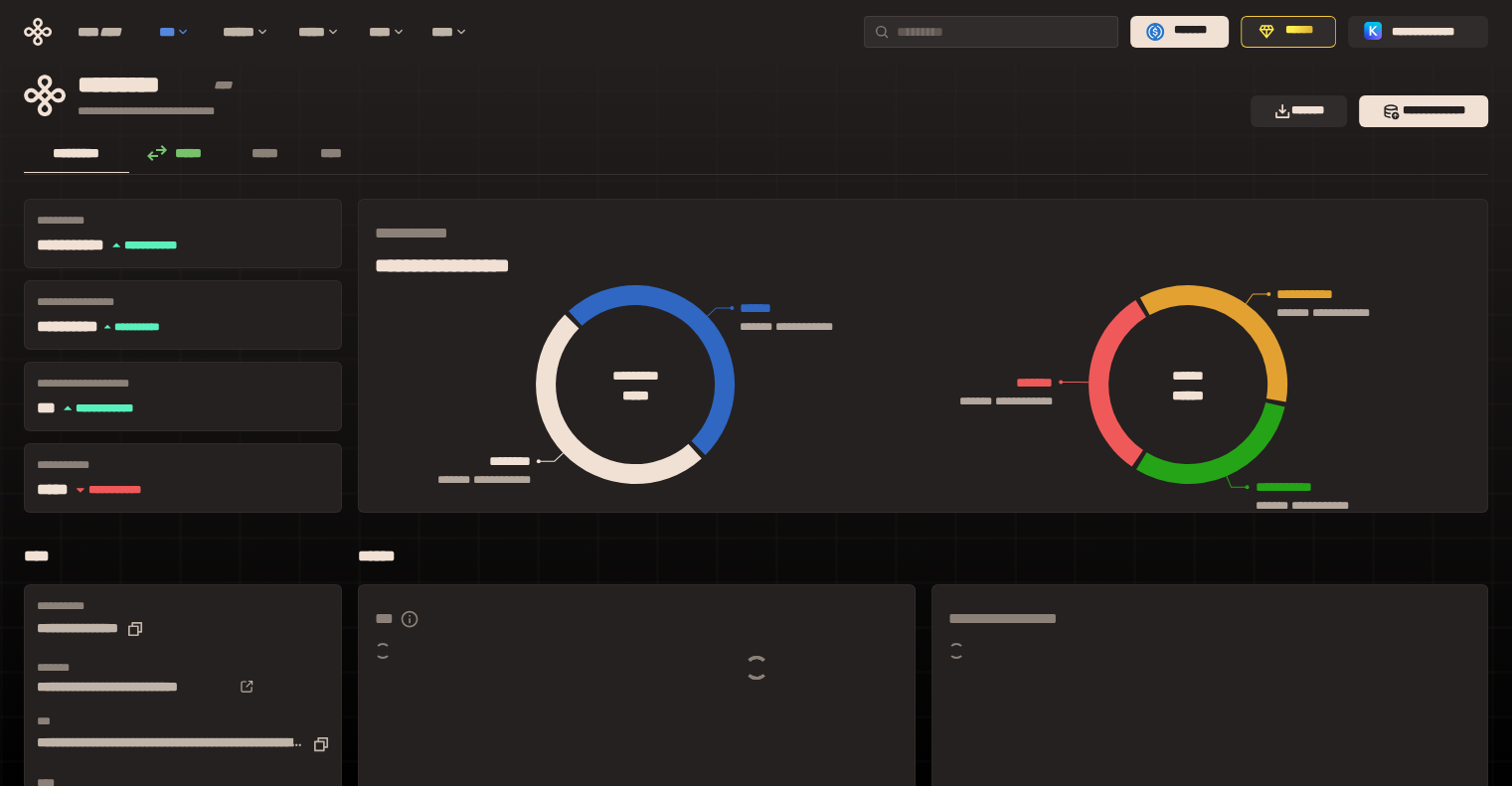 click on "***" at bounding box center (181, 32) 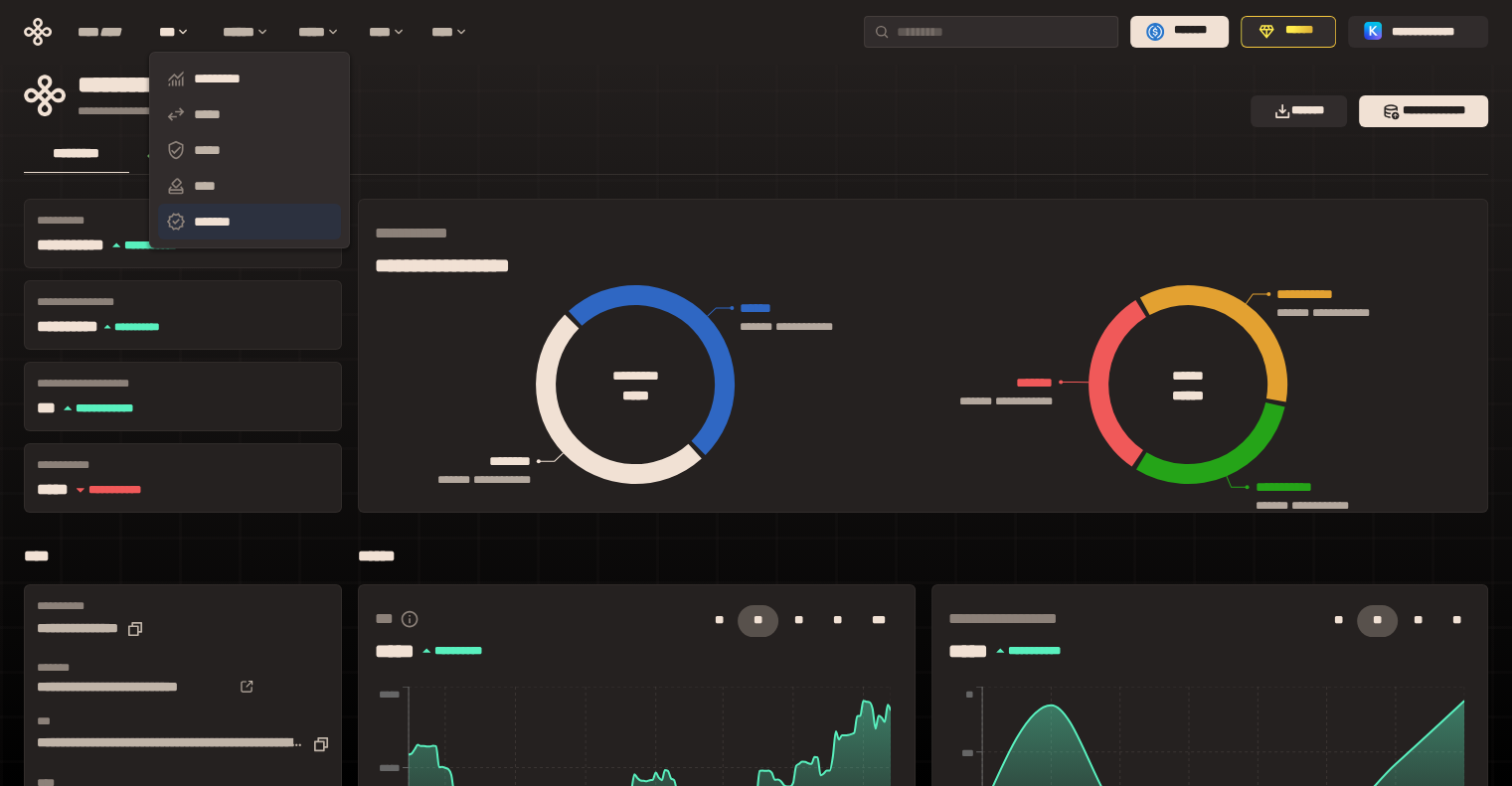 click on "*******" at bounding box center [250, 222] 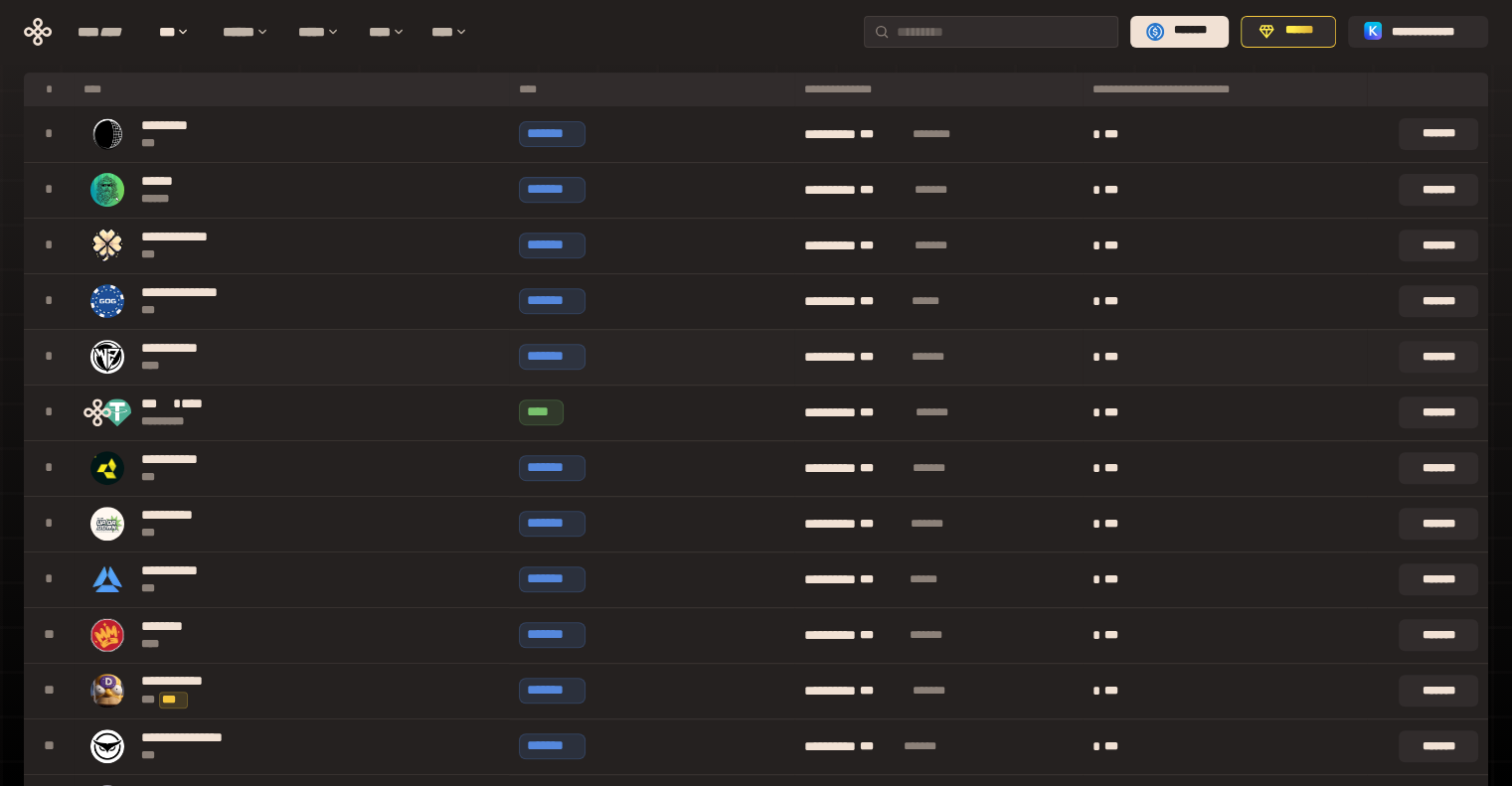 scroll, scrollTop: 894, scrollLeft: 0, axis: vertical 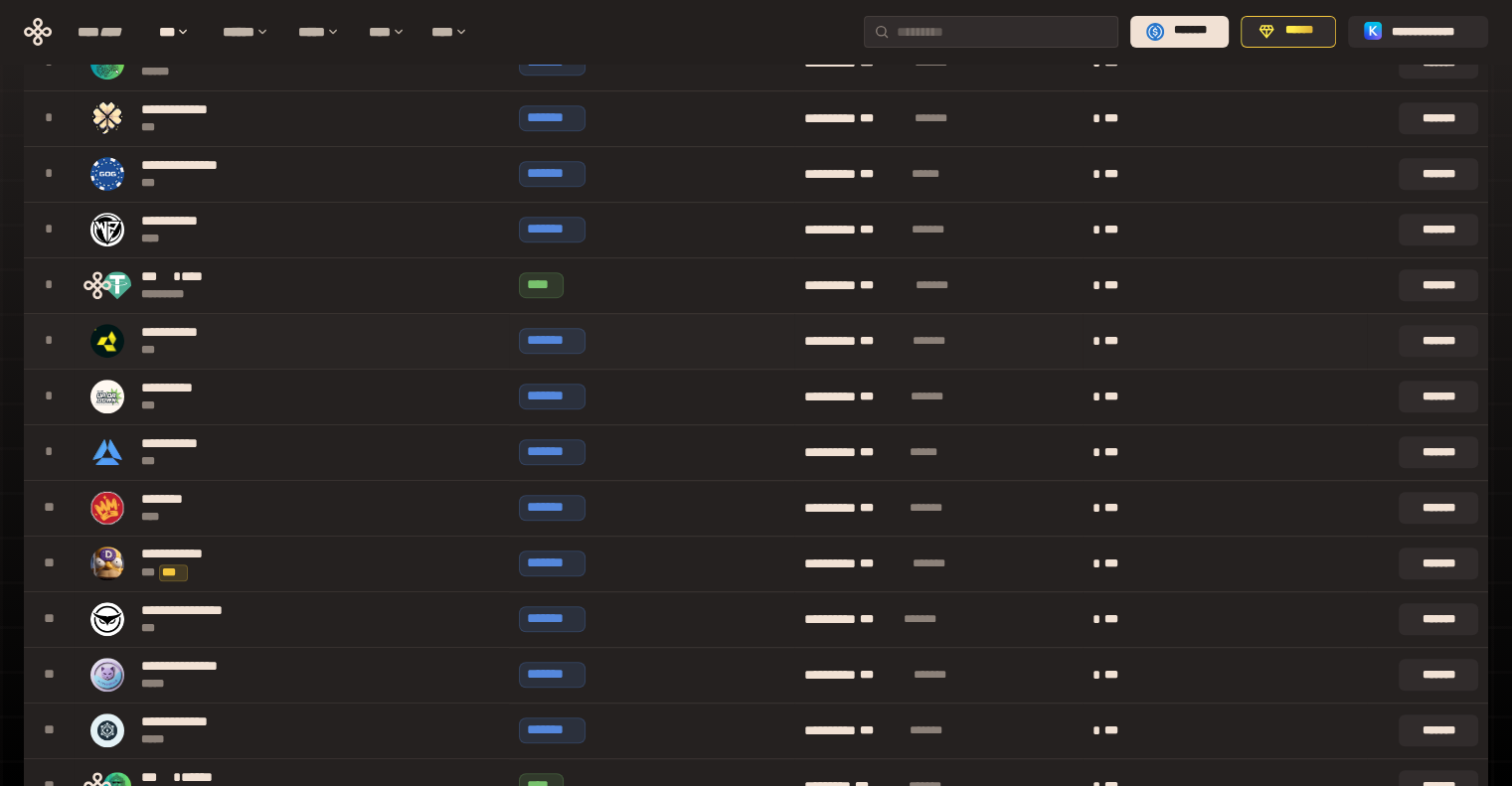 click on "**********" at bounding box center [291, 341] 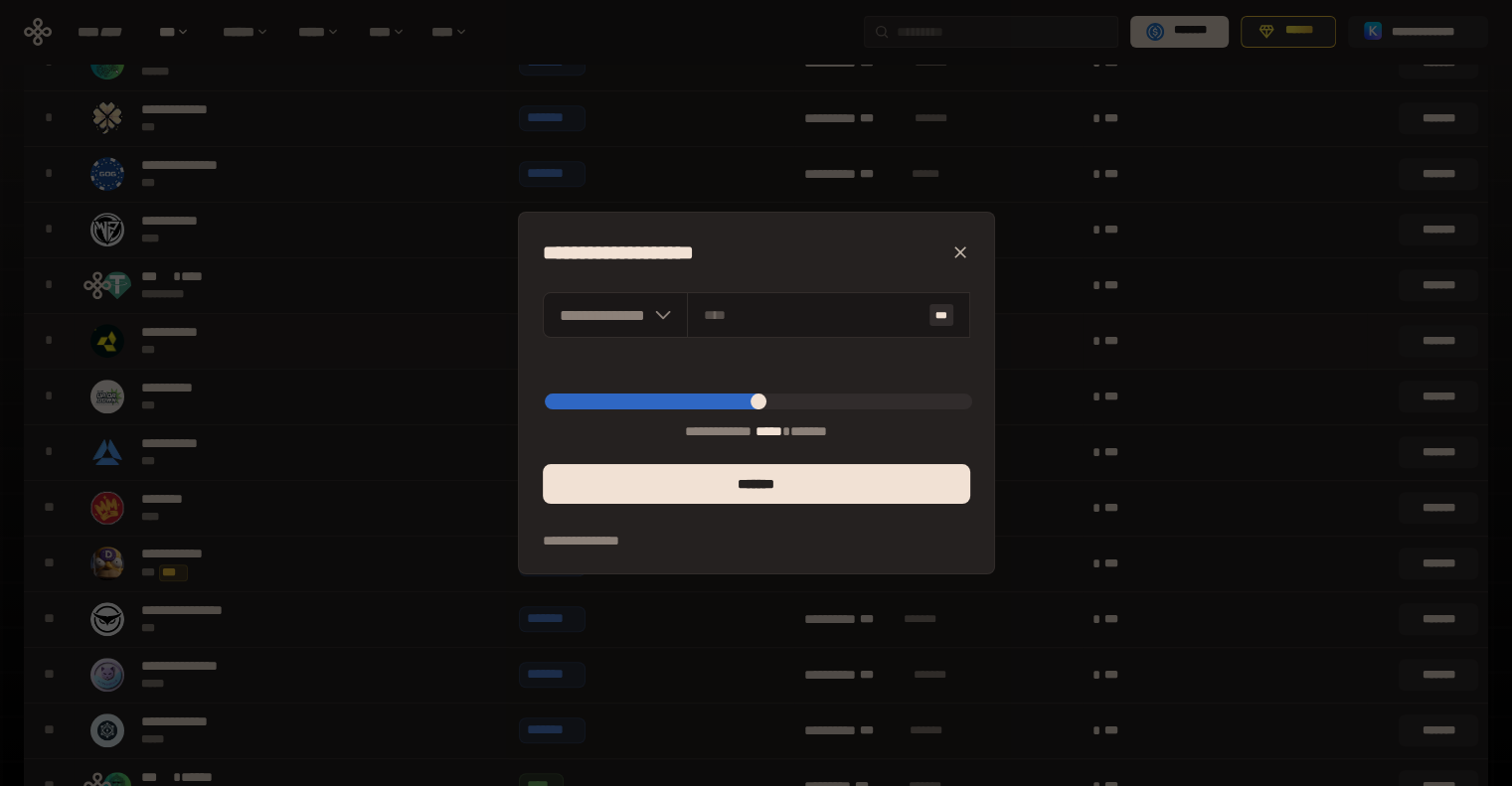 type on "*****" 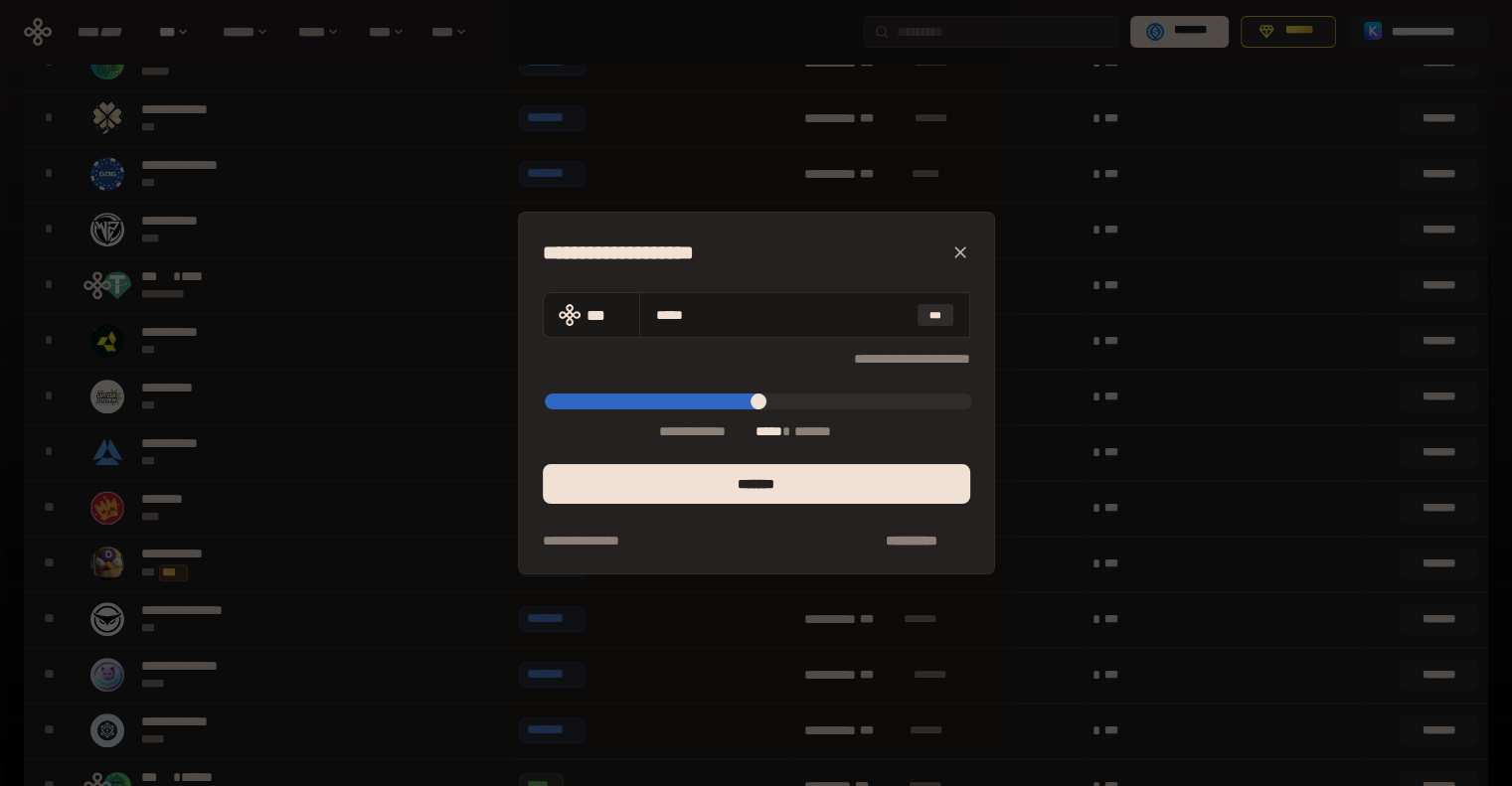 click on "**********" at bounding box center (756, 393) 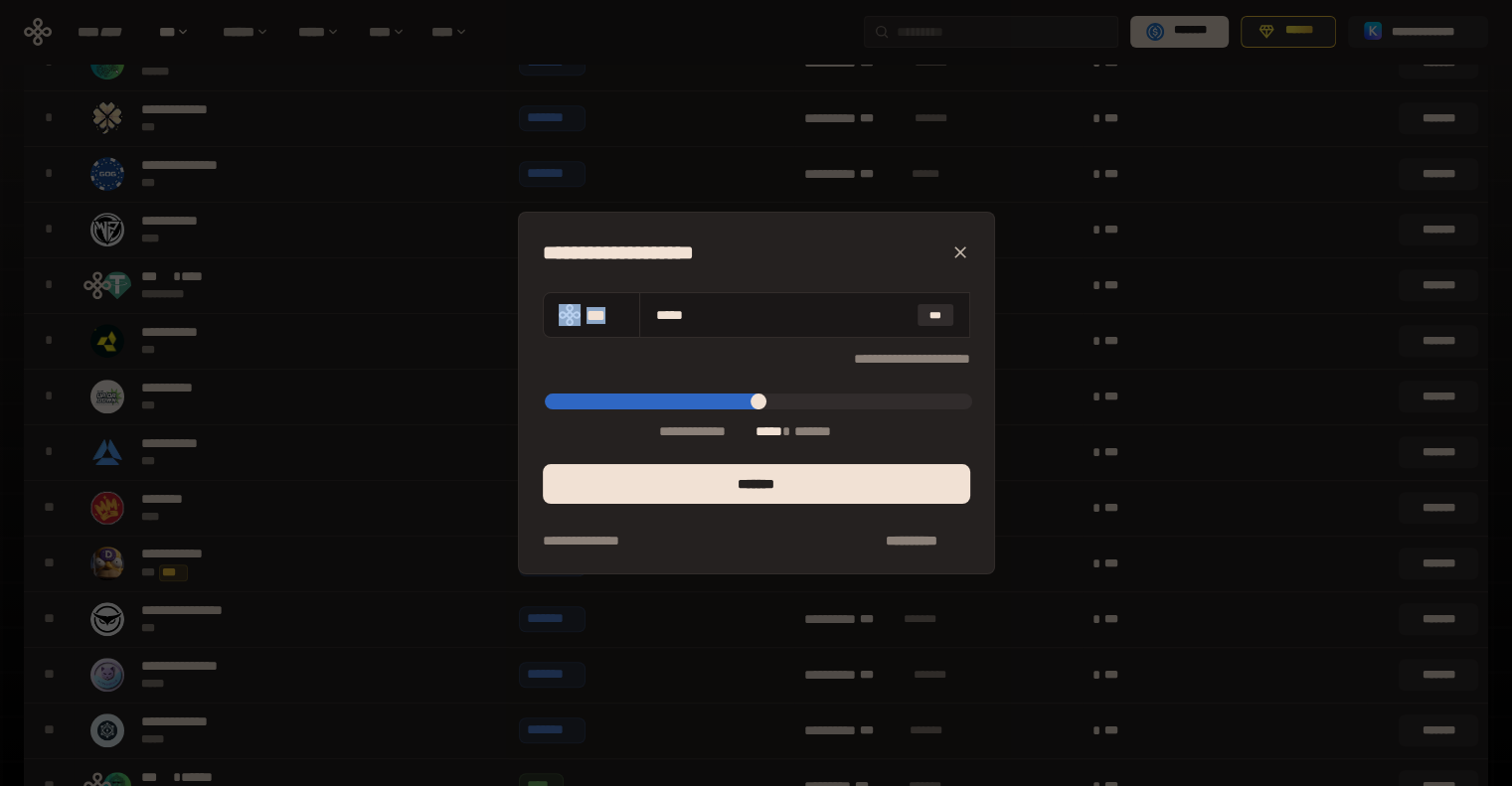 click on "**********" at bounding box center [756, 393] 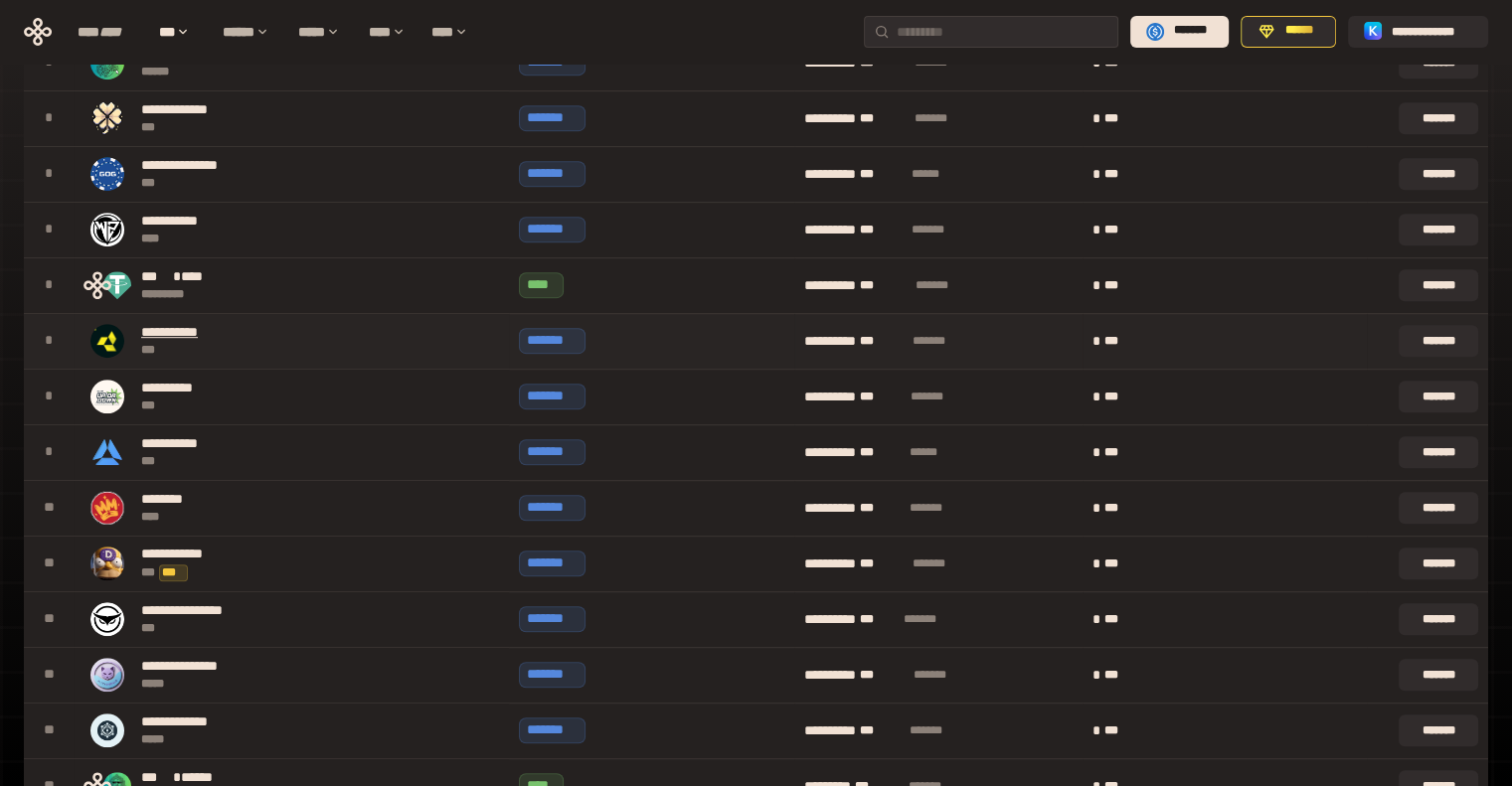 click on "**********" at bounding box center [181, 333] 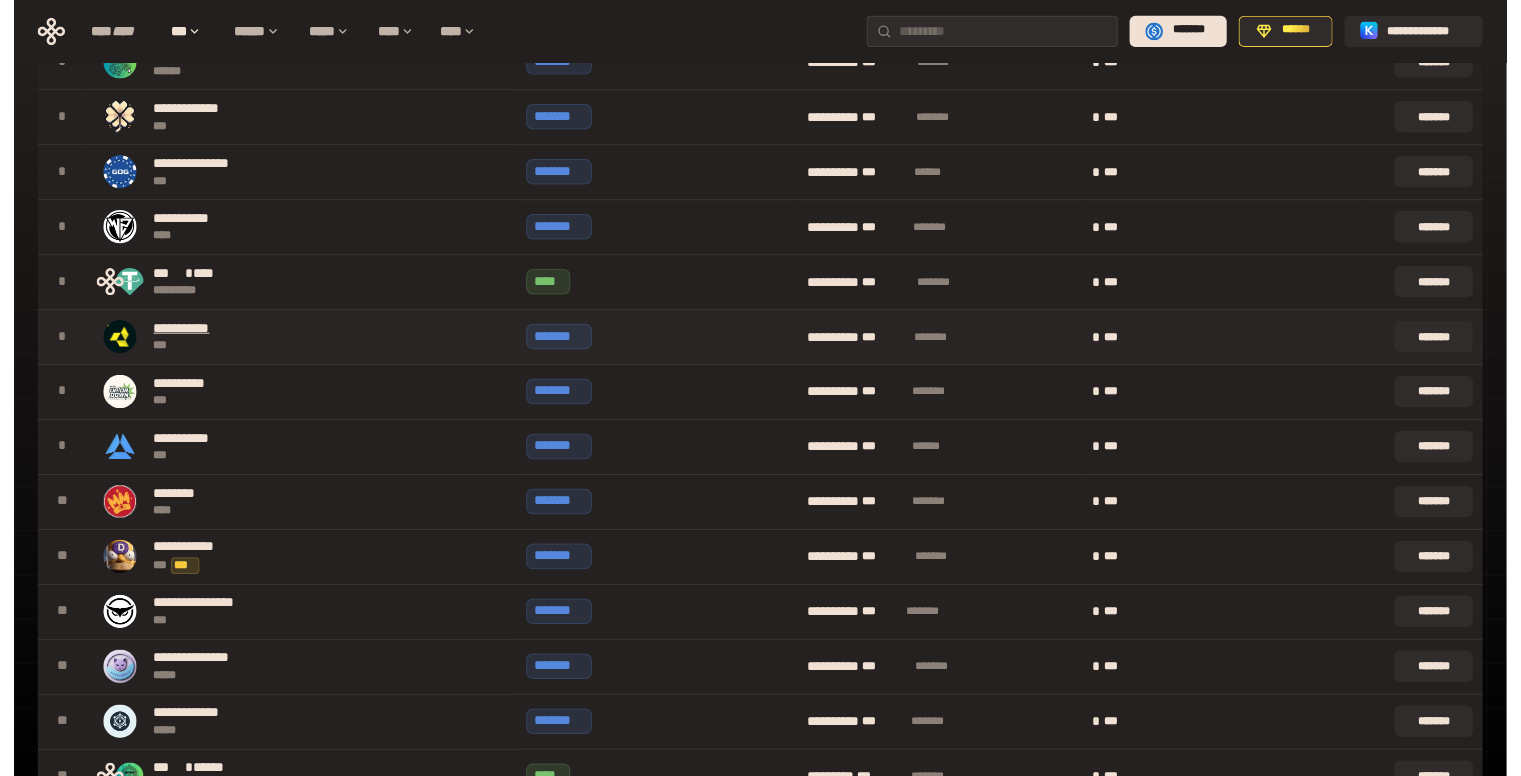 scroll, scrollTop: 0, scrollLeft: 0, axis: both 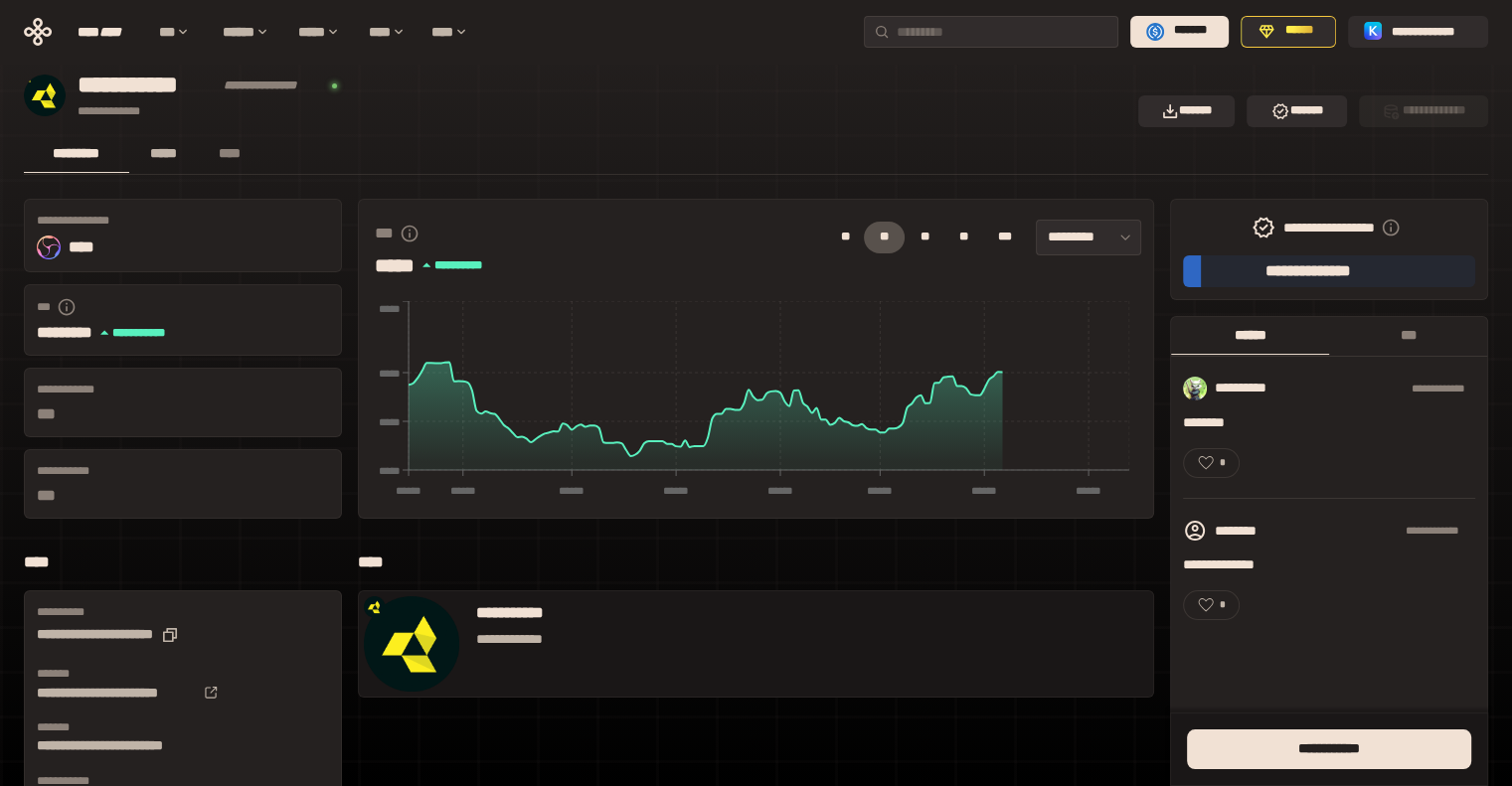click on "*****" at bounding box center (164, 153) 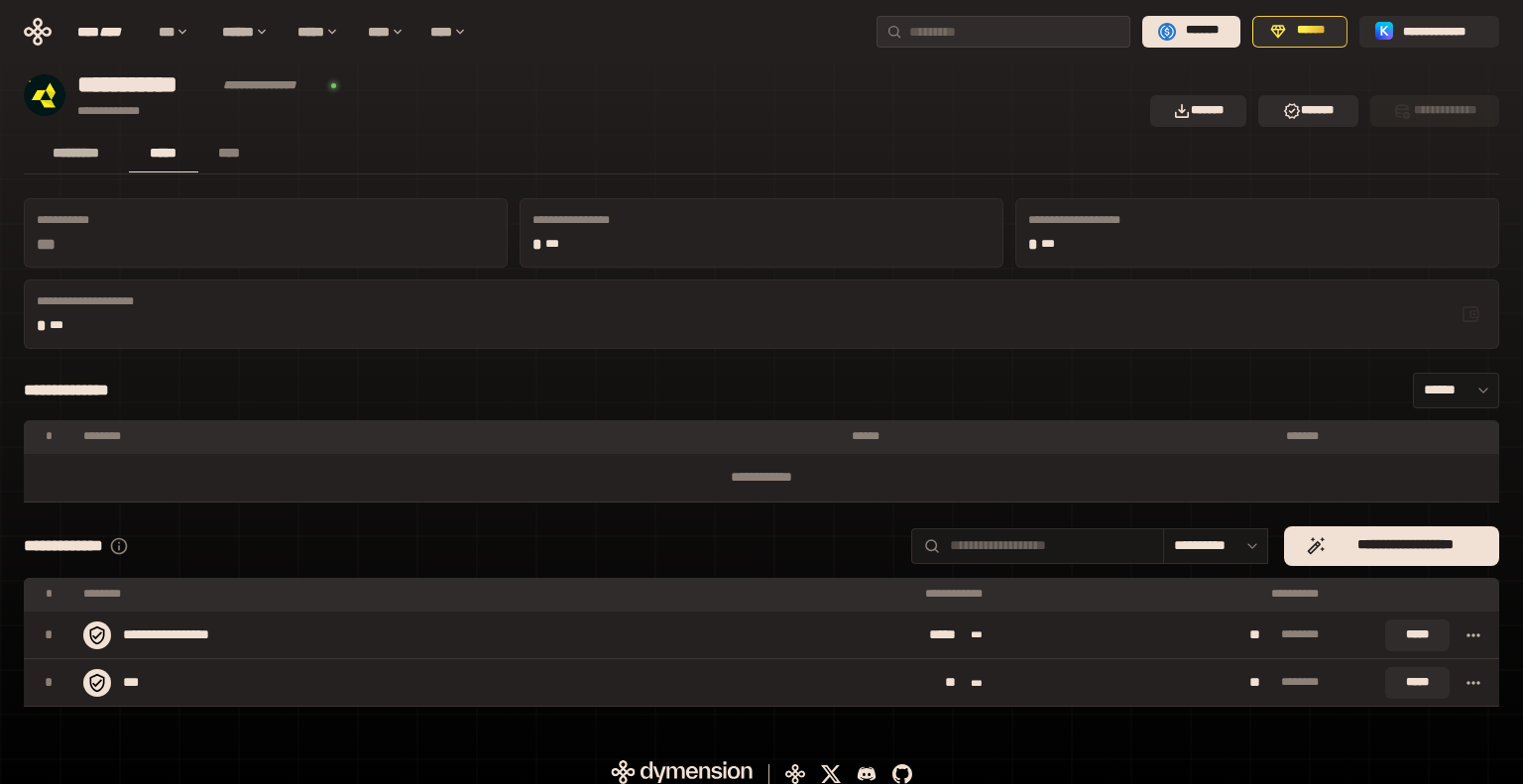 click on "*********" at bounding box center (76, 153) 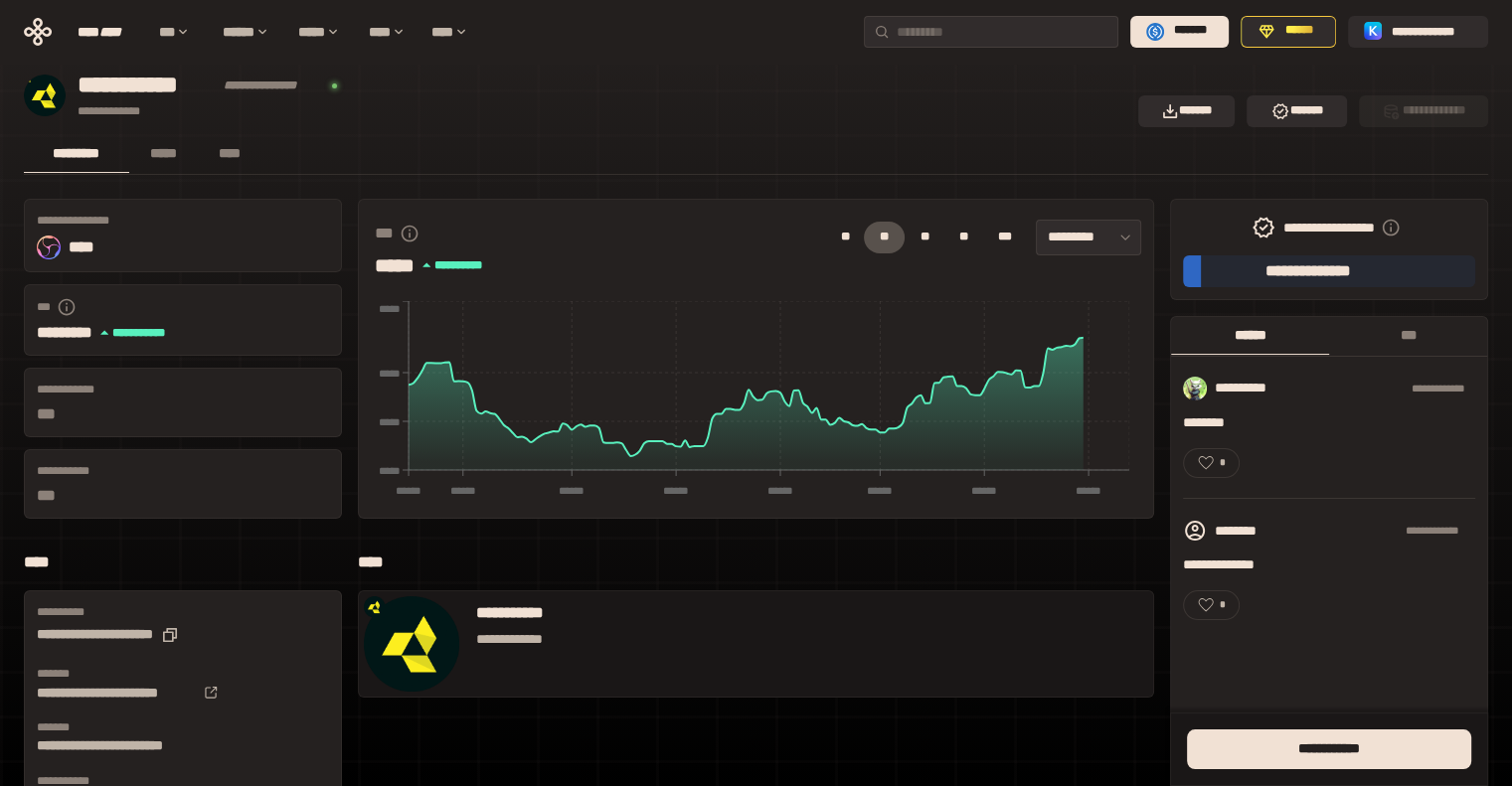 click on "*********" at bounding box center (77, 153) 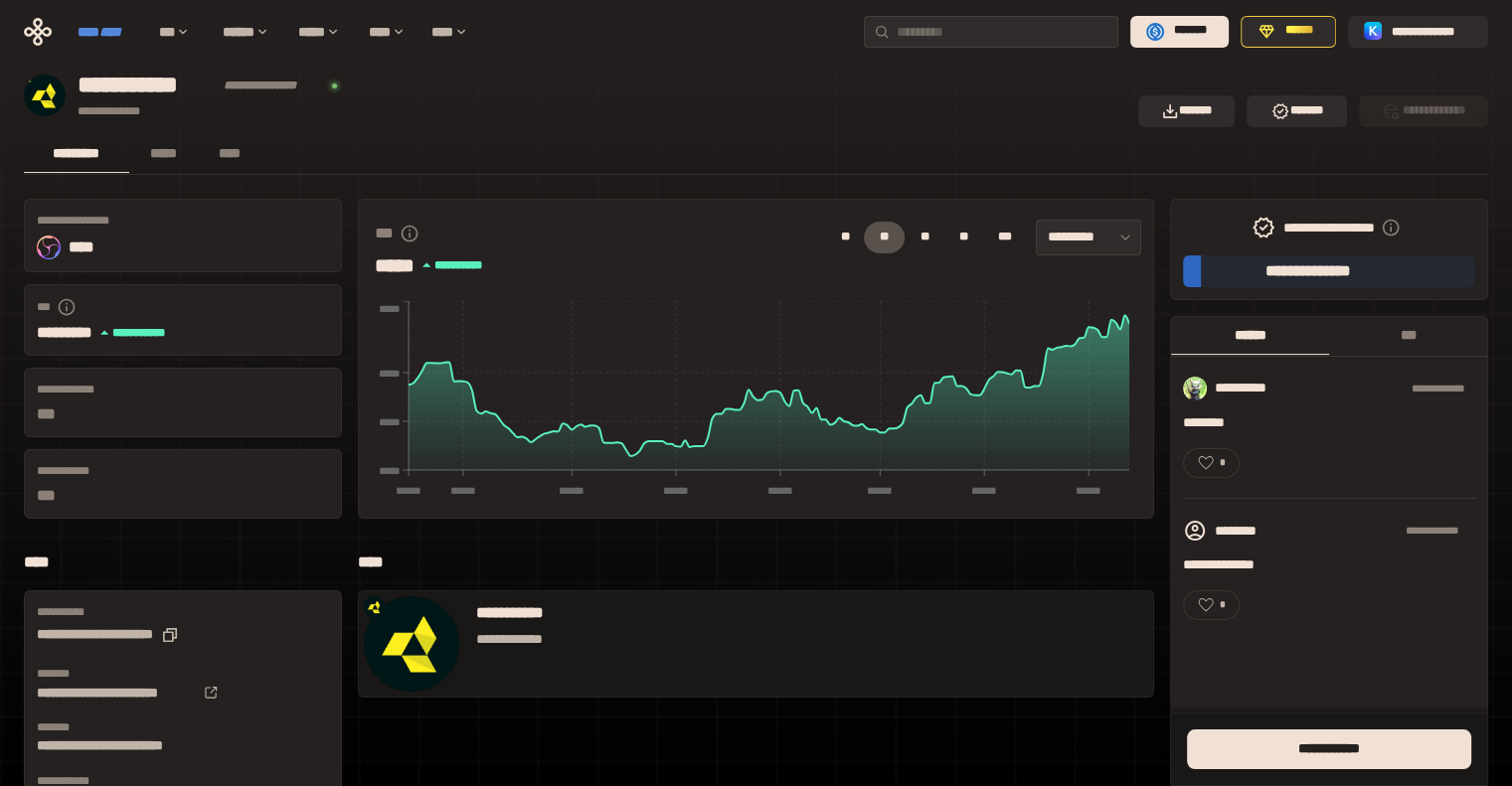 click on "**** ****" at bounding box center [108, 32] 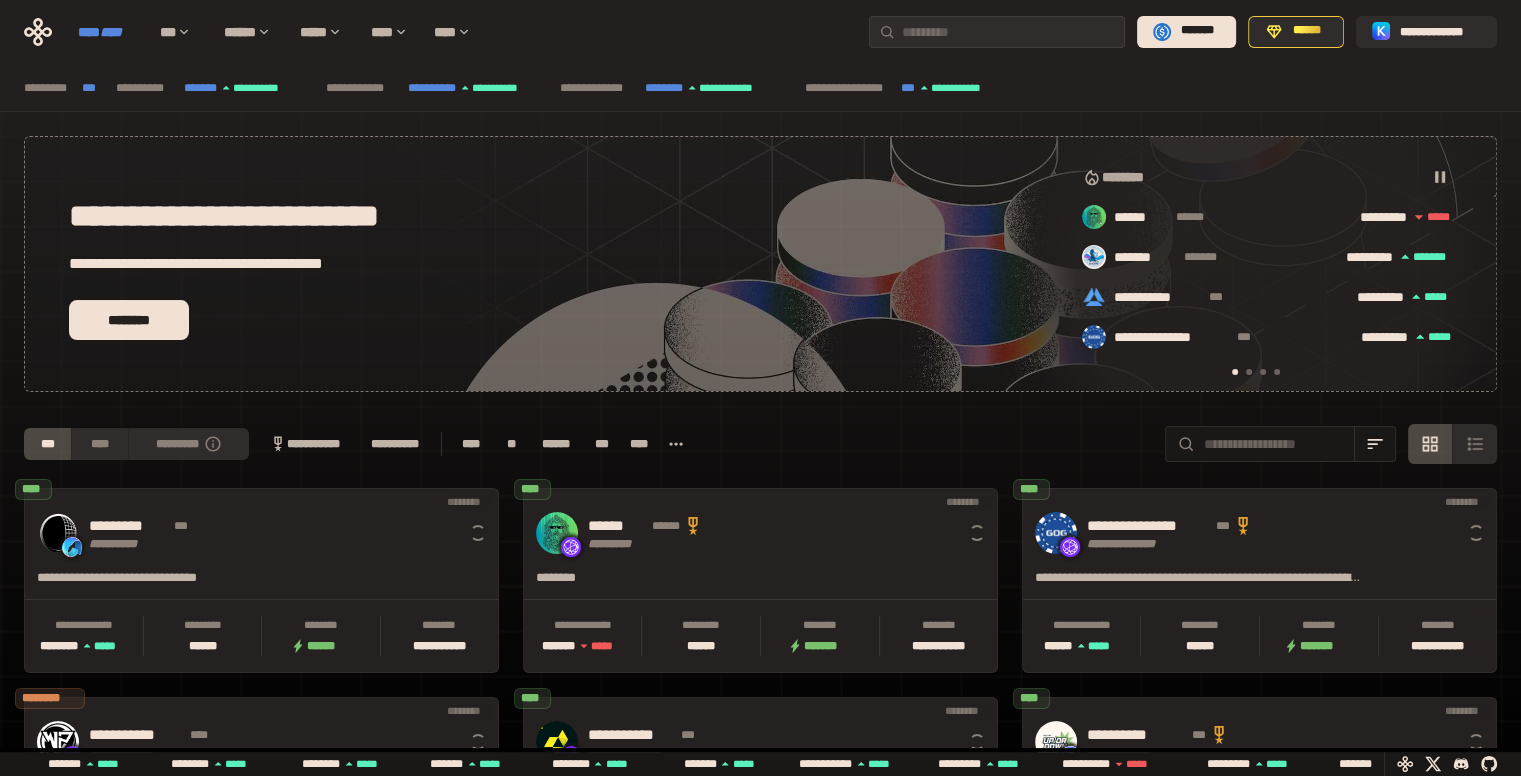 scroll, scrollTop: 0, scrollLeft: 16, axis: horizontal 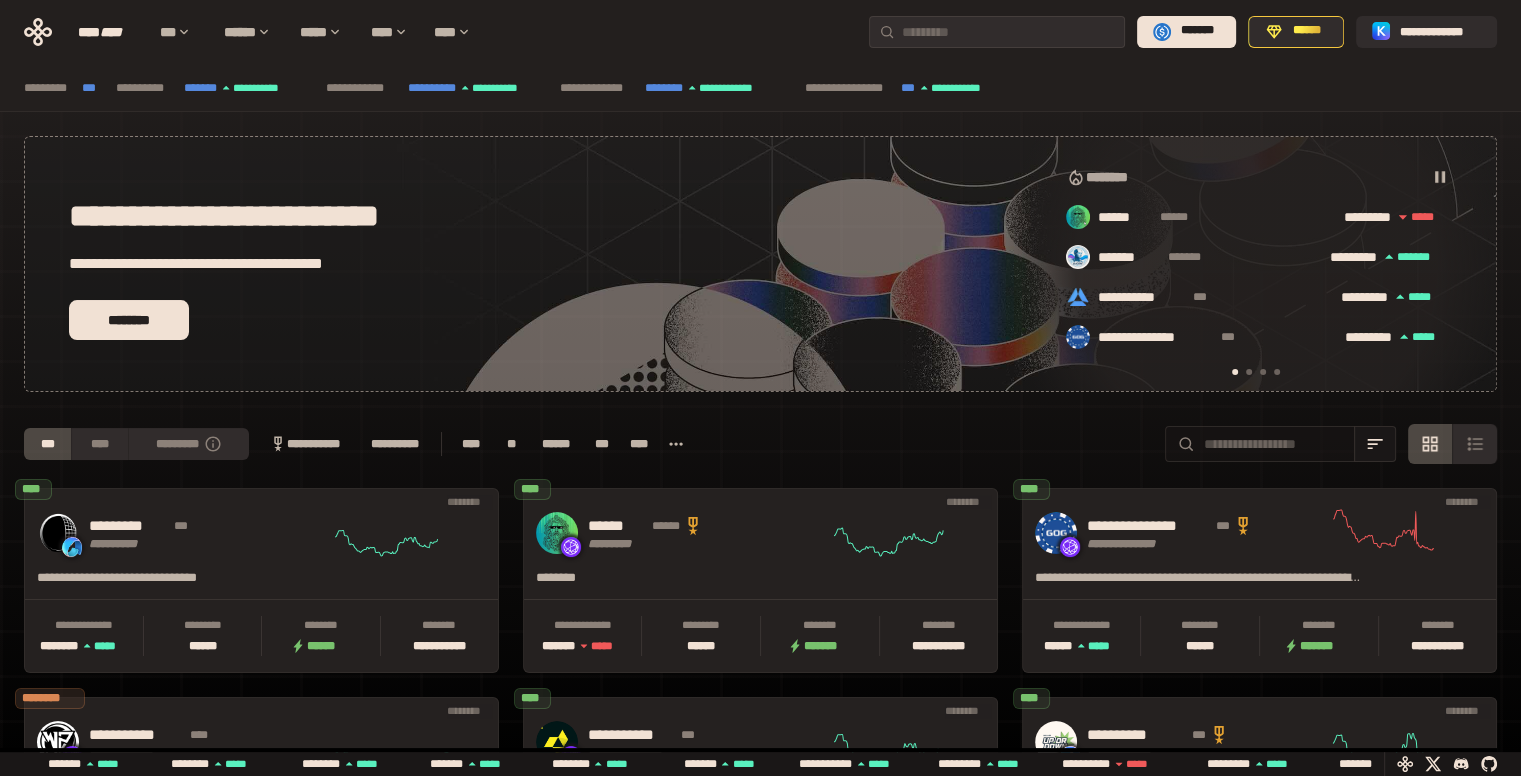 click at bounding box center [1274, 444] 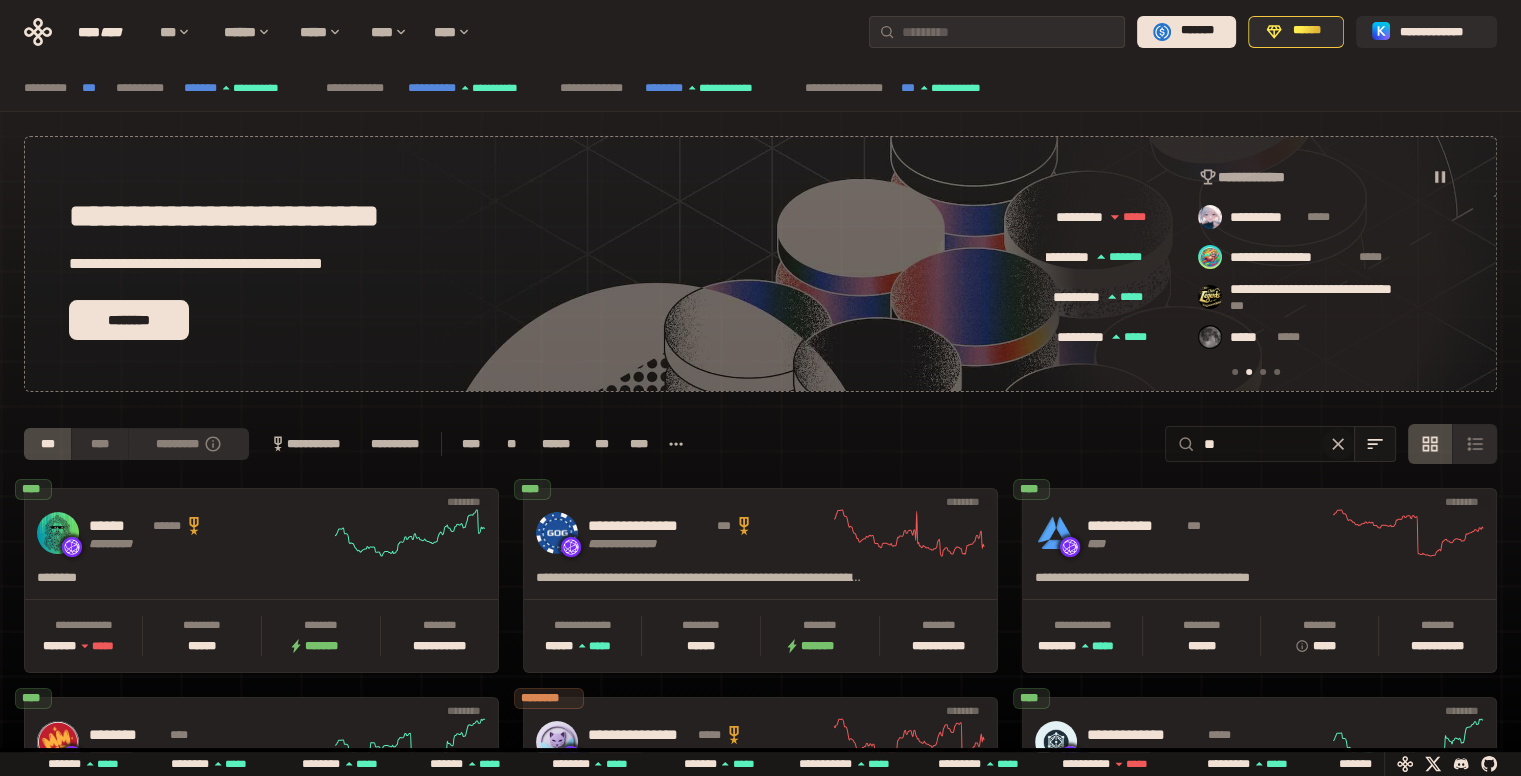 scroll, scrollTop: 0, scrollLeft: 436, axis: horizontal 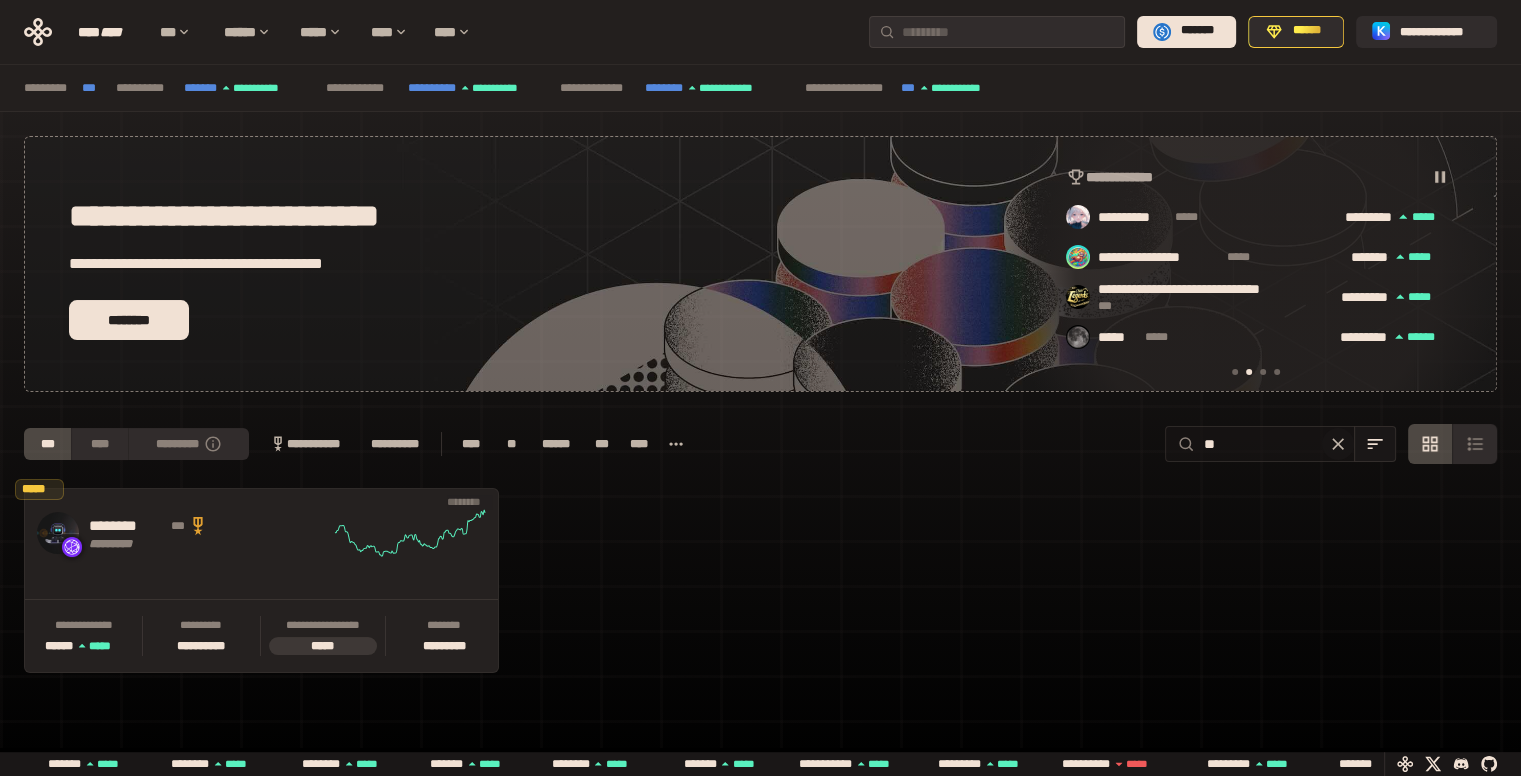 type on "*" 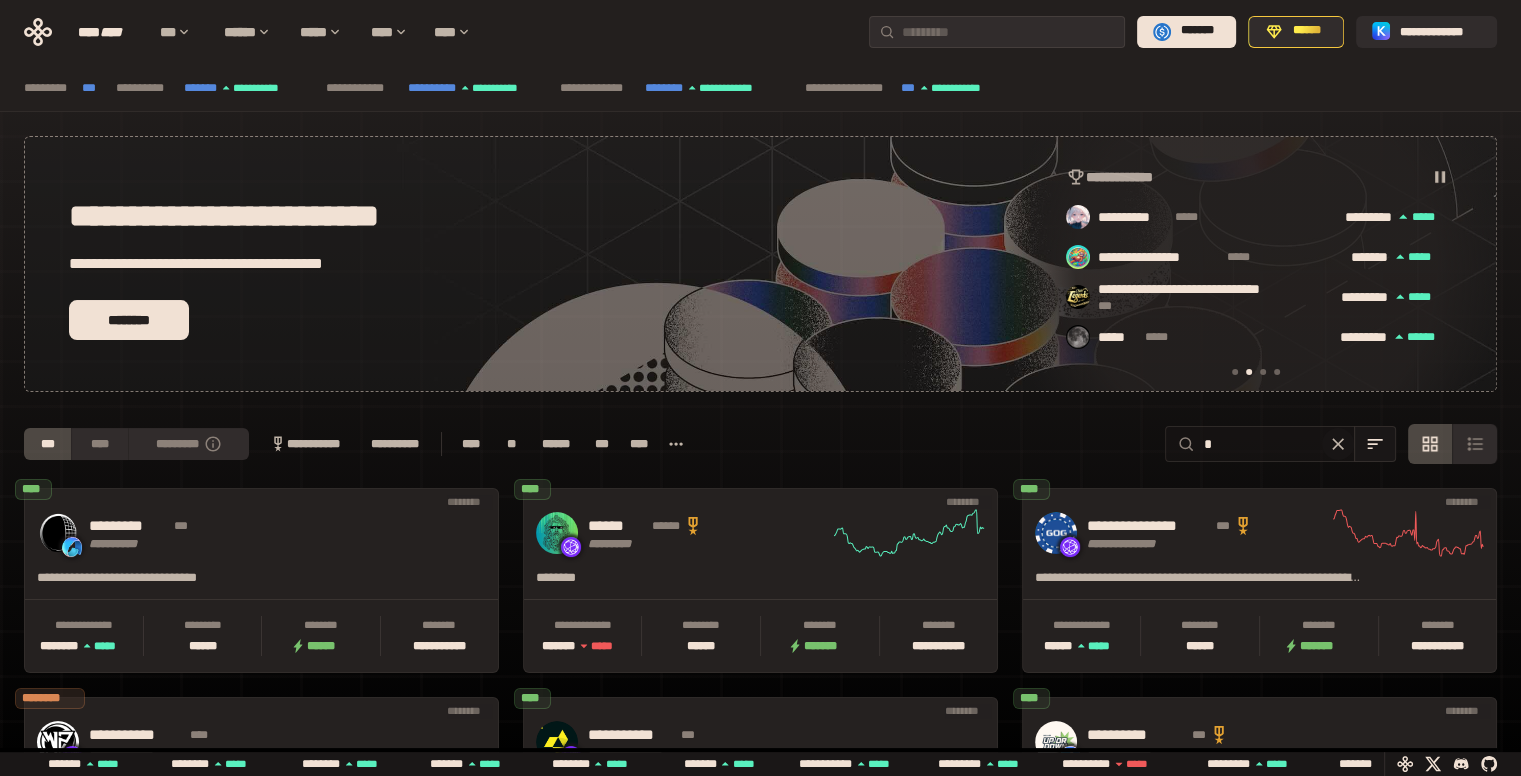 type 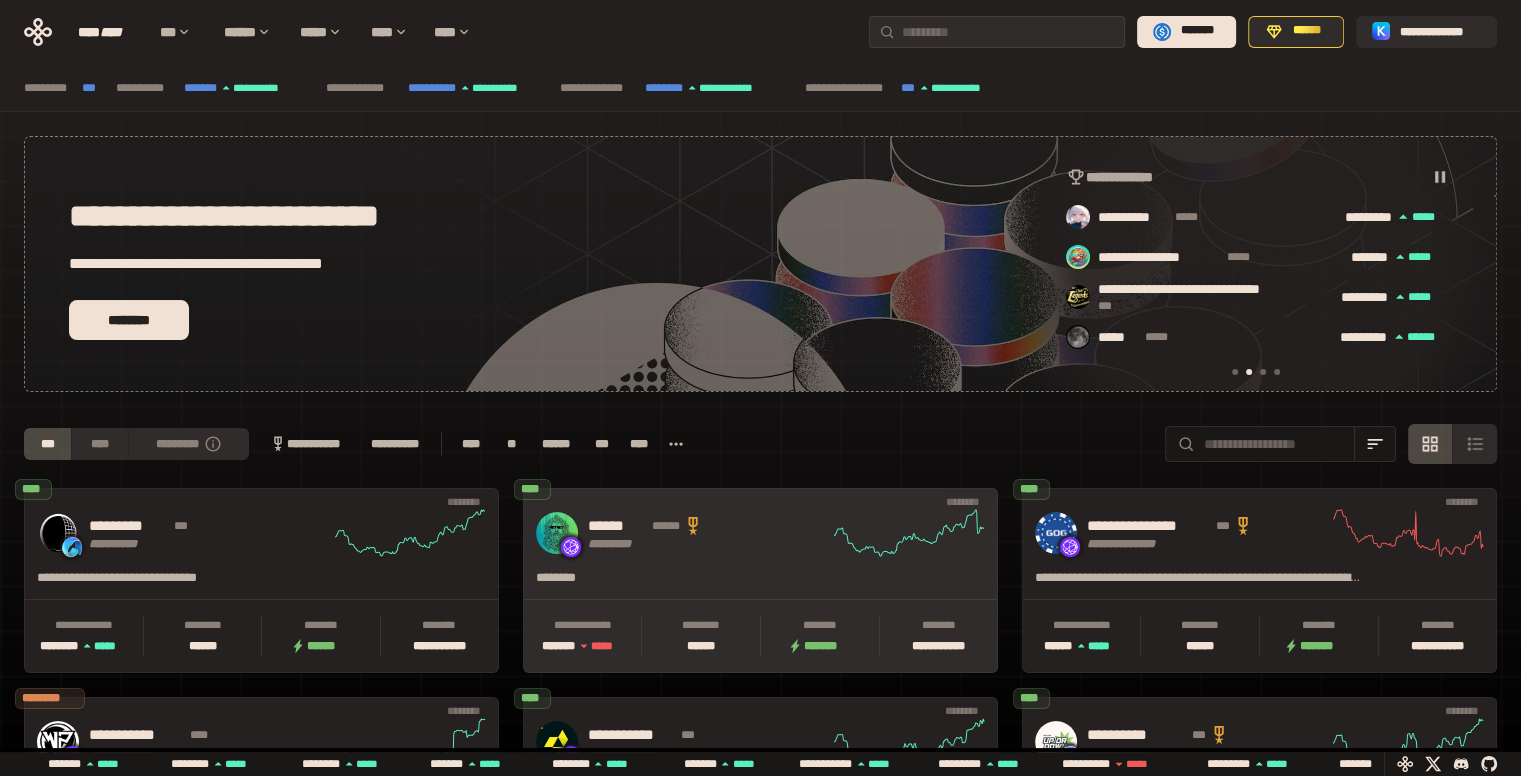 scroll, scrollTop: 0, scrollLeft: 600, axis: horizontal 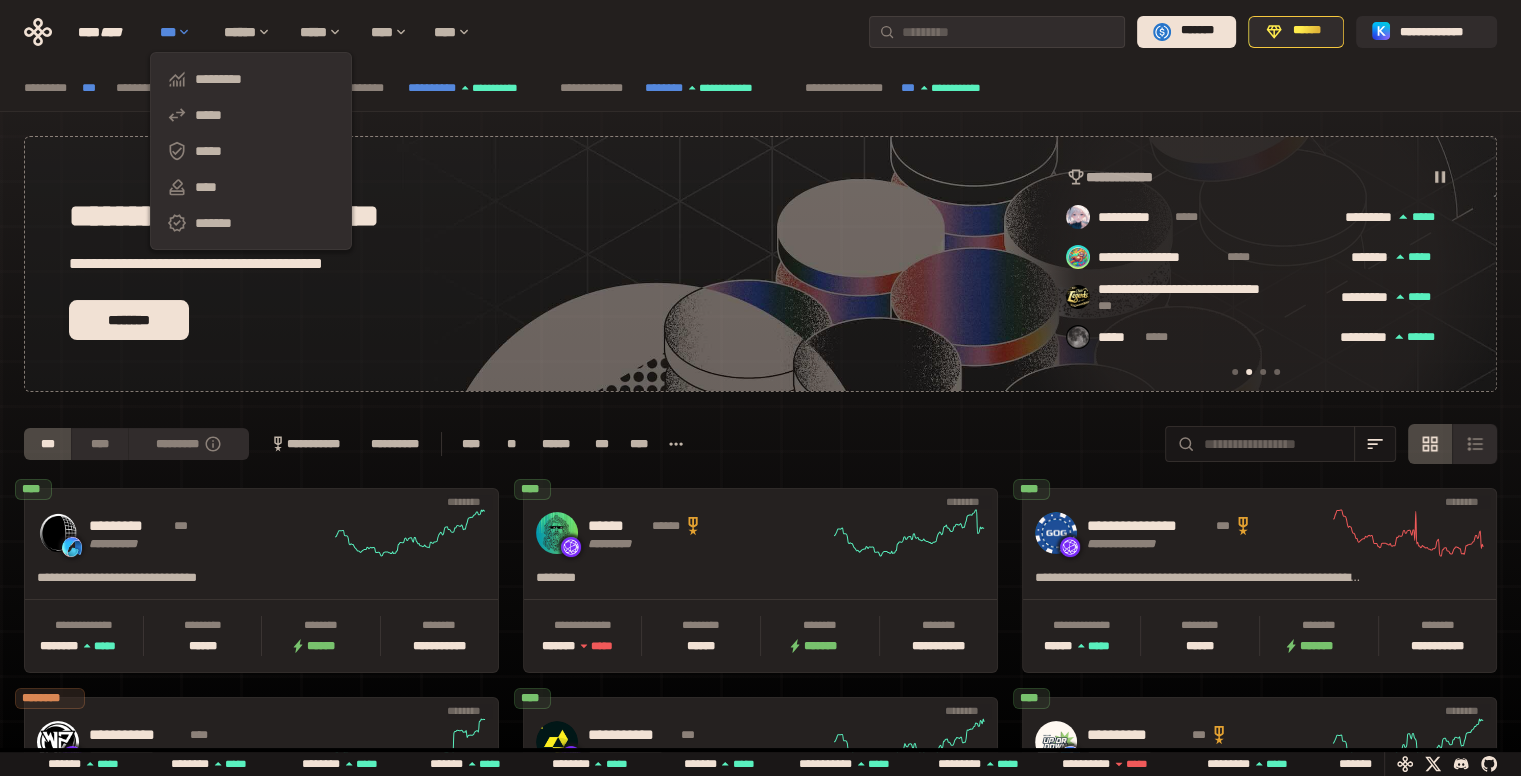 click on "***" at bounding box center (182, 32) 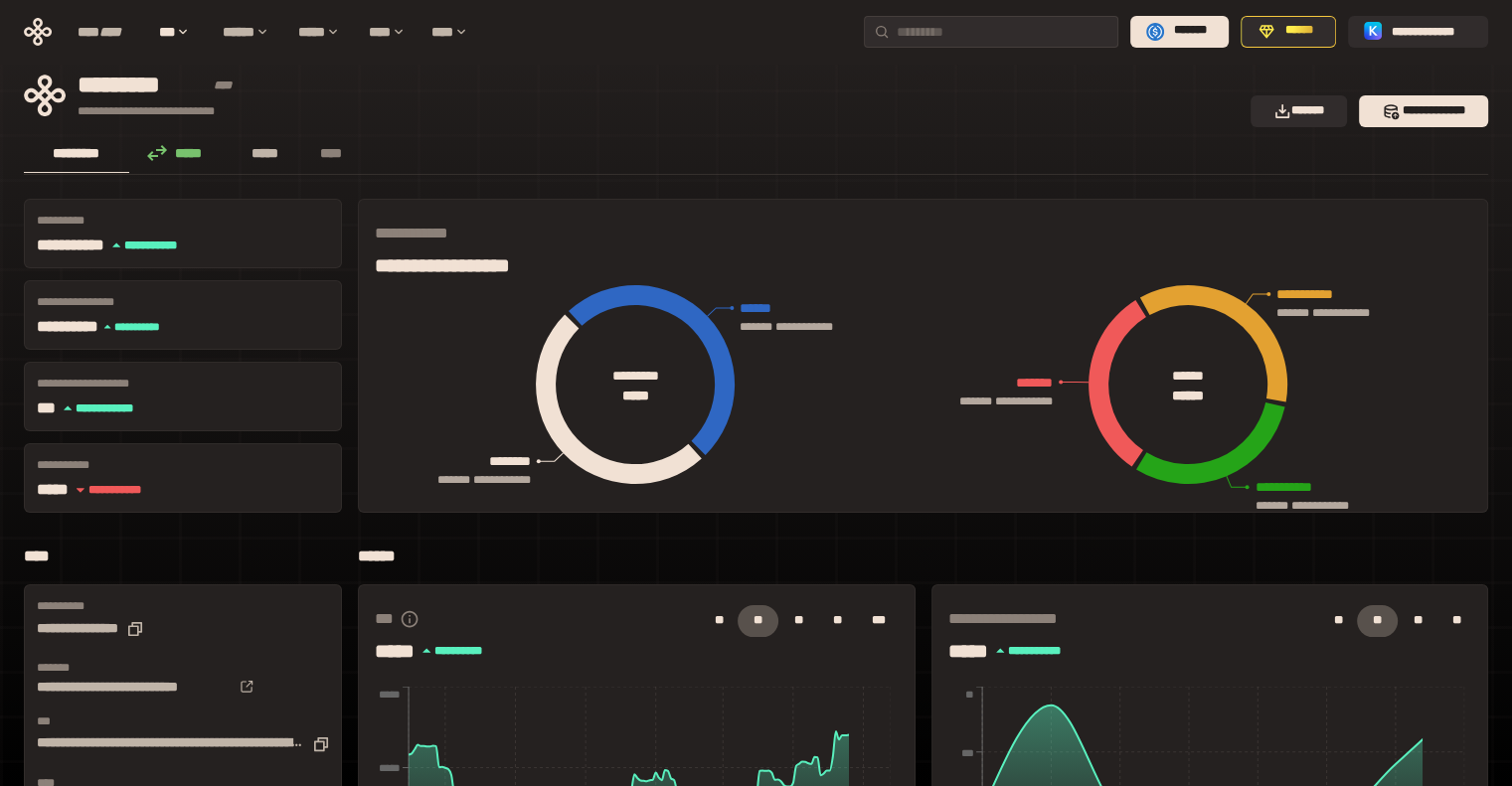 click on "*****" at bounding box center [265, 153] 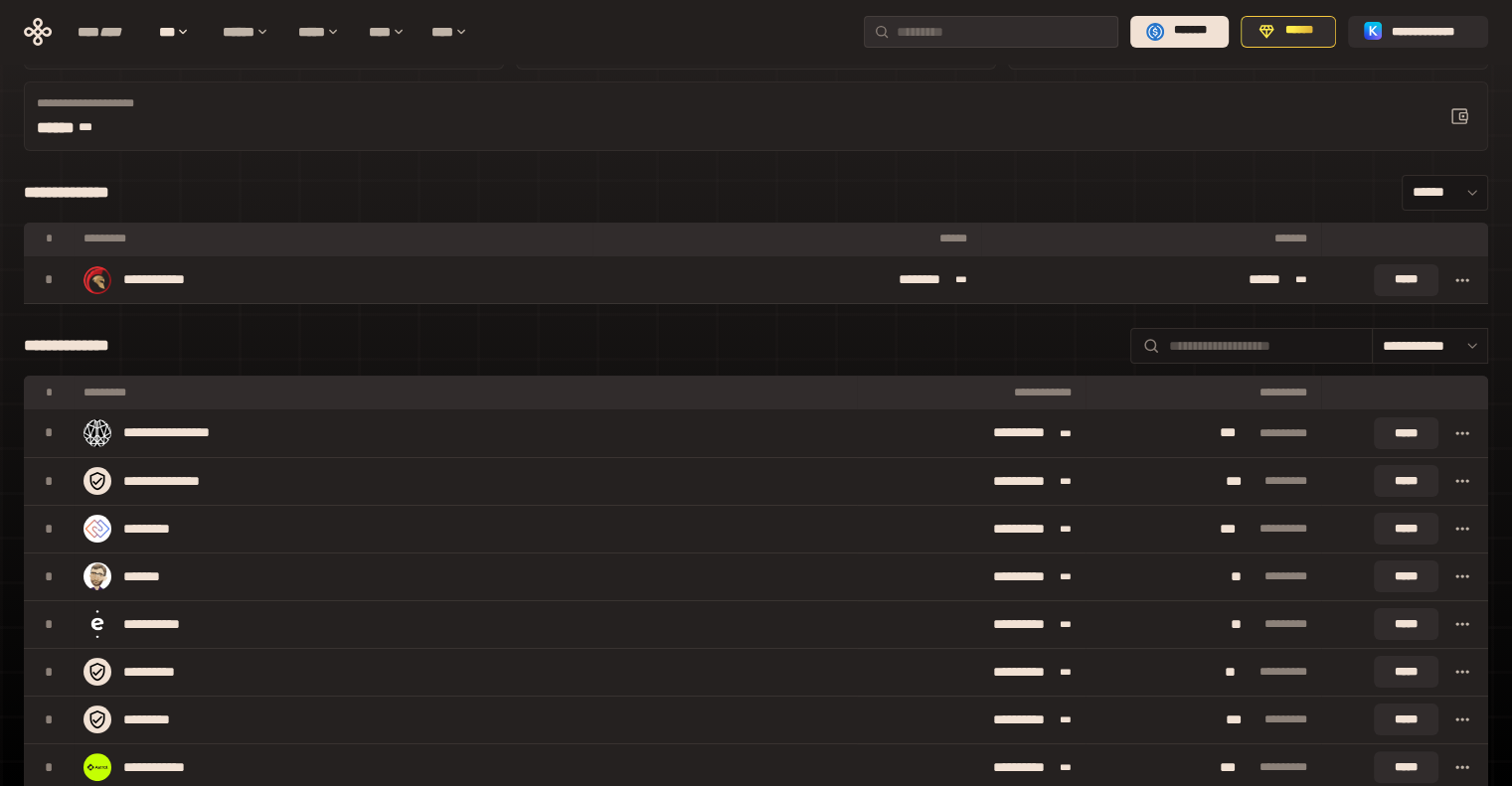 scroll, scrollTop: 0, scrollLeft: 0, axis: both 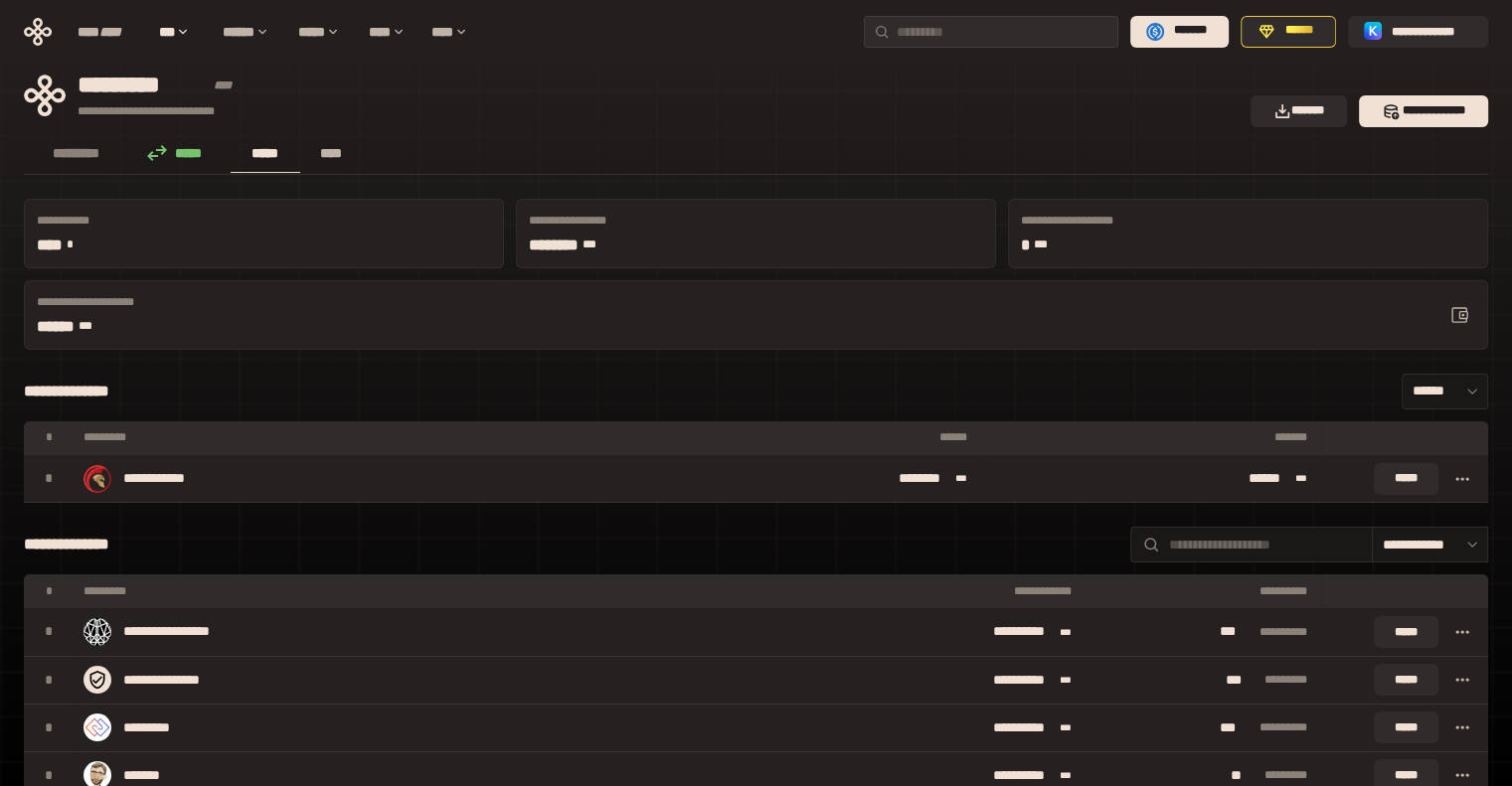 click on "****" at bounding box center (331, 153) 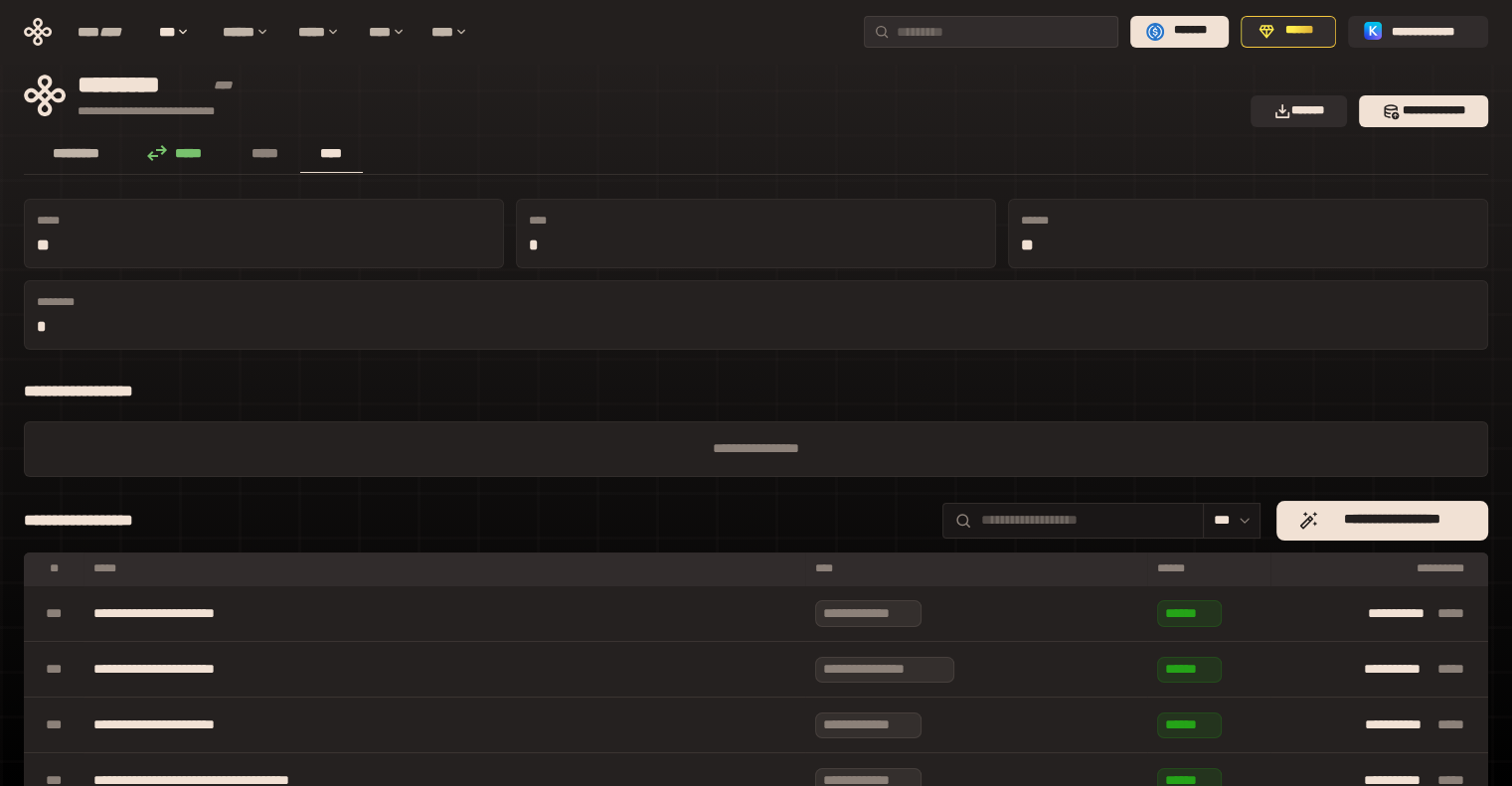 click on "*********" at bounding box center (77, 153) 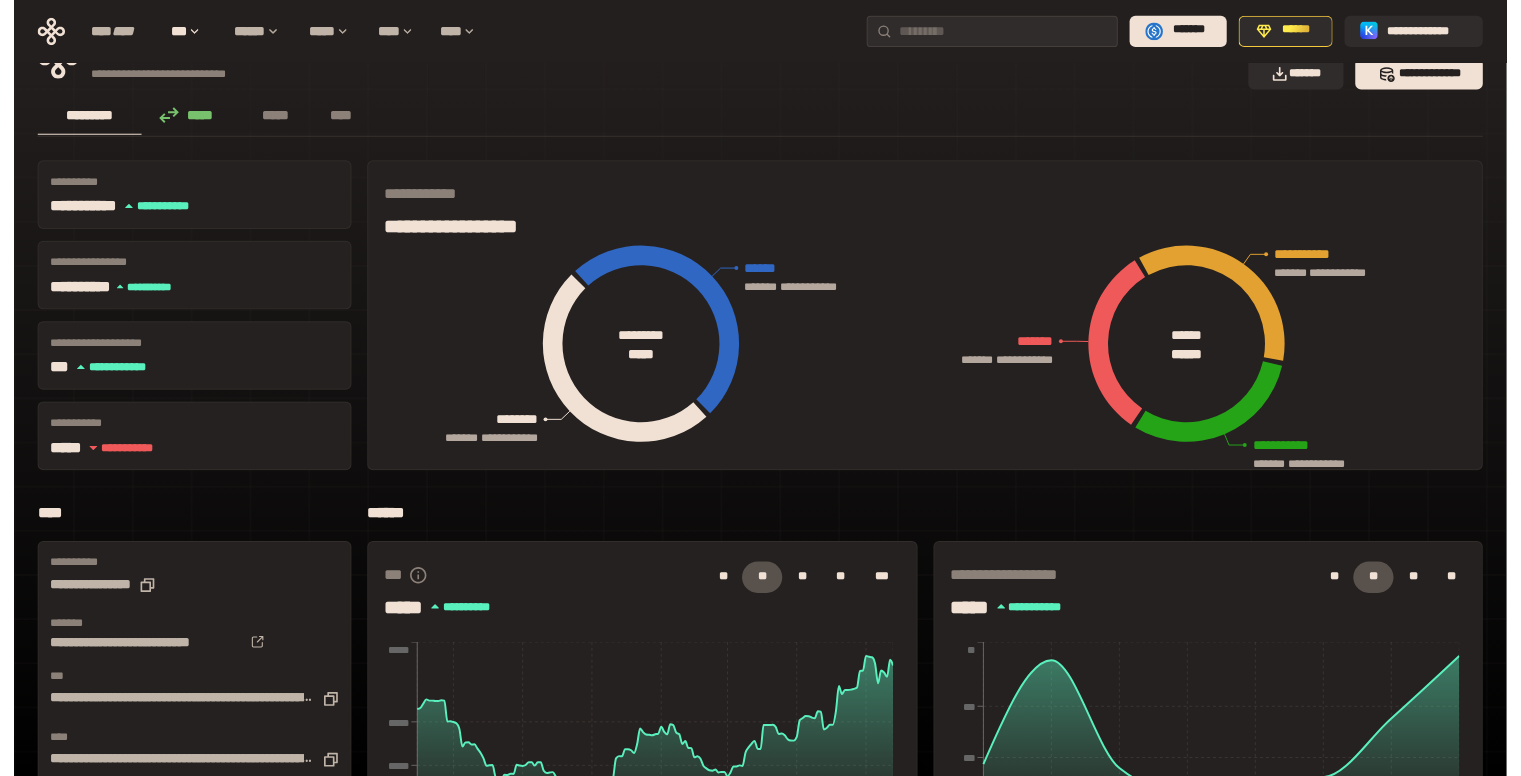 scroll, scrollTop: 0, scrollLeft: 0, axis: both 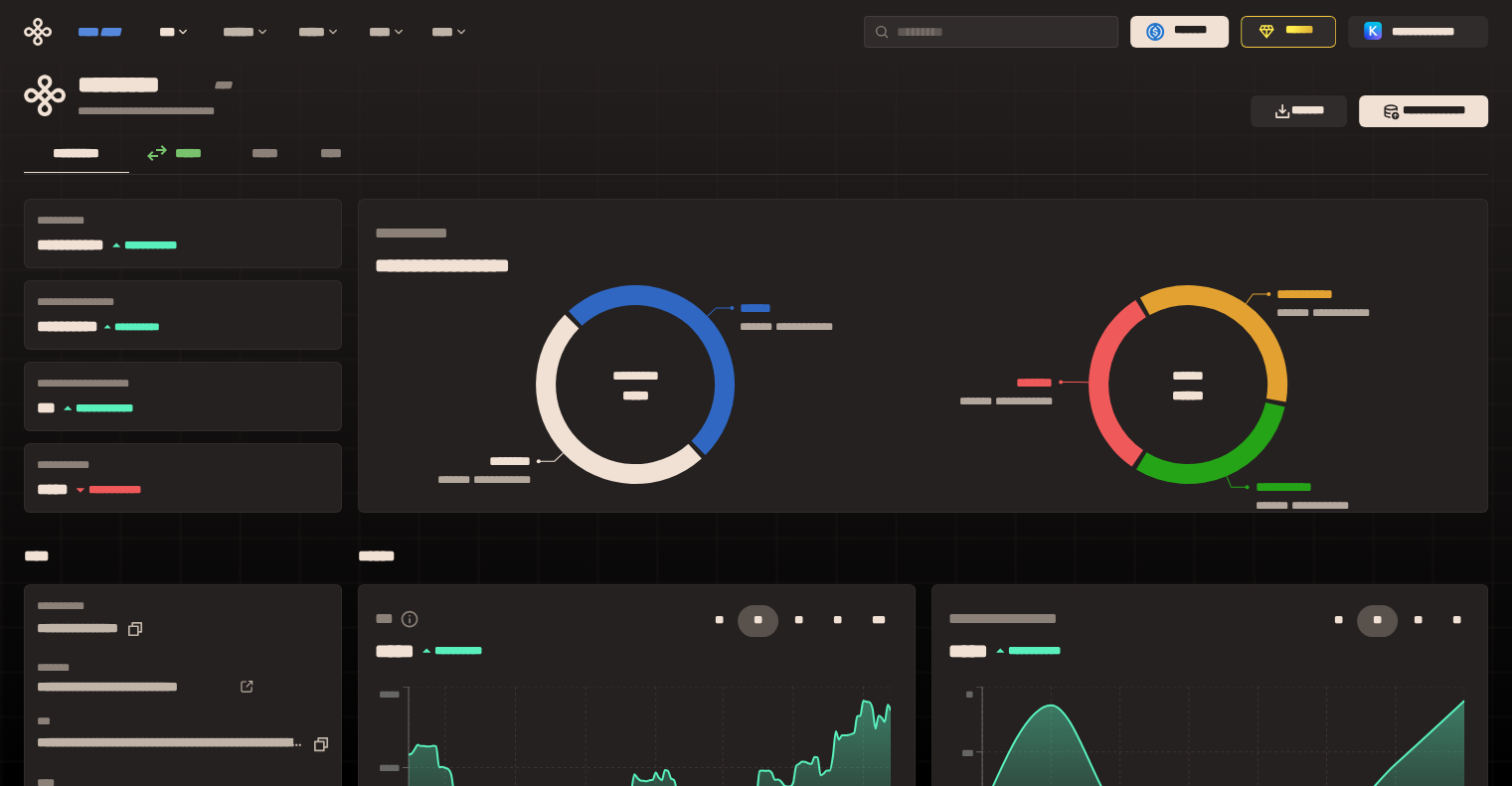 click on "****" at bounding box center (110, 32) 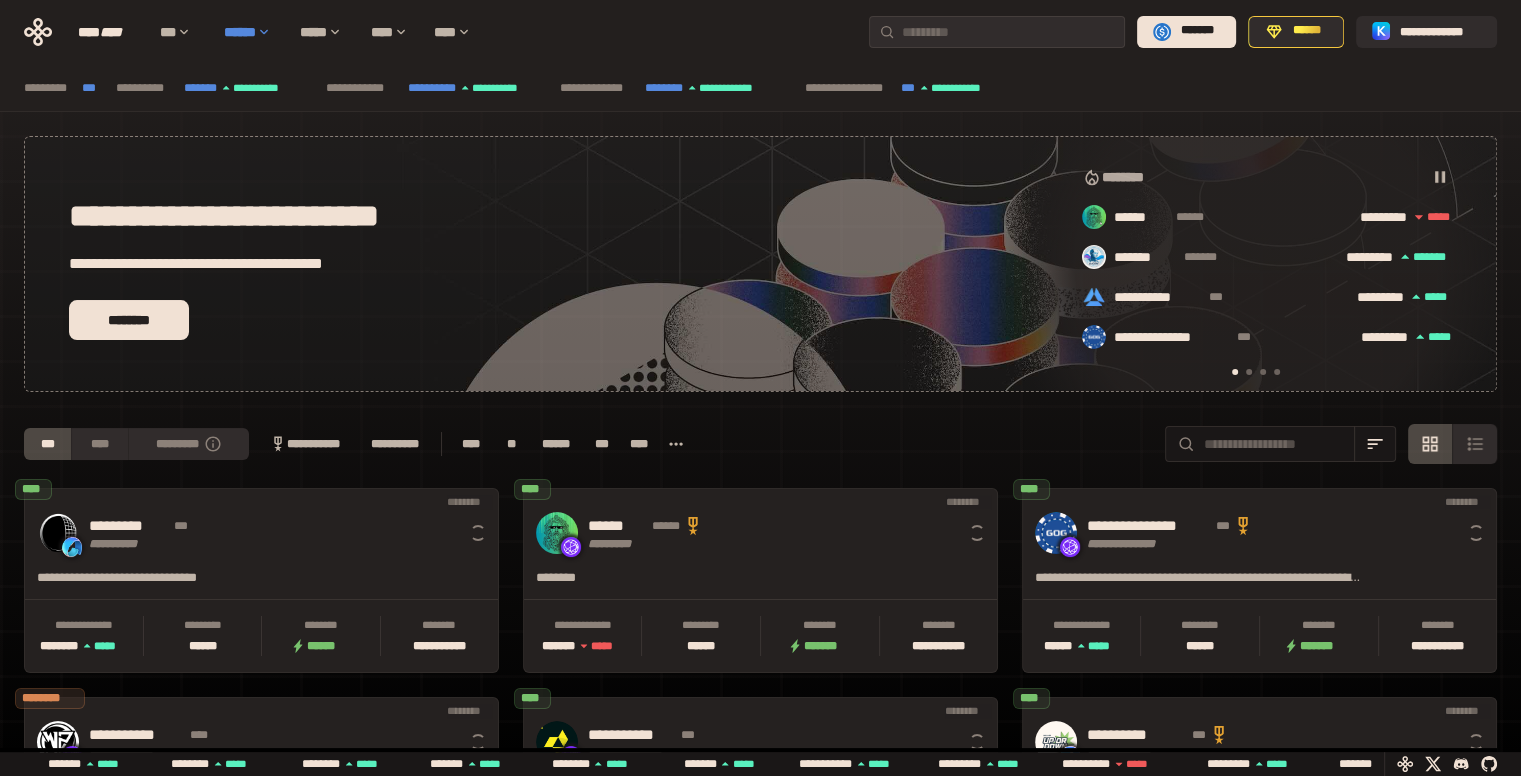 scroll, scrollTop: 0, scrollLeft: 16, axis: horizontal 